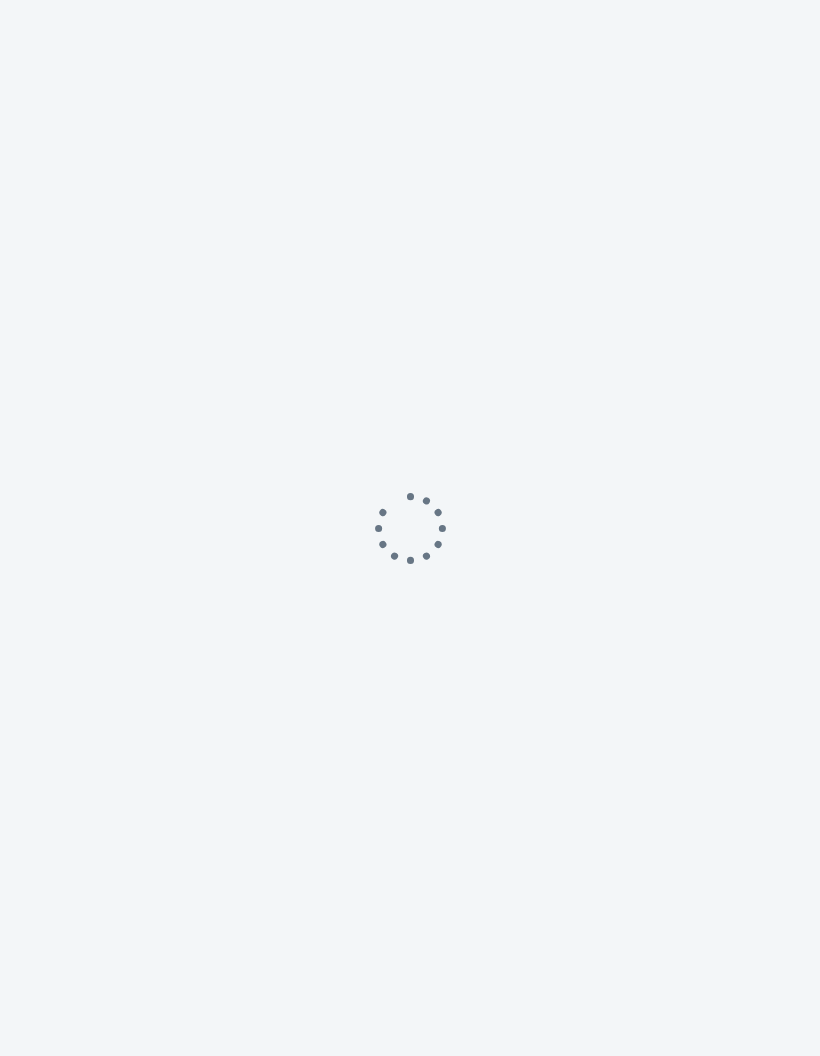 scroll, scrollTop: 0, scrollLeft: 0, axis: both 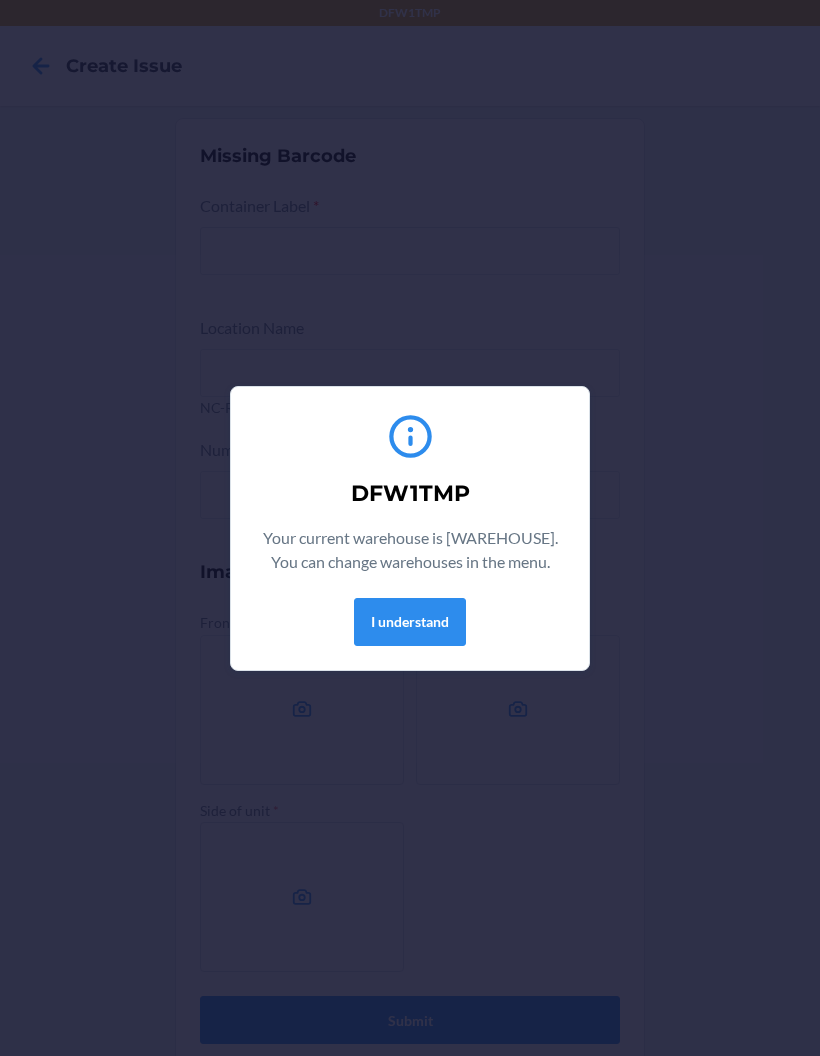 click on "I understand" at bounding box center (410, 622) 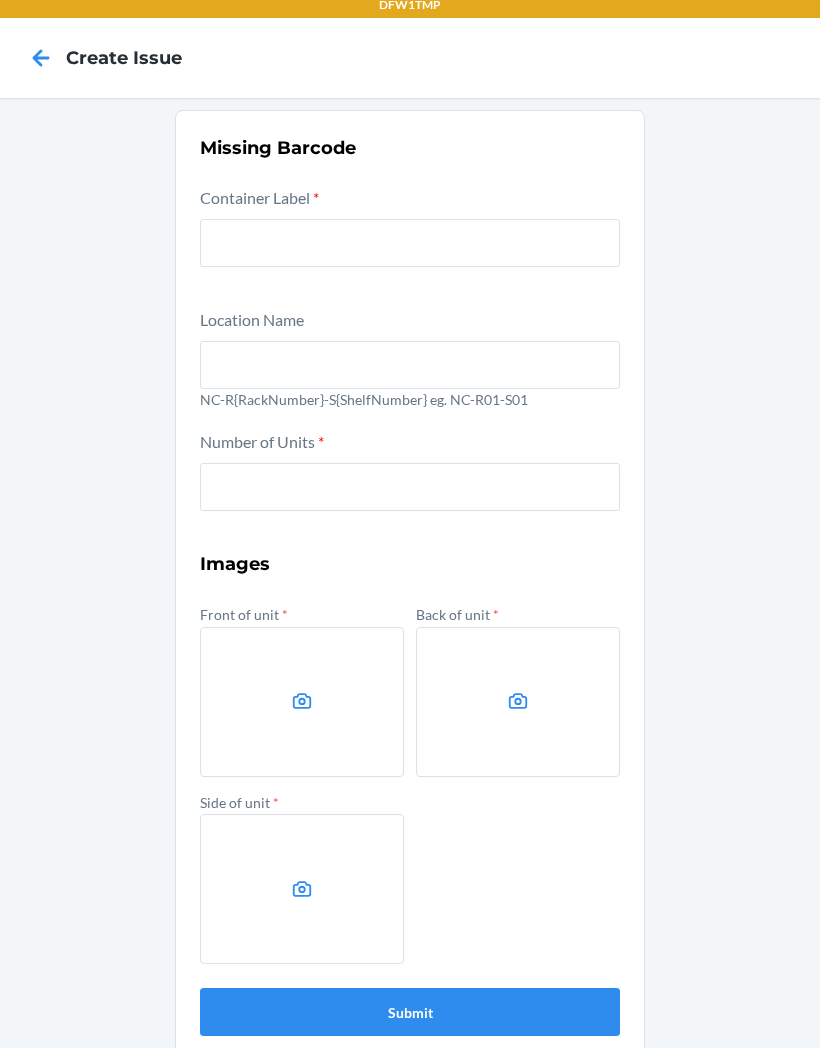 scroll, scrollTop: 0, scrollLeft: 0, axis: both 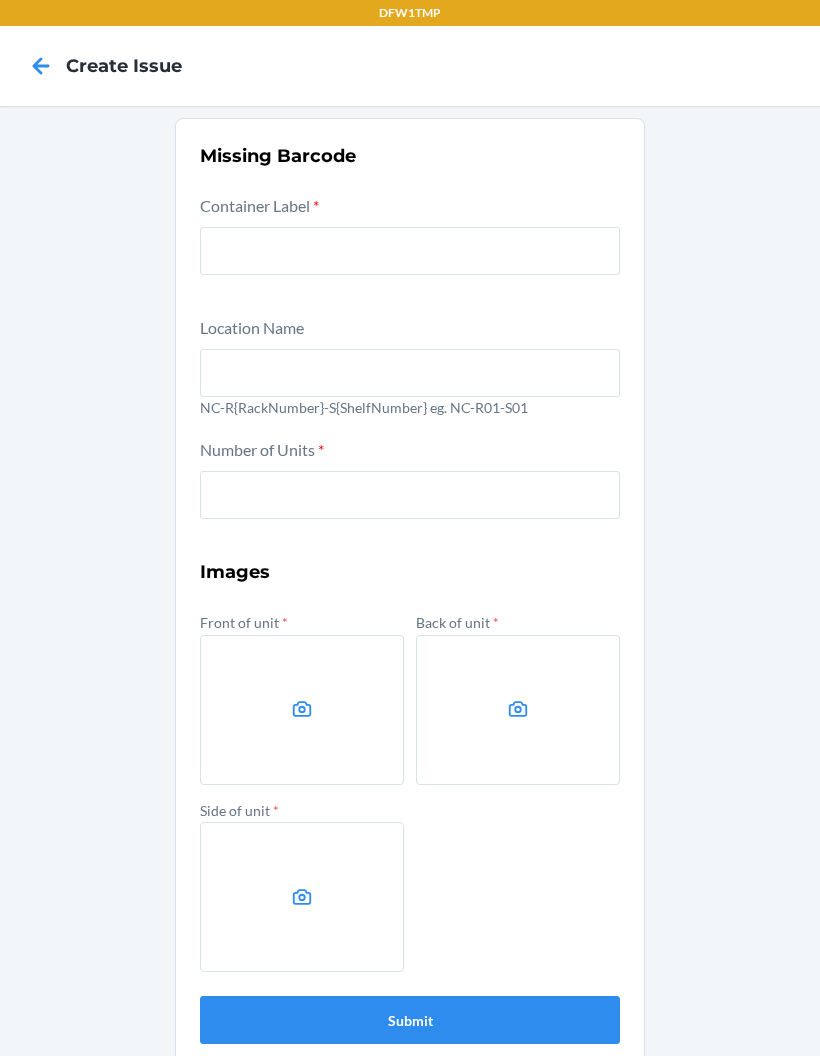 click 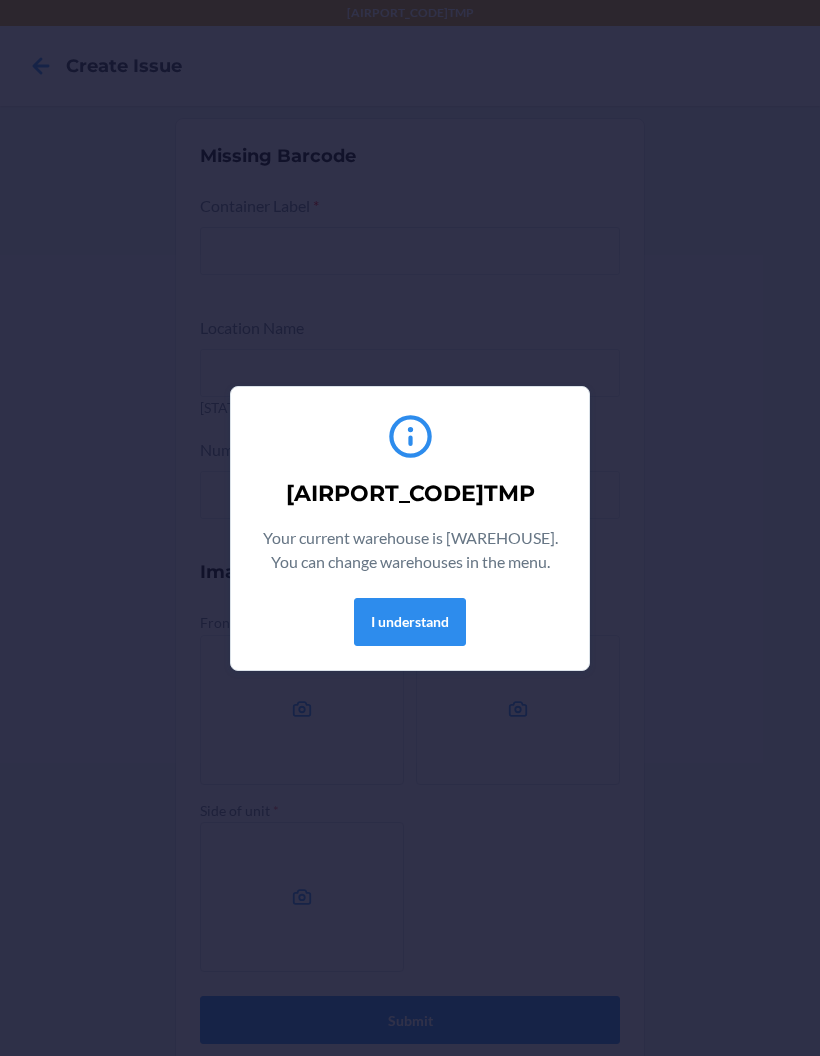 scroll, scrollTop: 0, scrollLeft: 0, axis: both 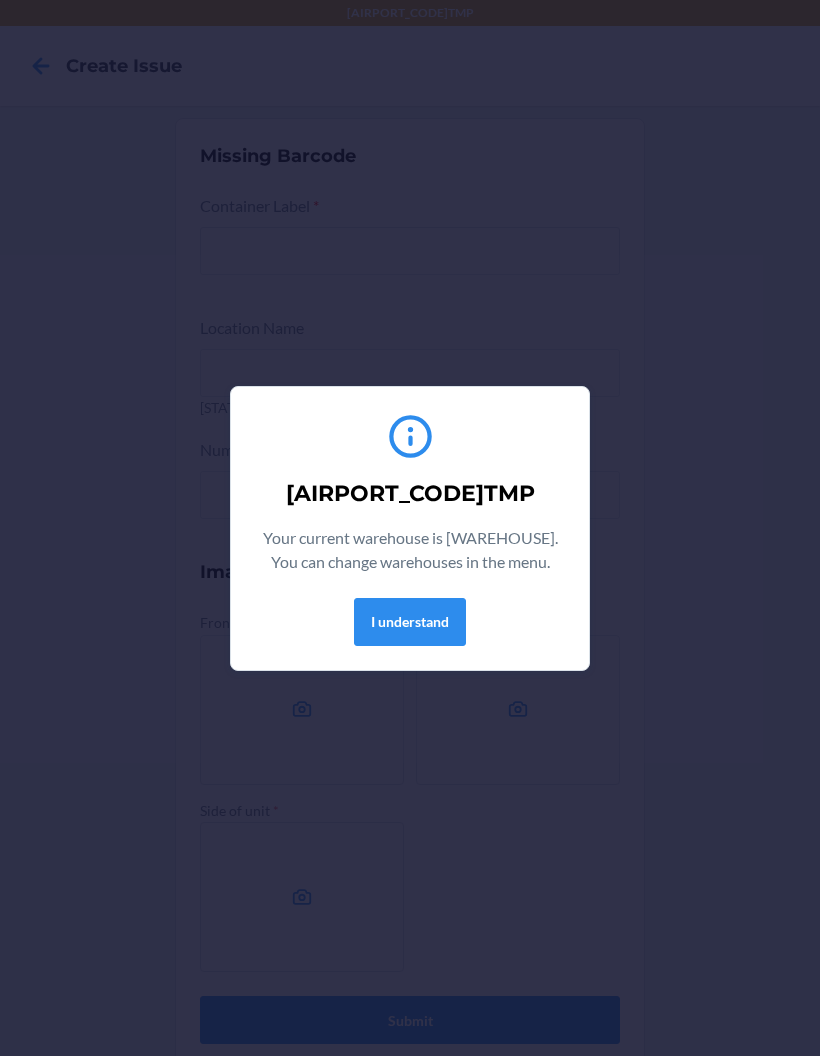 click on "I understand" at bounding box center (410, 622) 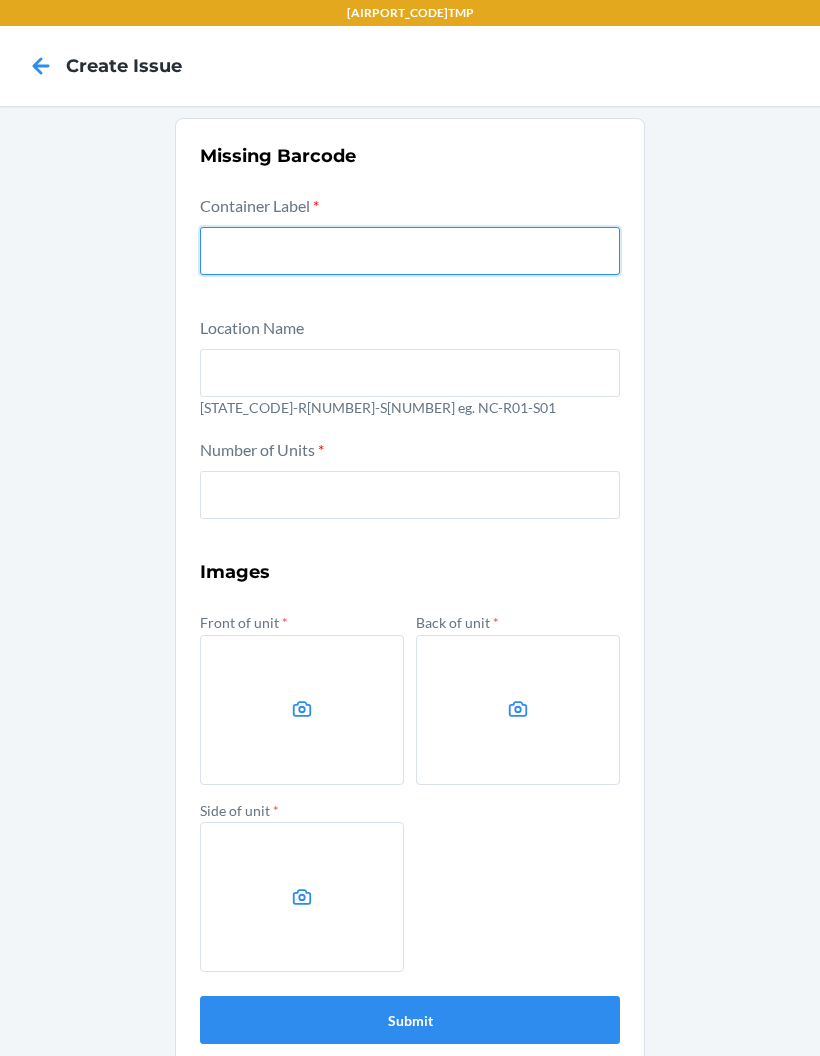 click at bounding box center (410, 251) 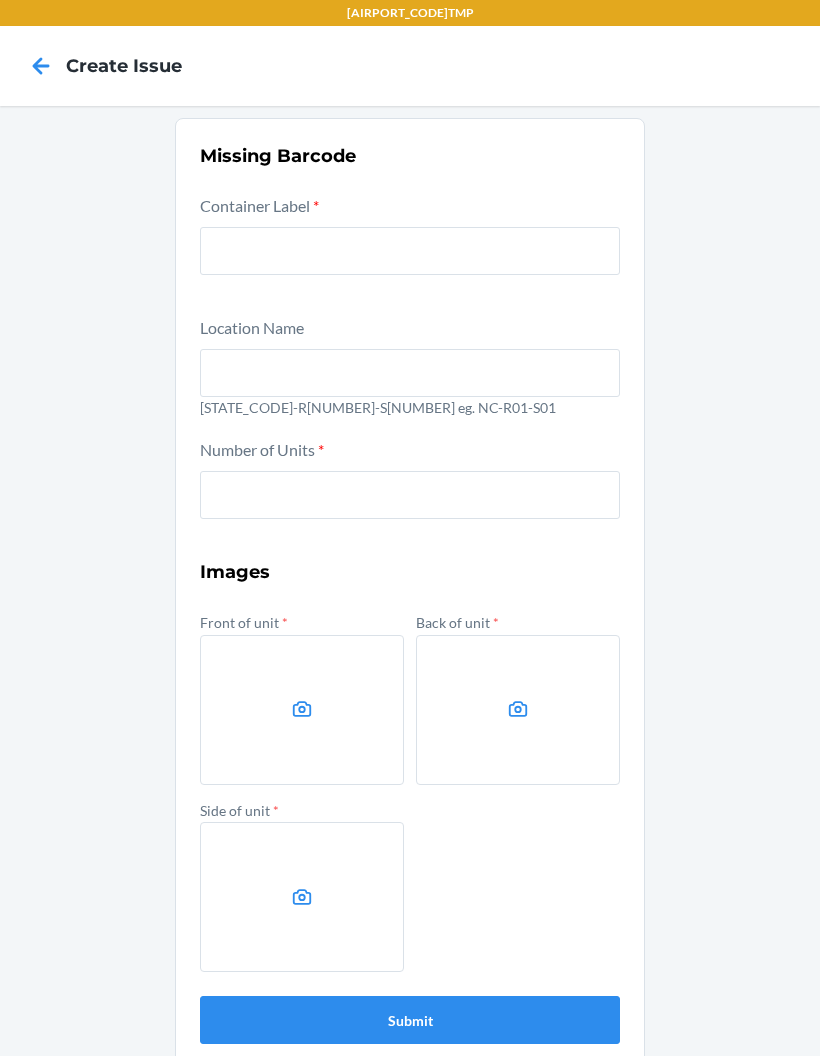 click 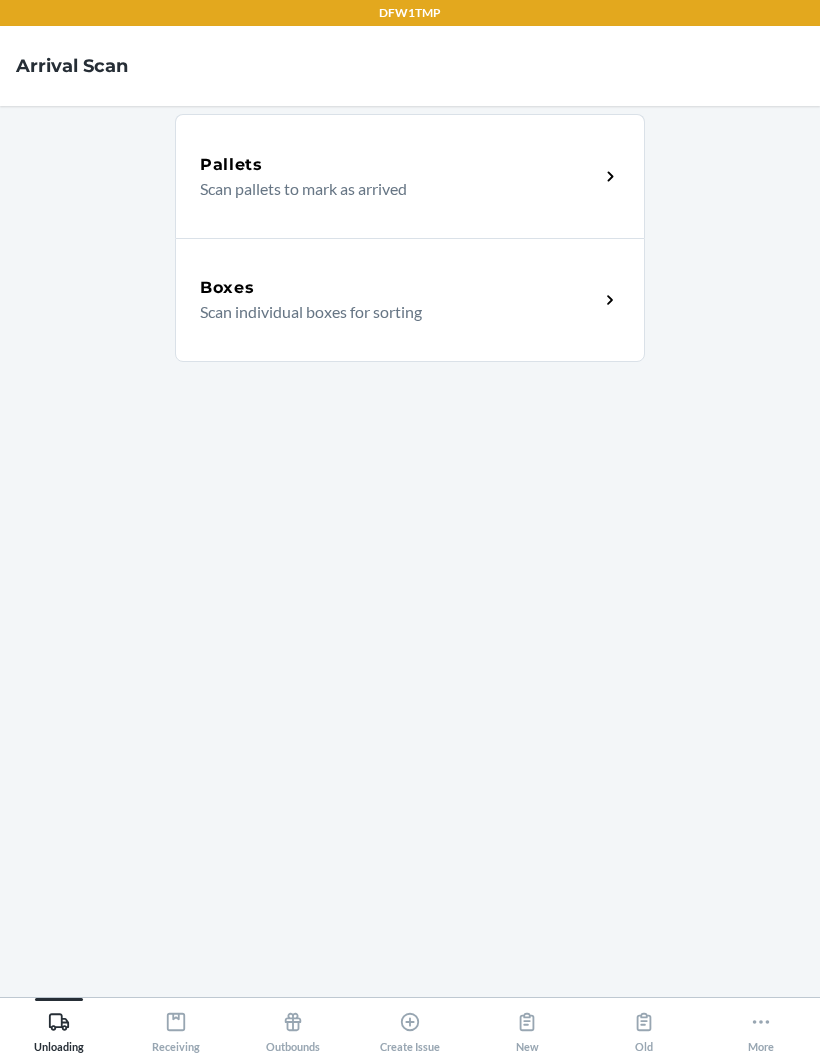 scroll, scrollTop: 80, scrollLeft: 0, axis: vertical 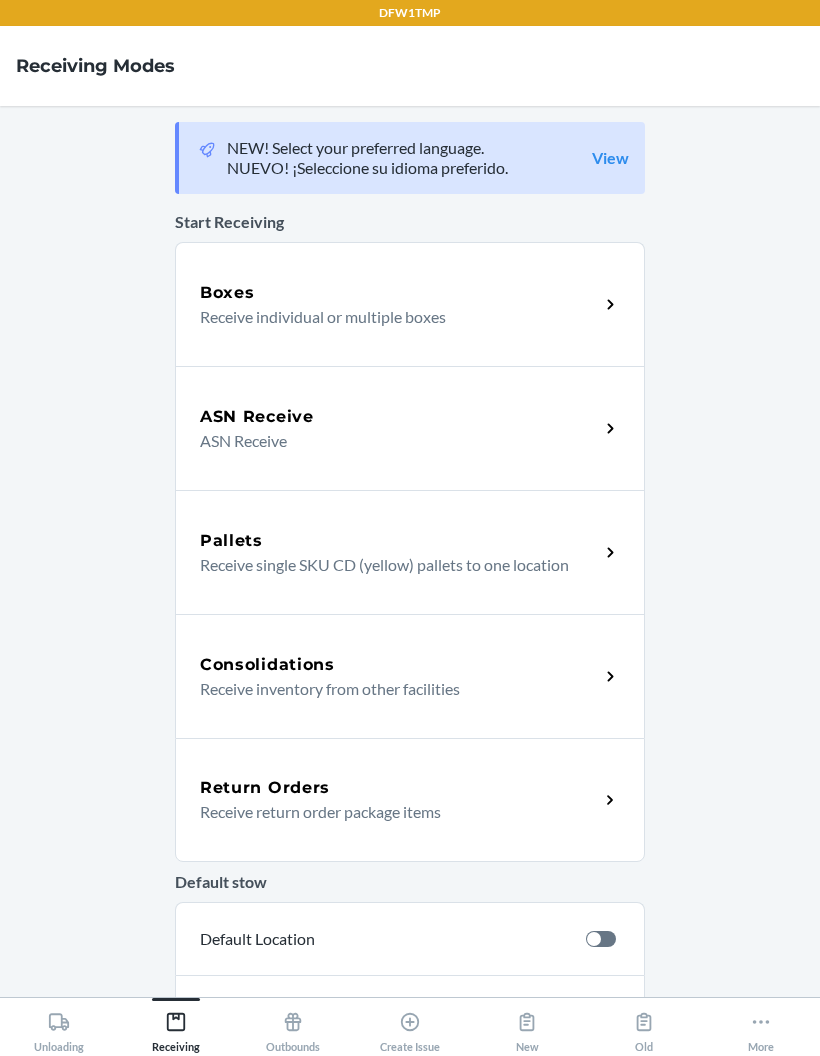 click 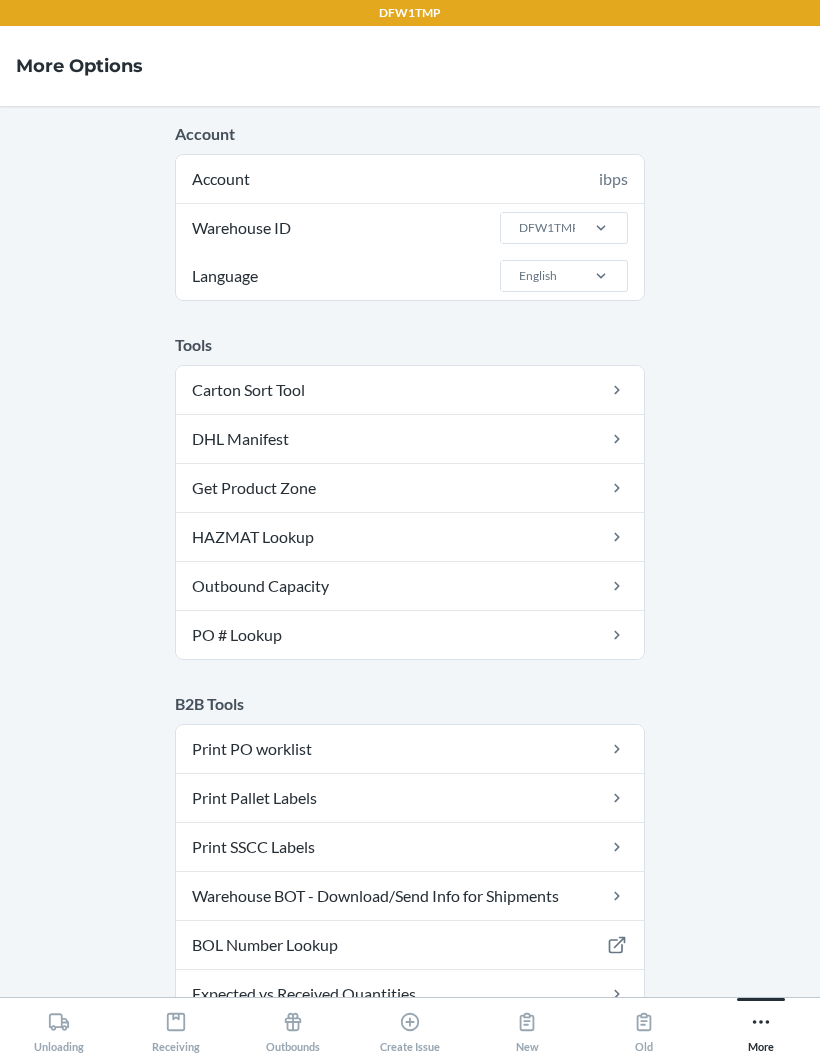click on "Receiving" at bounding box center (176, 1028) 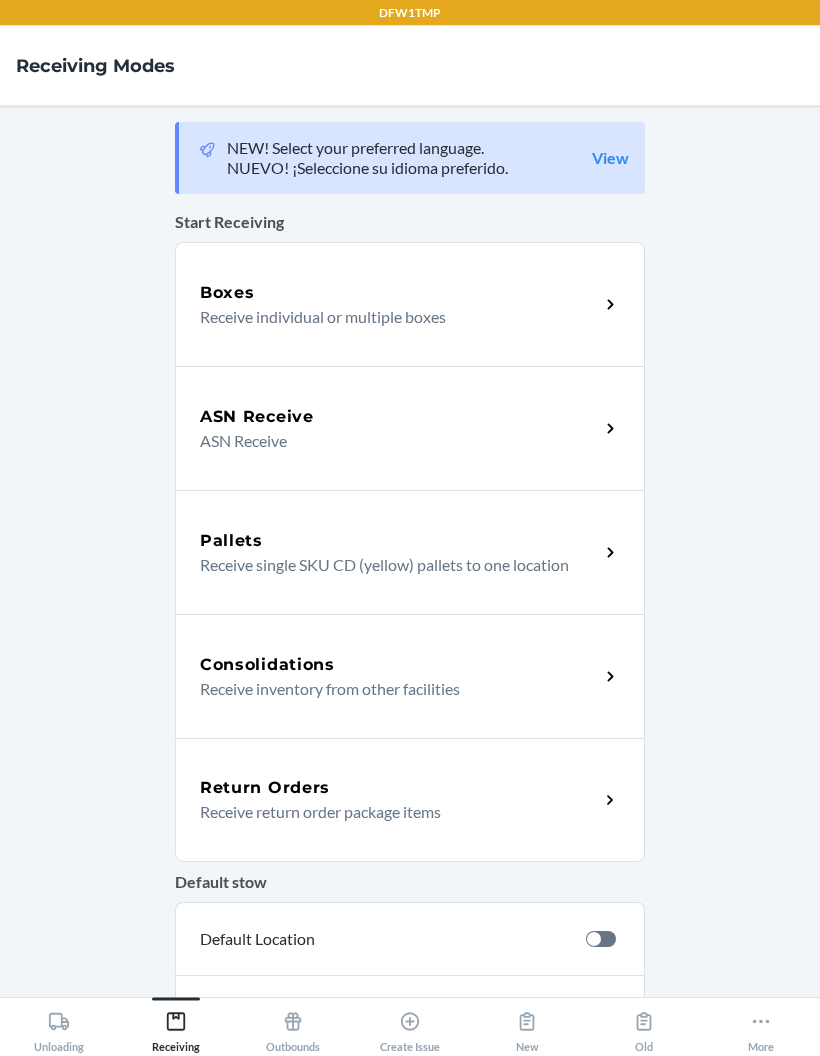 scroll, scrollTop: 0, scrollLeft: 0, axis: both 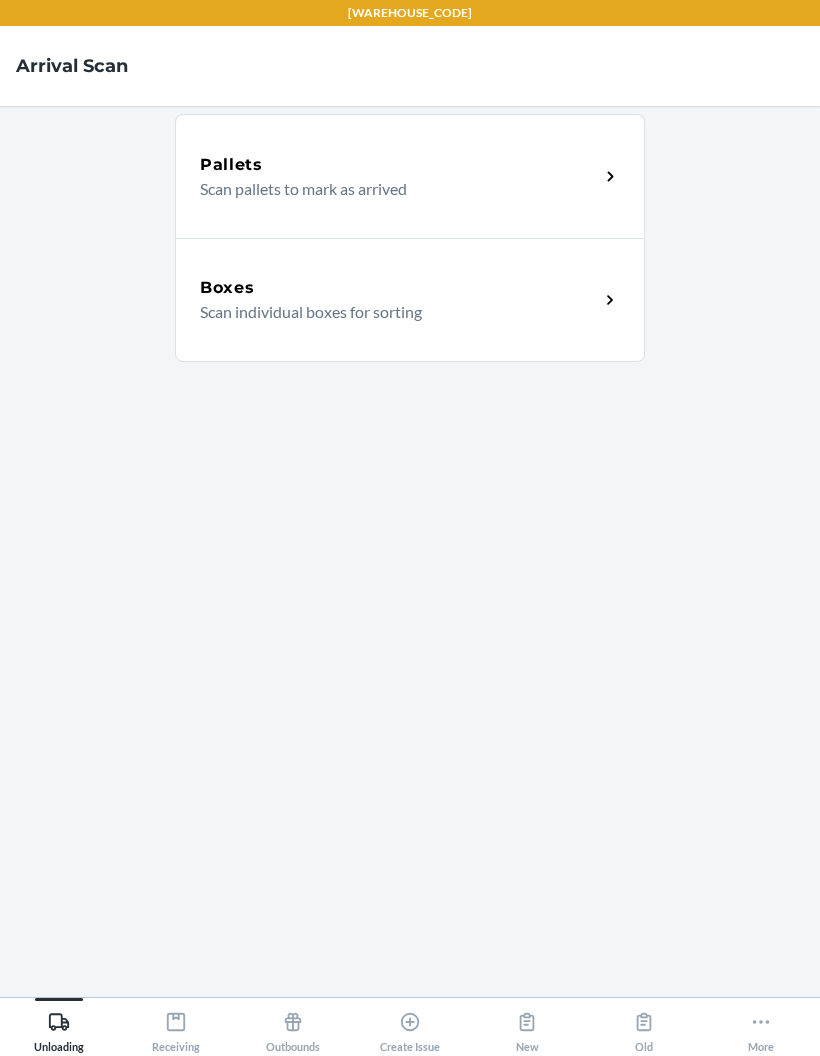 click on "Create Issue" at bounding box center [410, 1028] 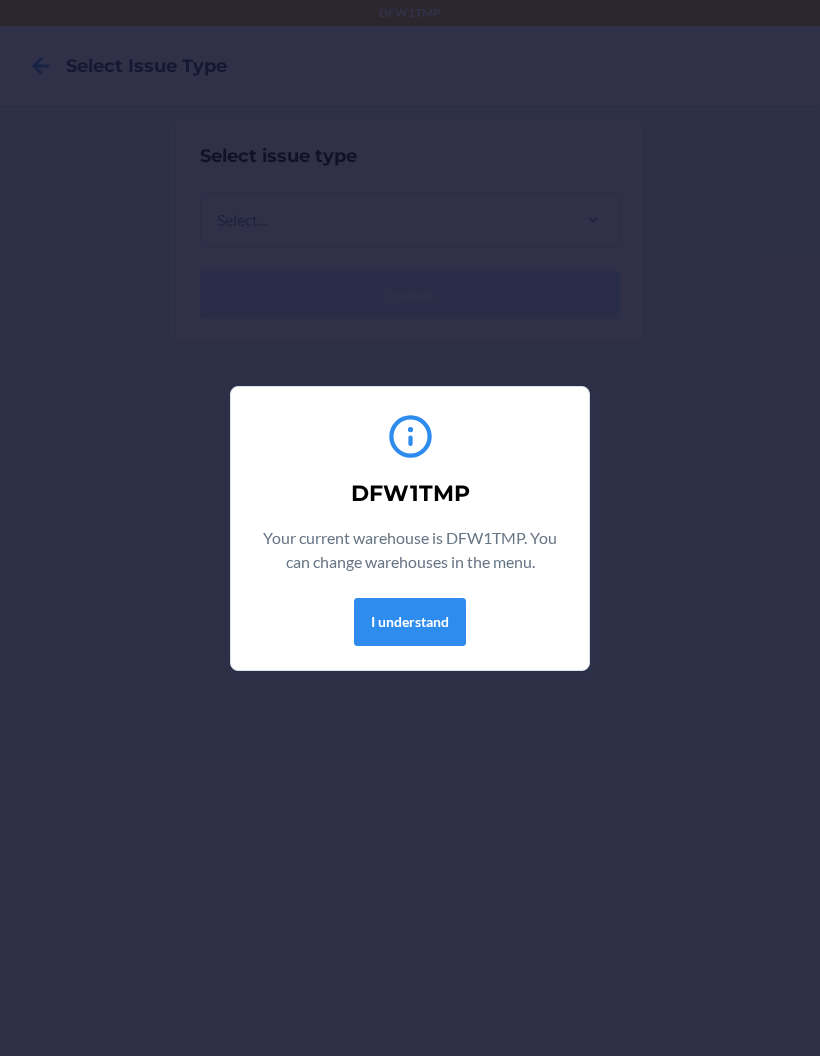 scroll, scrollTop: 0, scrollLeft: 0, axis: both 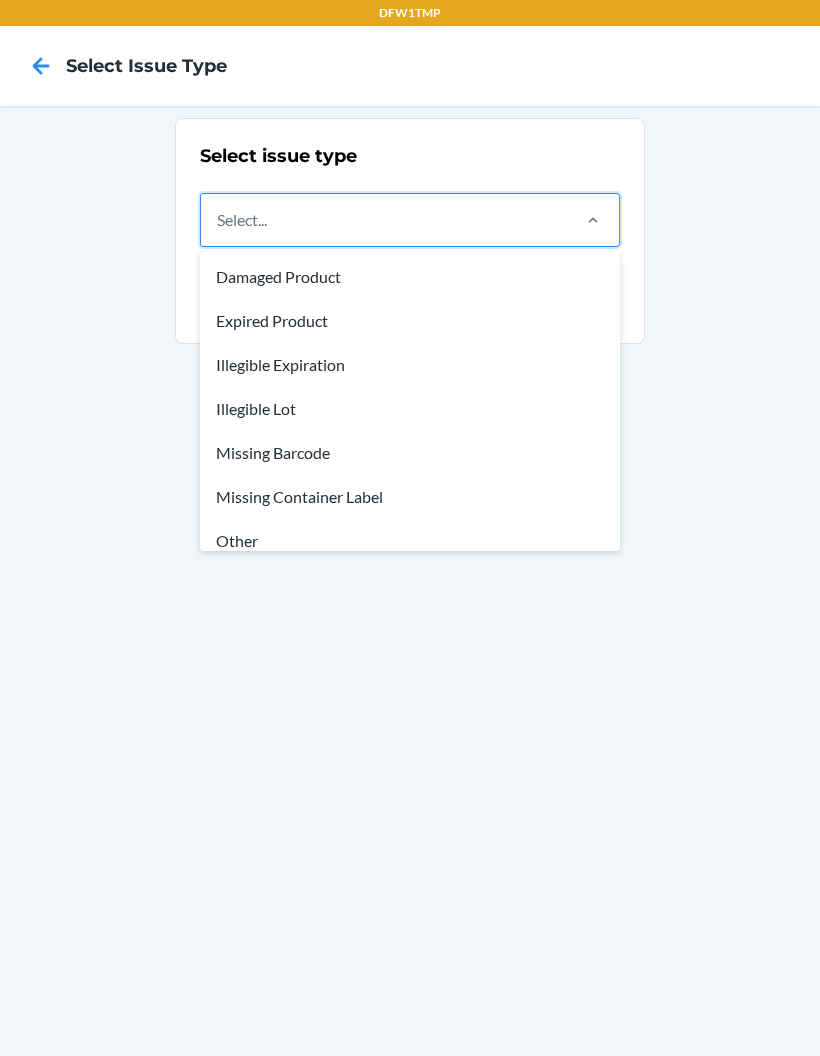 click on "Missing Container Label" at bounding box center (410, 497) 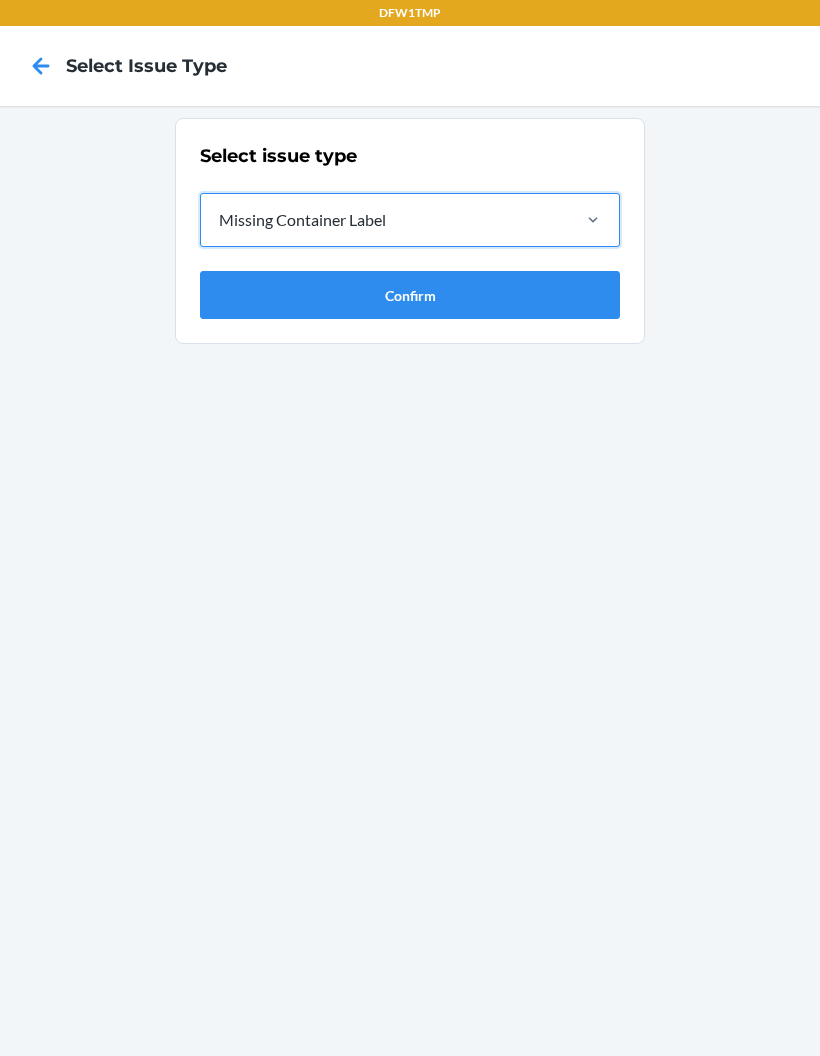 click on "Confirm" at bounding box center [410, 295] 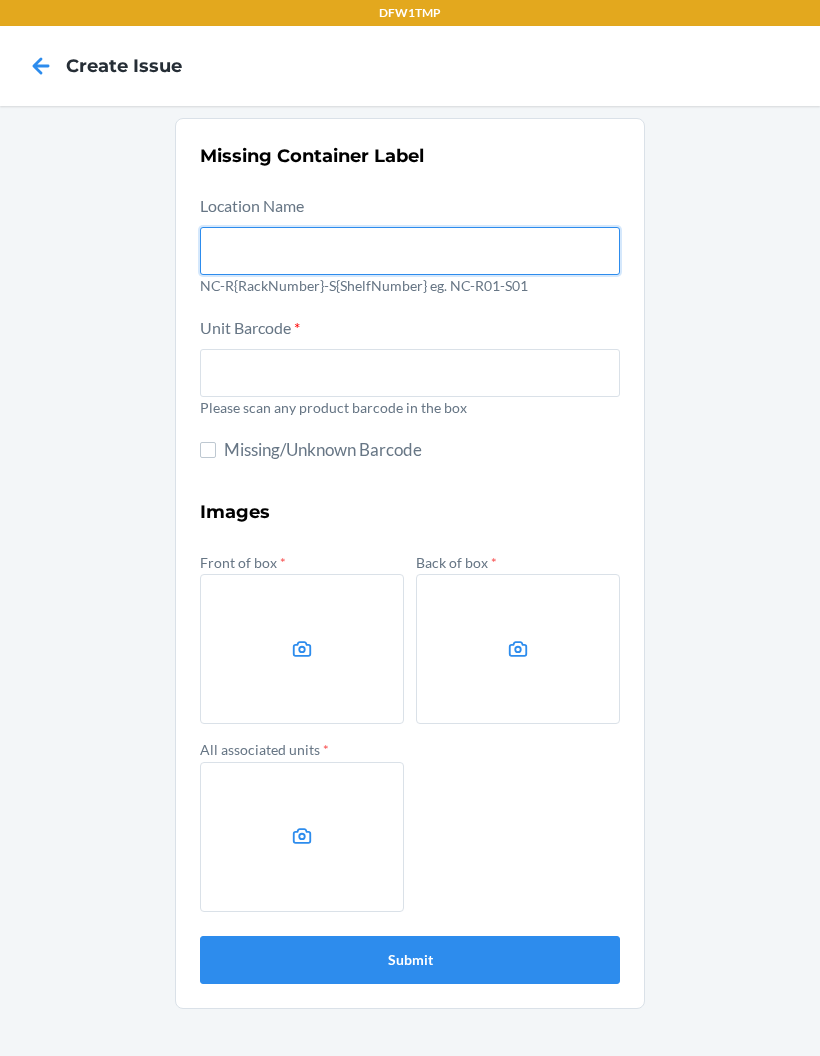 click at bounding box center [410, 251] 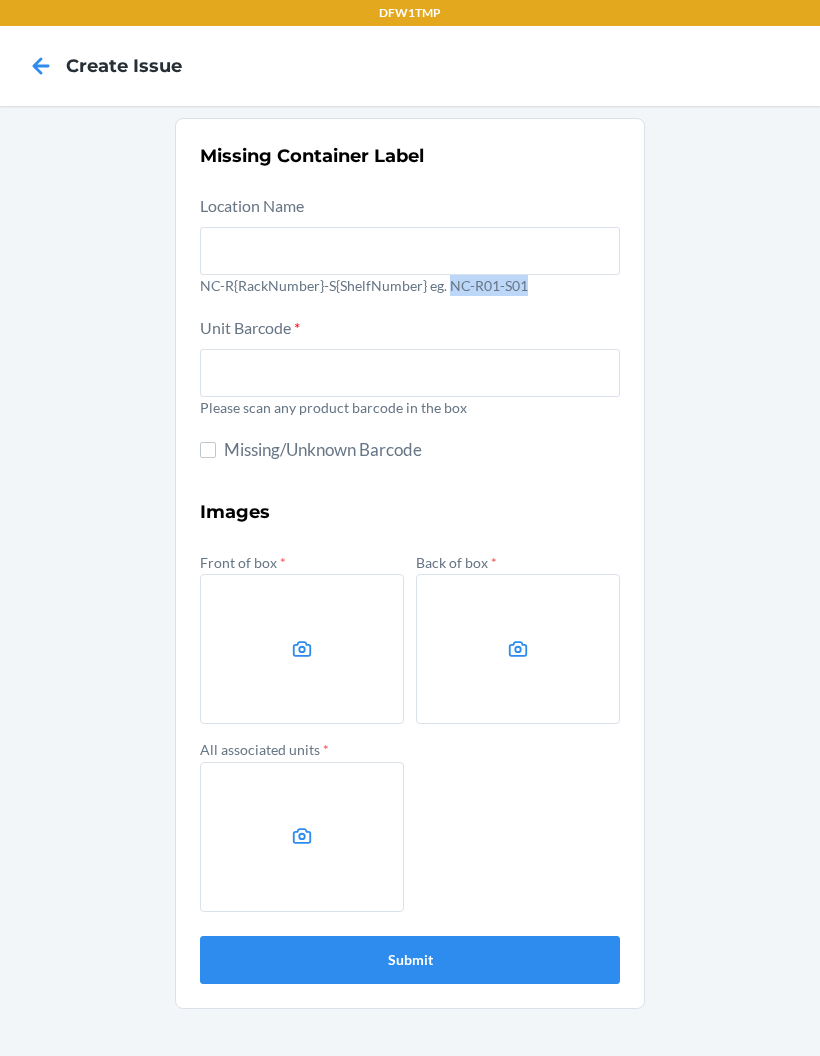 copy on "NC-R01-S01" 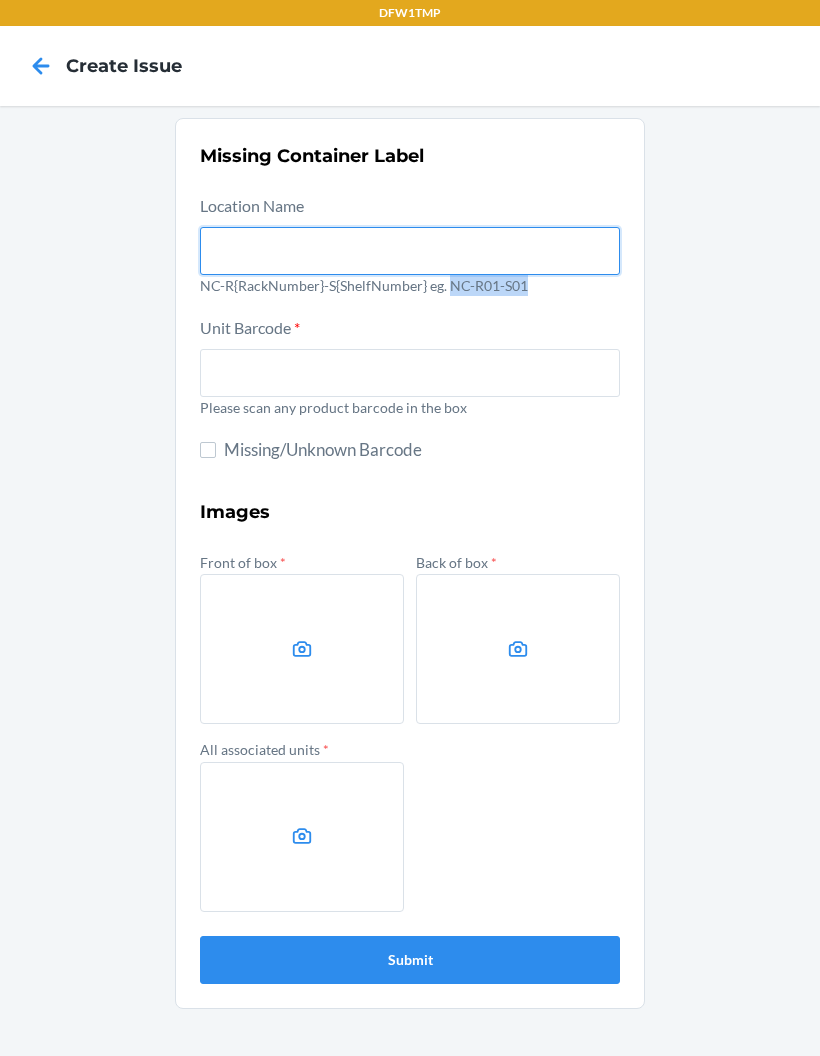 click at bounding box center (410, 251) 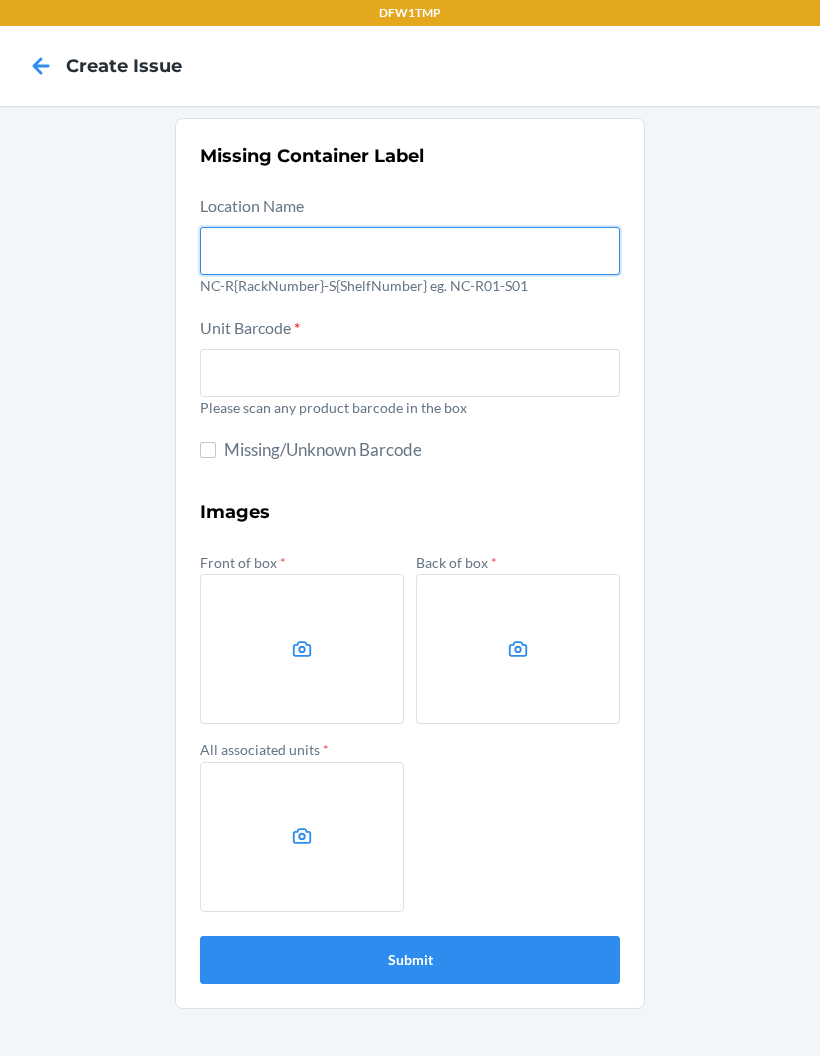 click at bounding box center [410, 251] 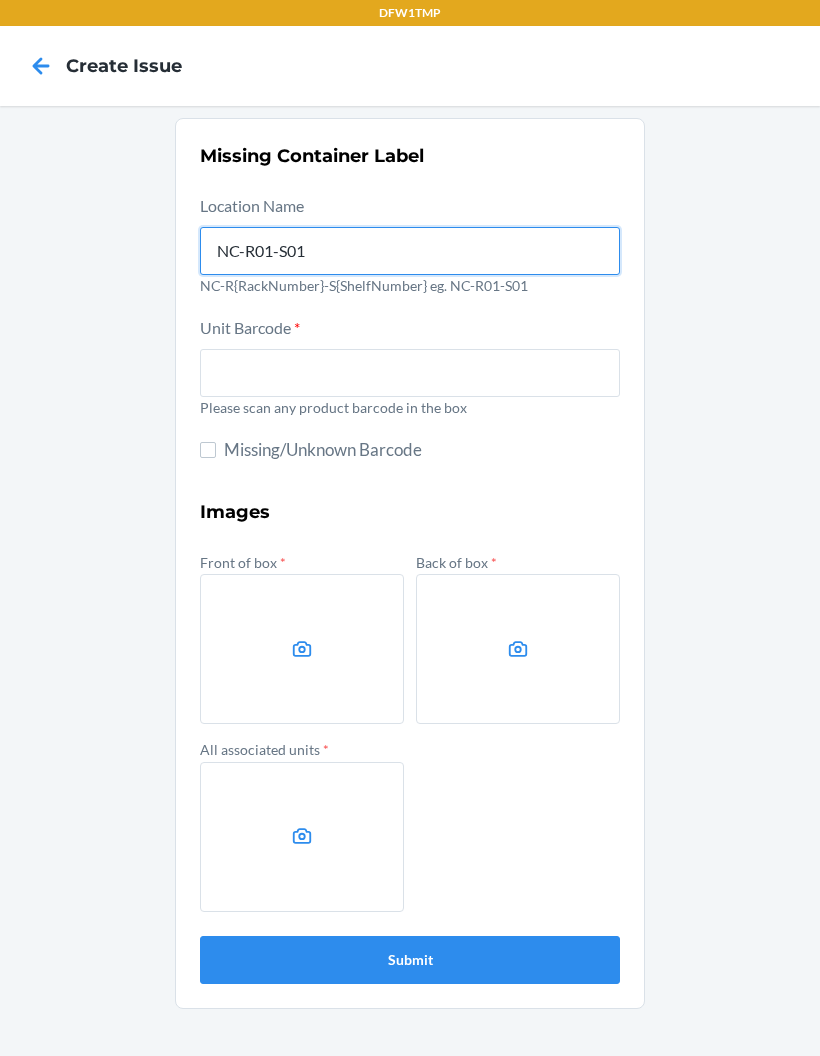 type on "NC-R01-S01" 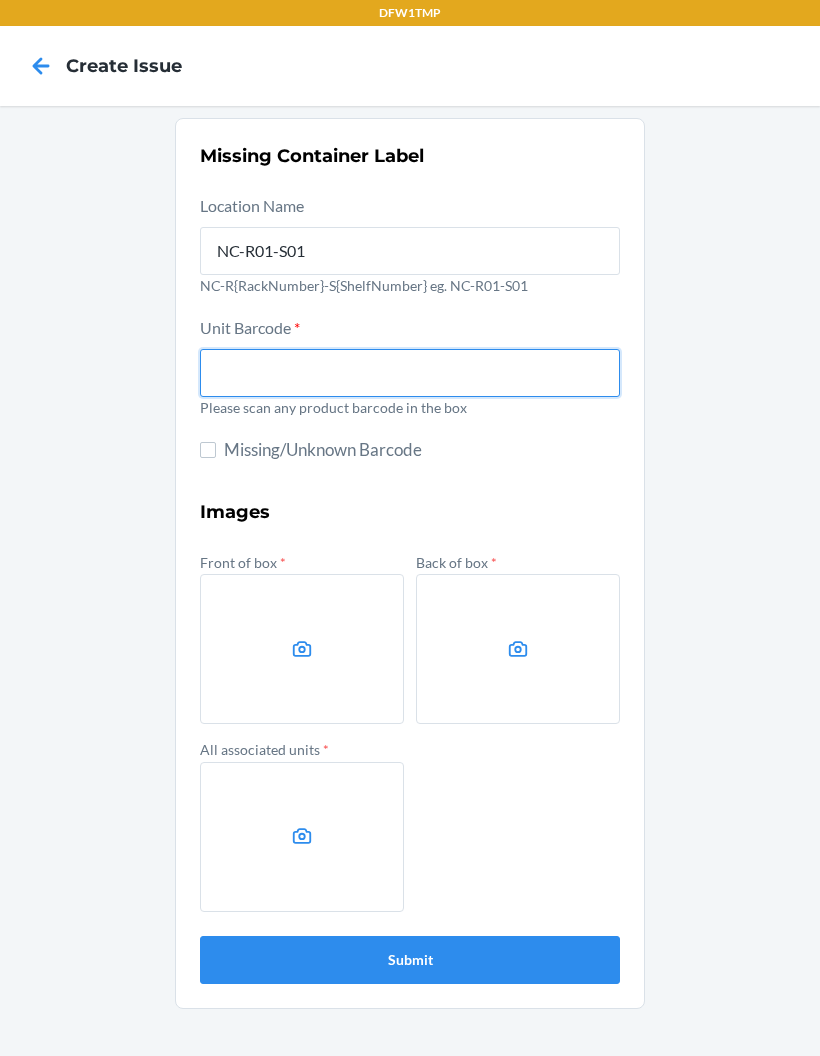 click at bounding box center [410, 373] 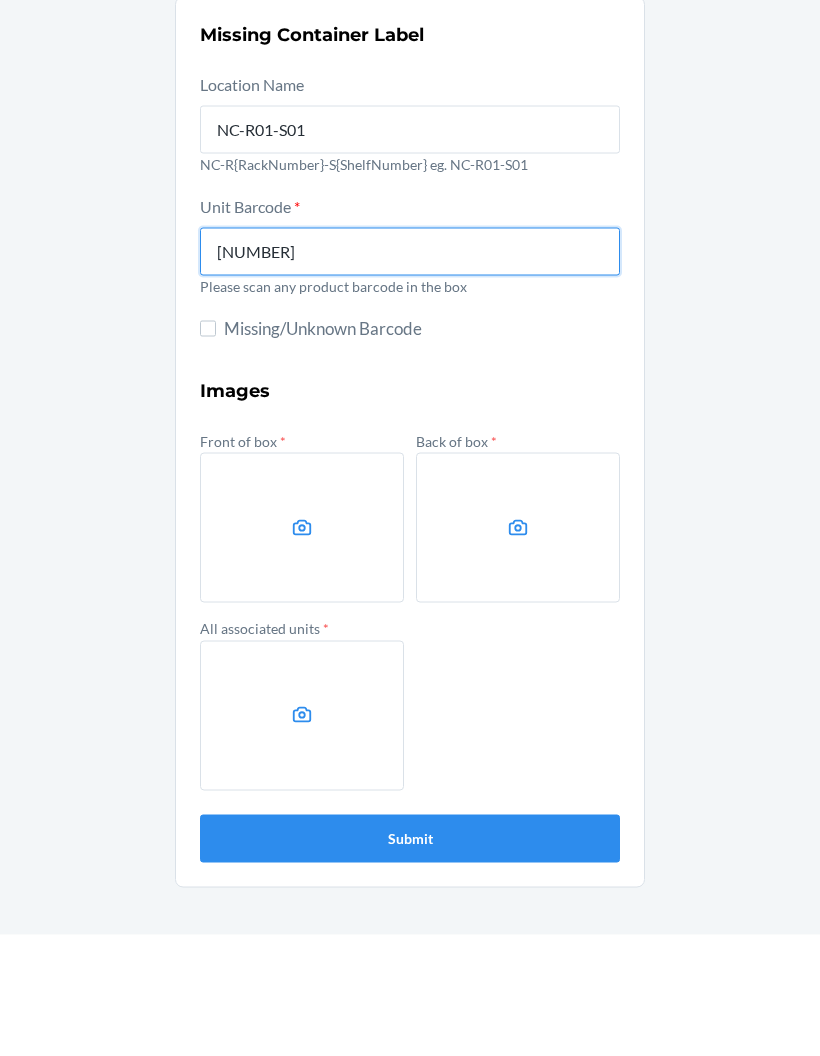 type on "[NUMBER] Scanned" 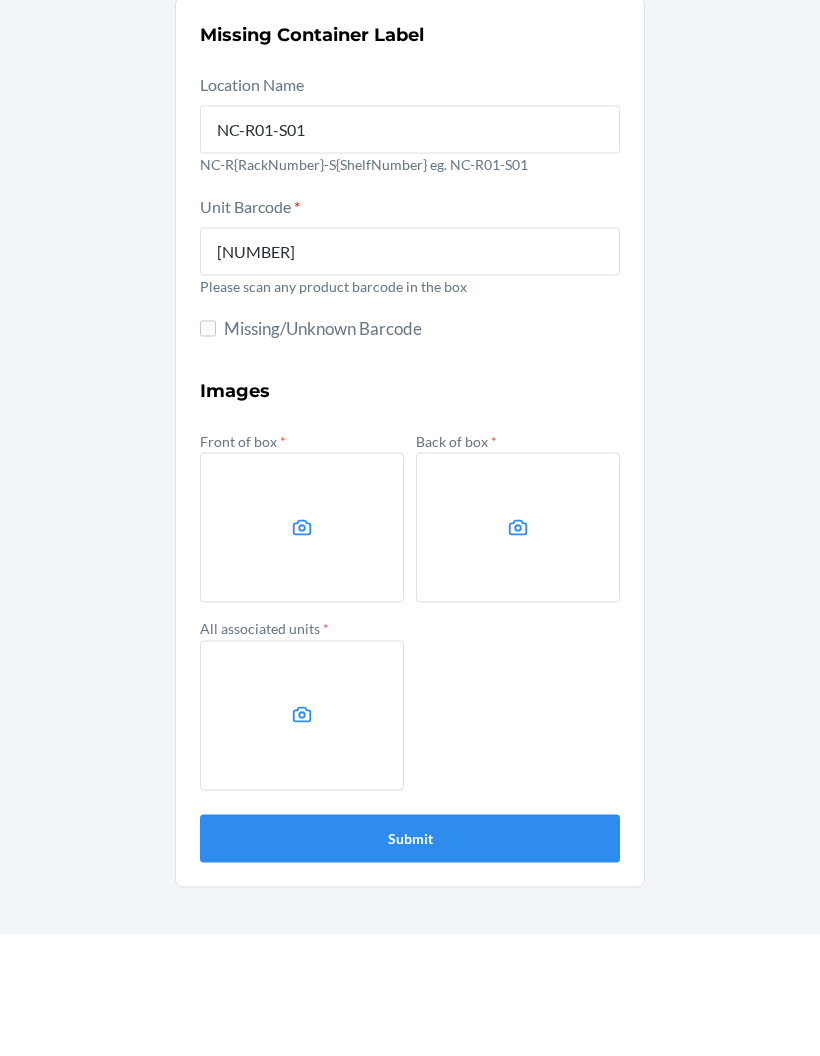 click at bounding box center [302, 649] 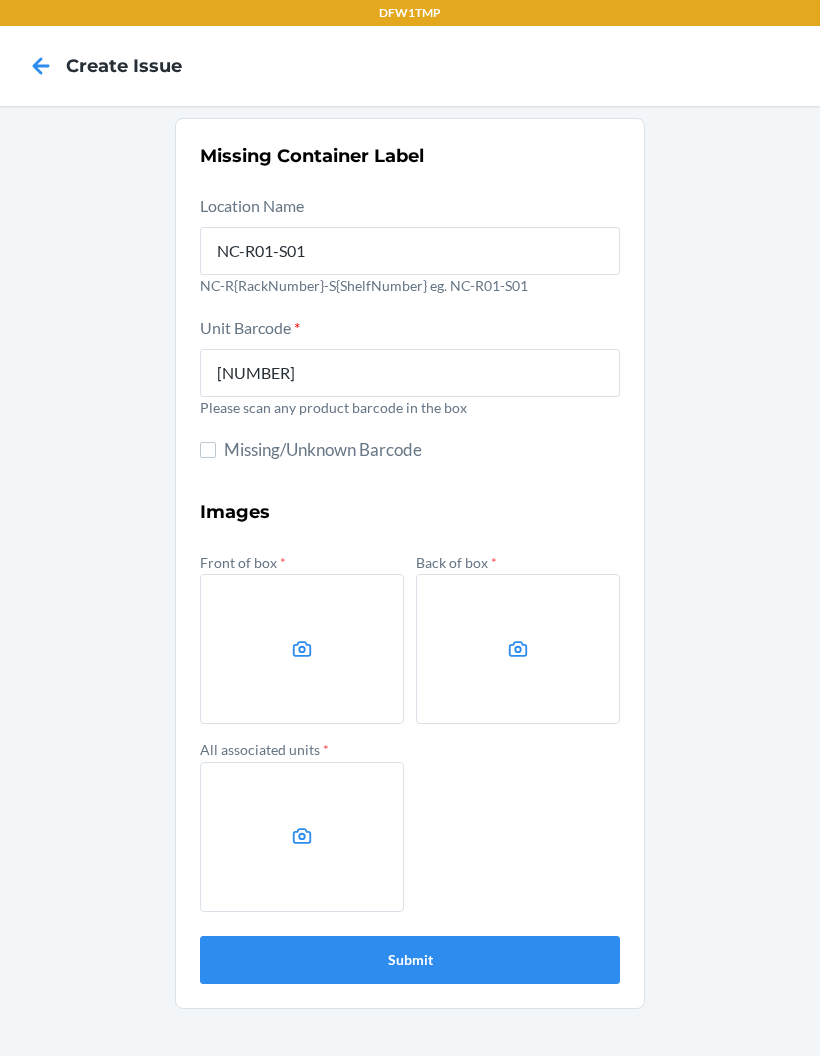 click at bounding box center (302, 649) 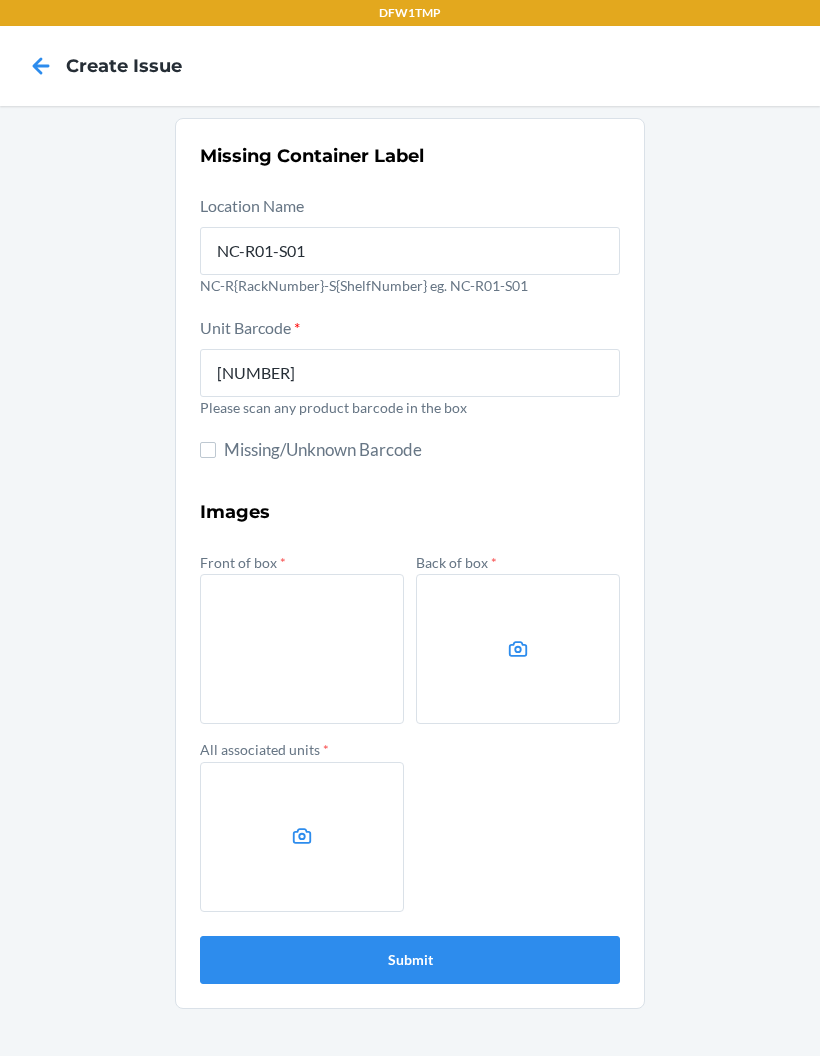 click at bounding box center [518, 649] 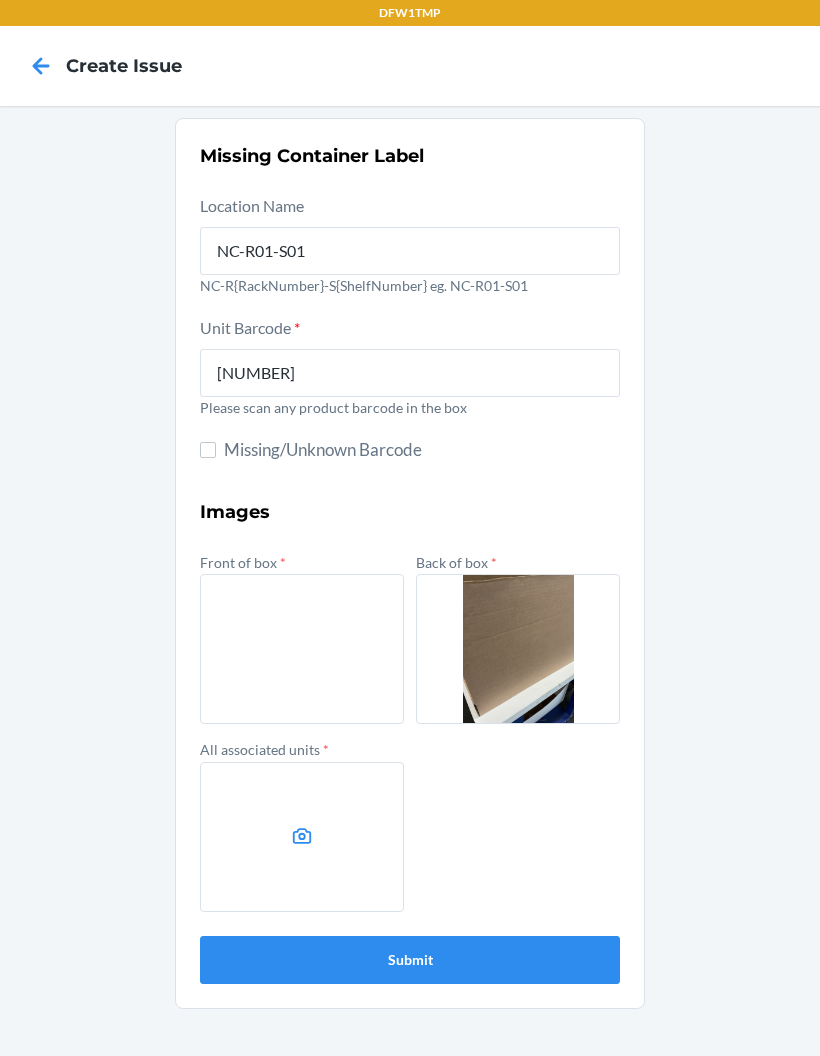 click 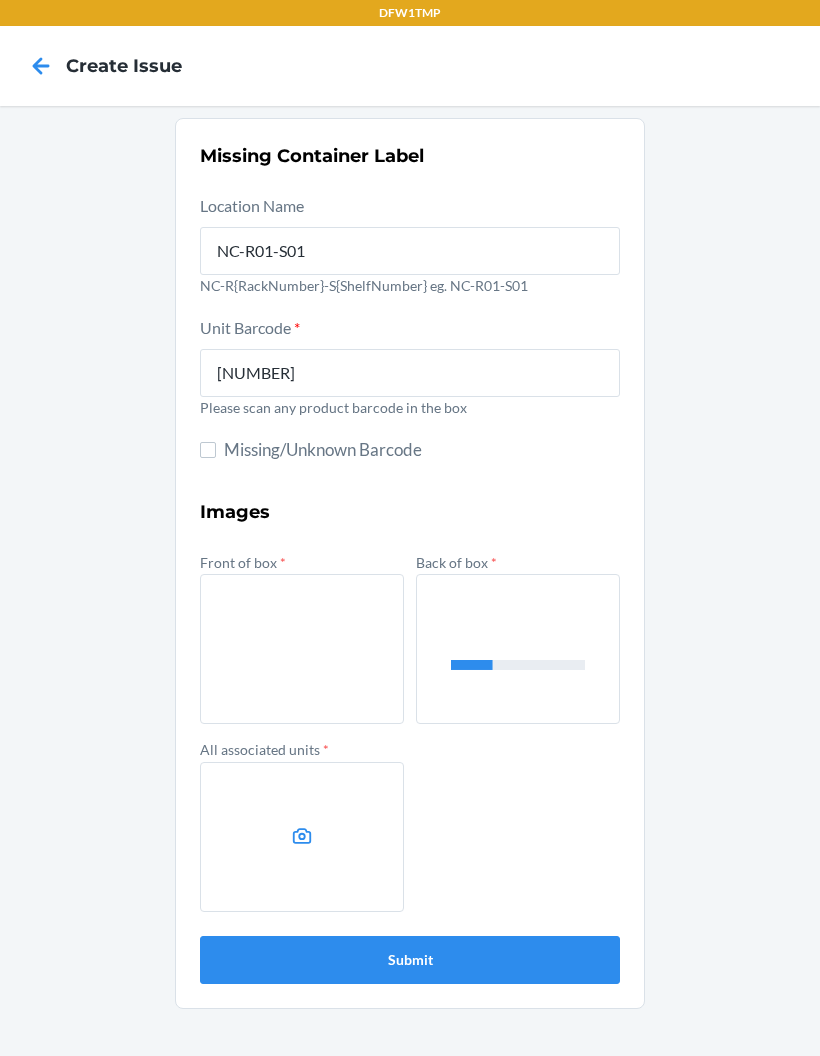click at bounding box center (302, 837) 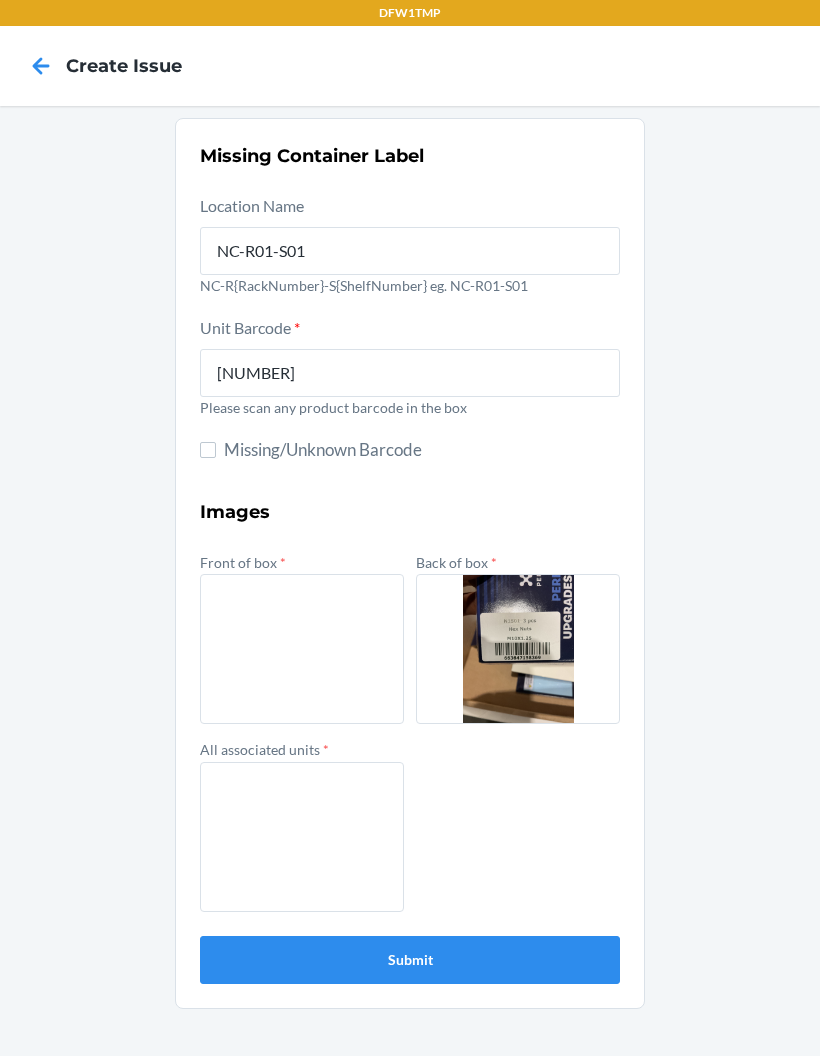 click on "Submit" at bounding box center [410, 960] 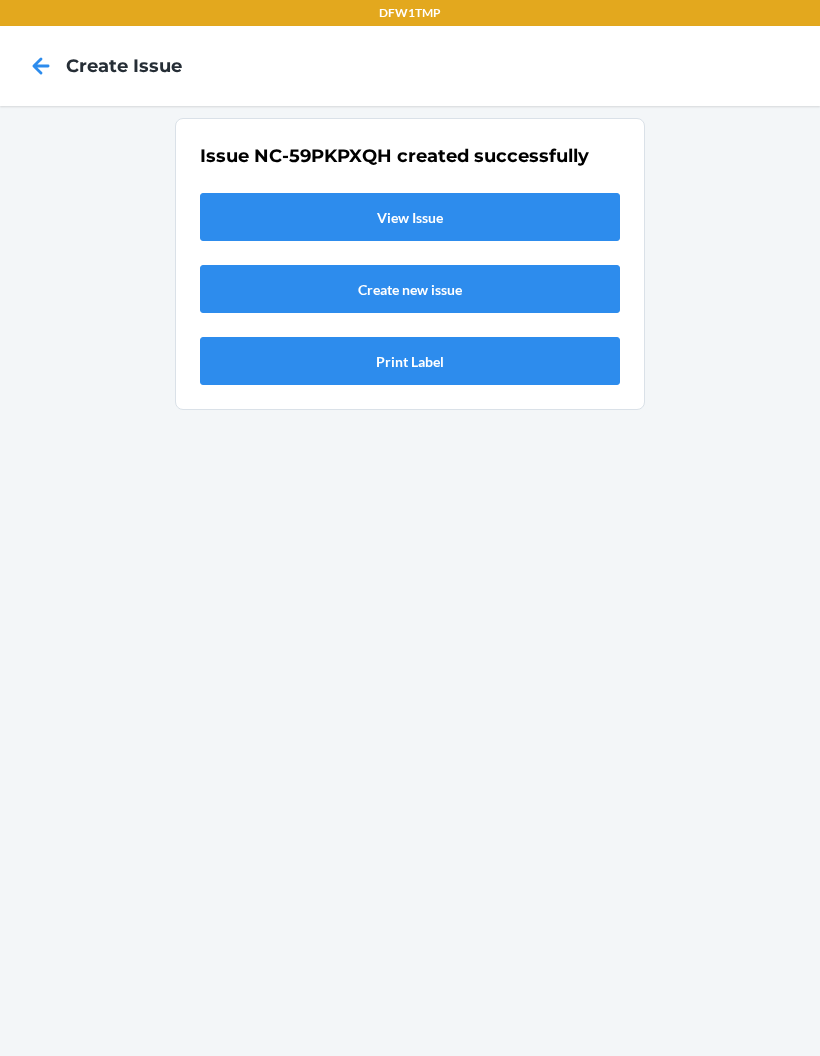 click on "View Issue" at bounding box center [410, 217] 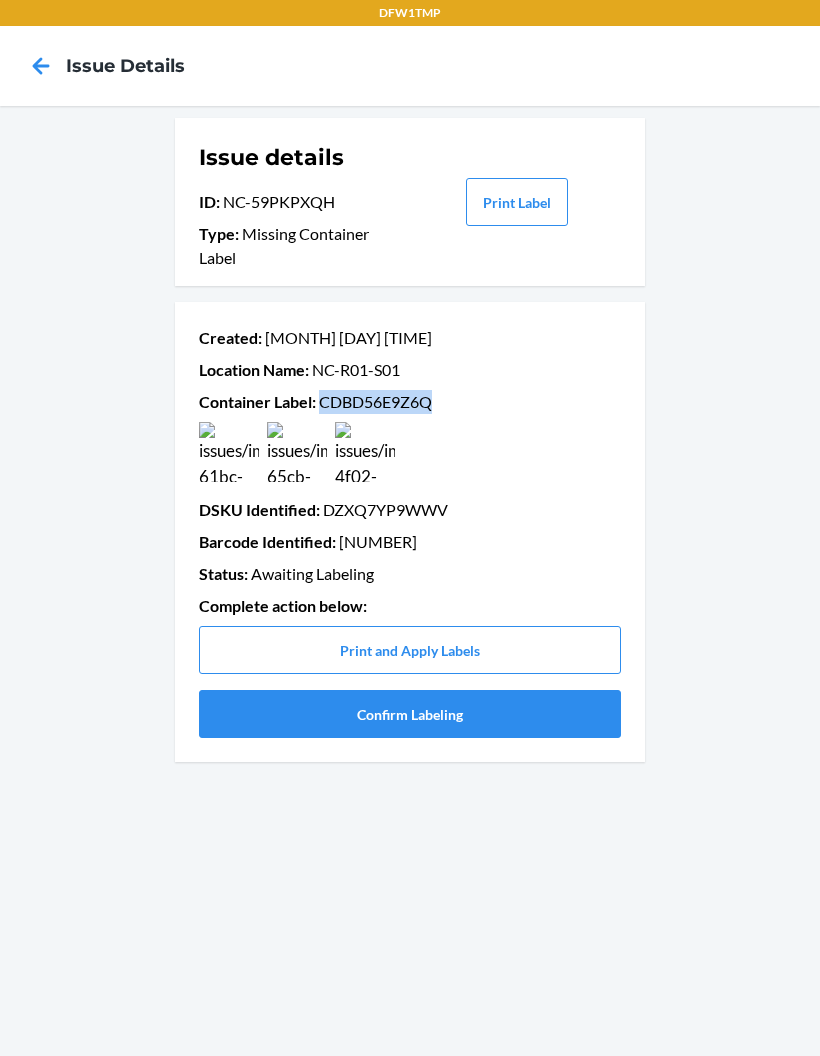 click on "Confirm Labeling" at bounding box center (410, 714) 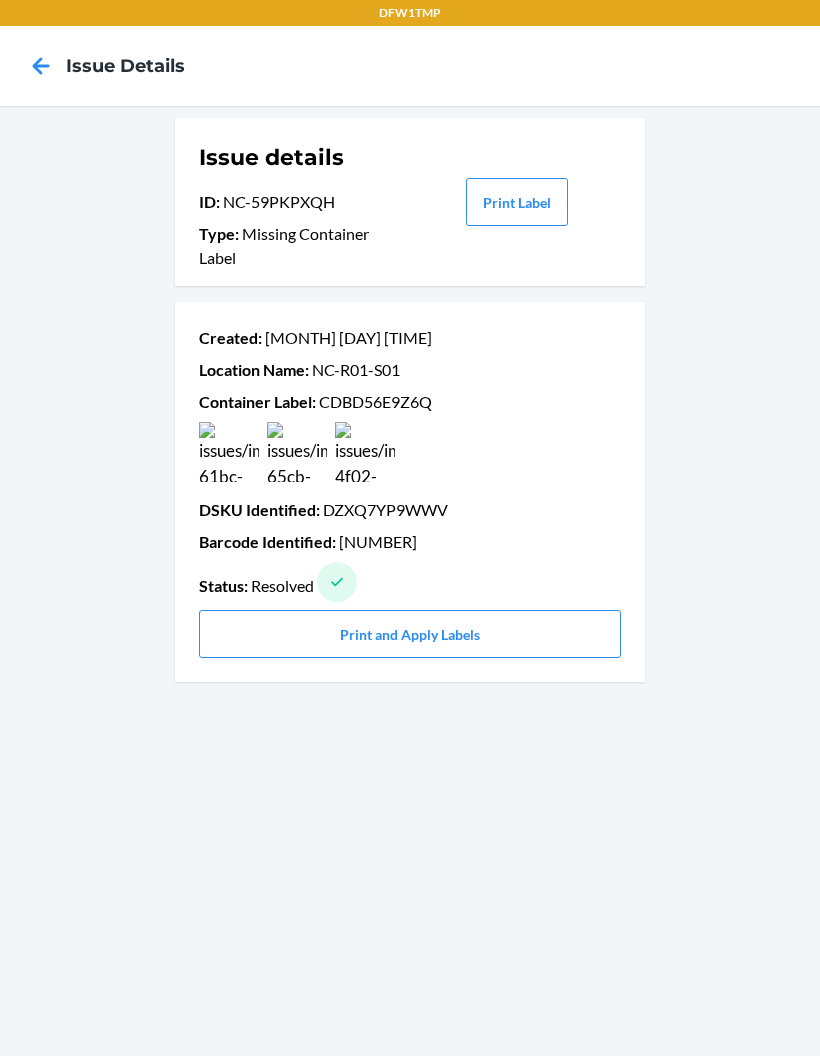 scroll, scrollTop: 0, scrollLeft: 0, axis: both 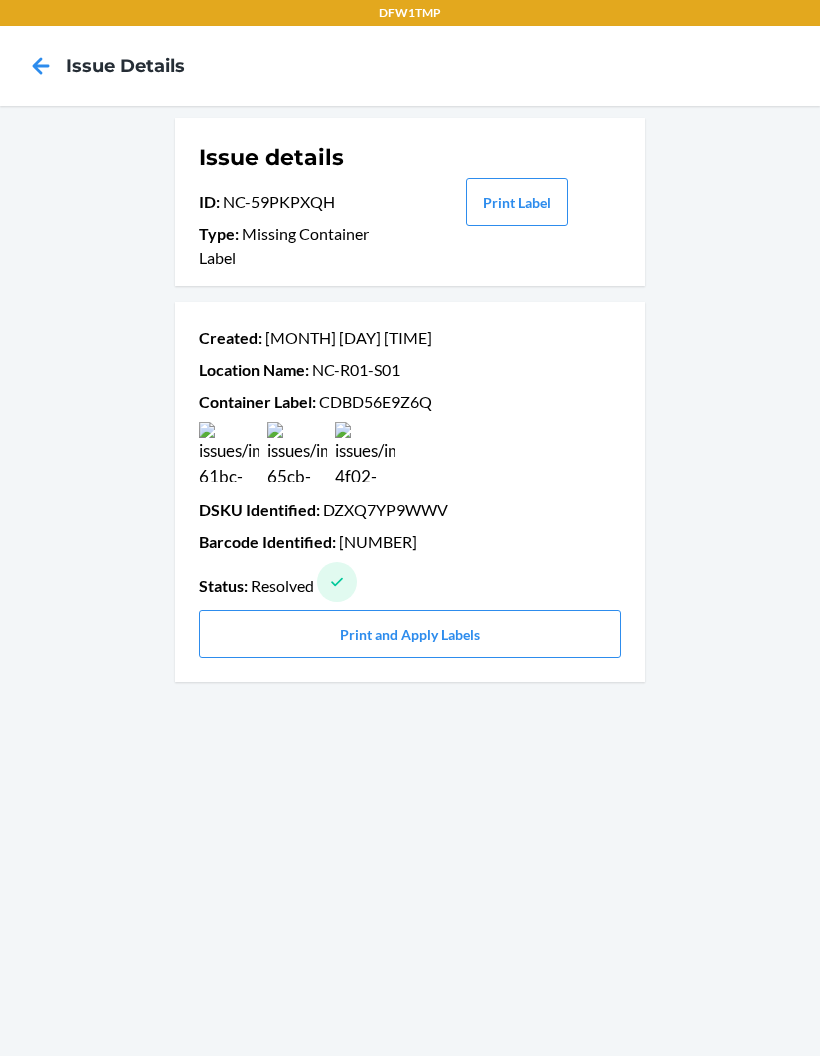 click 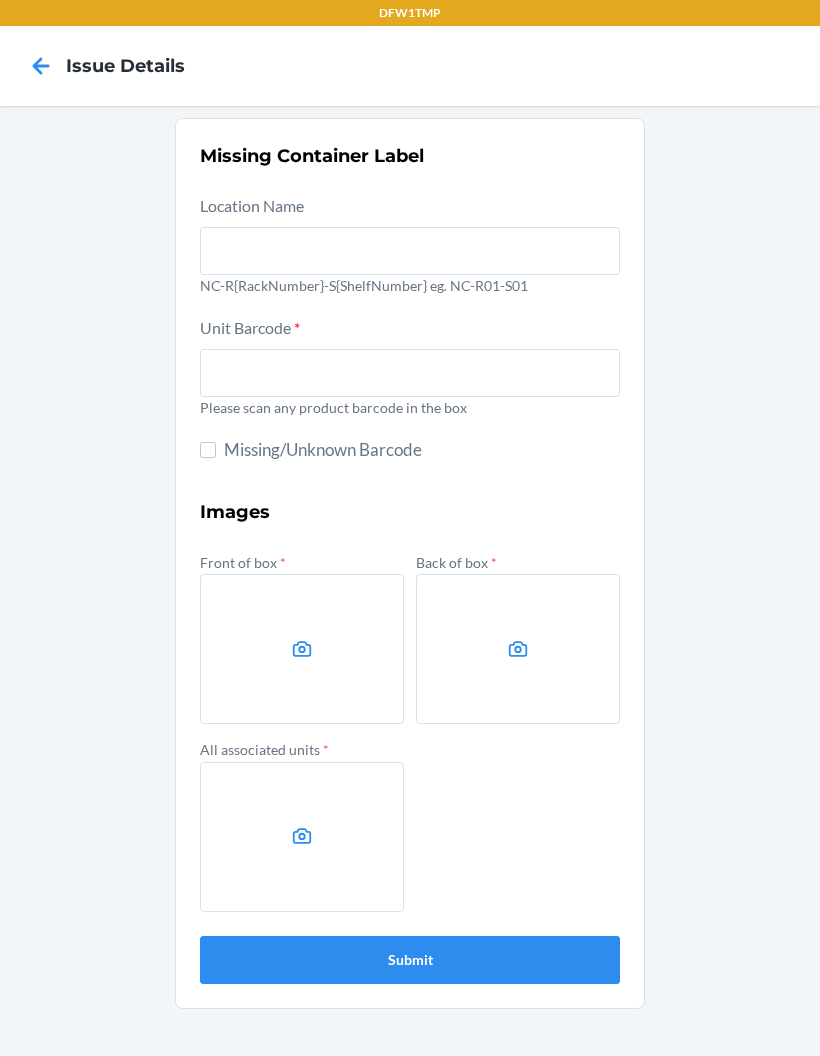 scroll, scrollTop: 80, scrollLeft: 0, axis: vertical 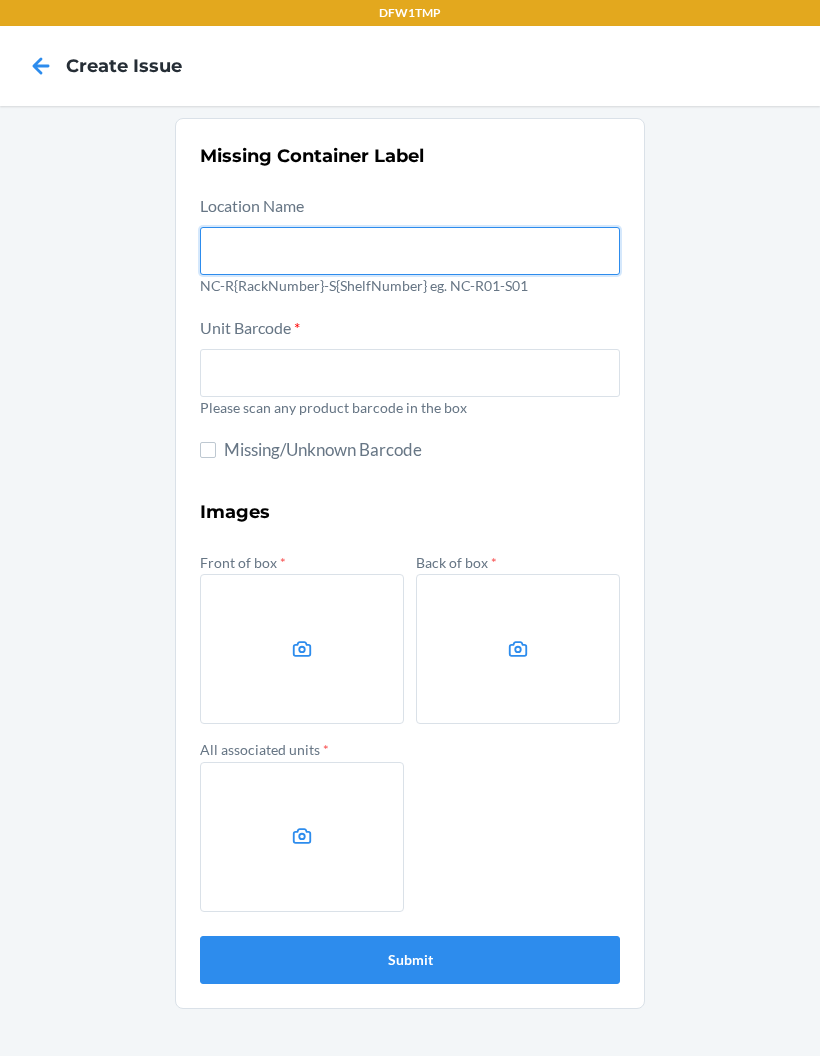 click at bounding box center (410, 251) 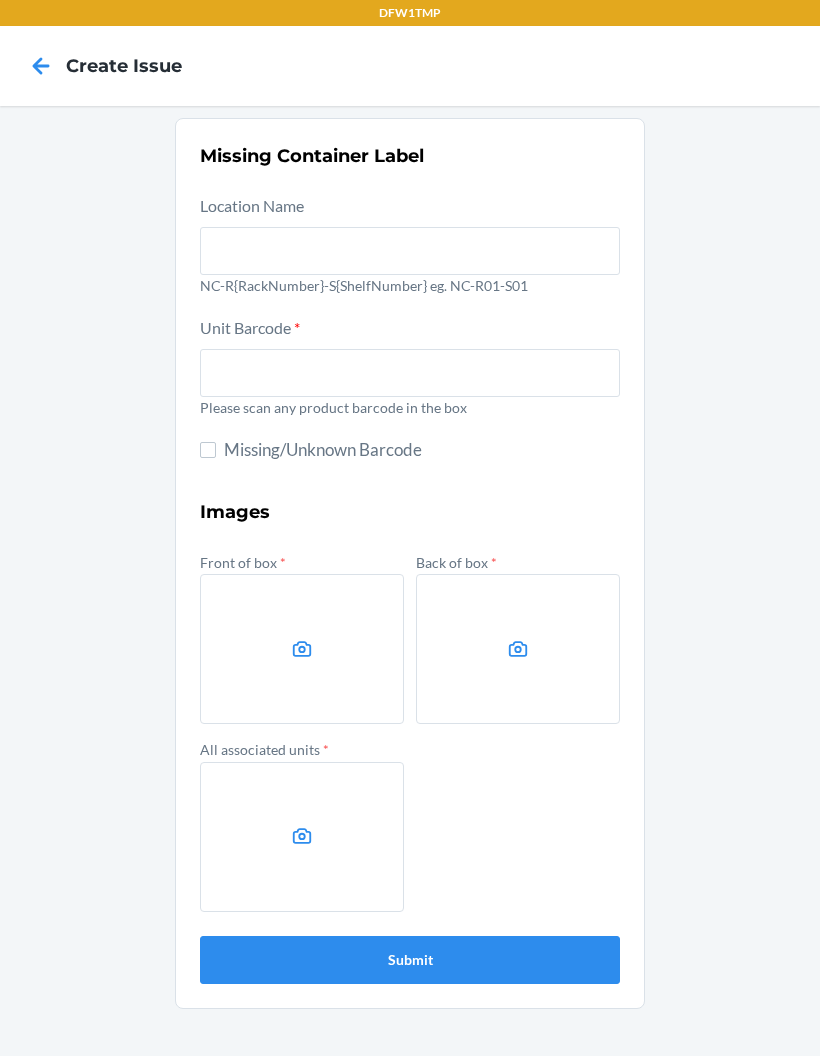 click on "NC-R{RackNumber}-S{ShelfNumber} eg. NC-R01-S01" at bounding box center (410, 285) 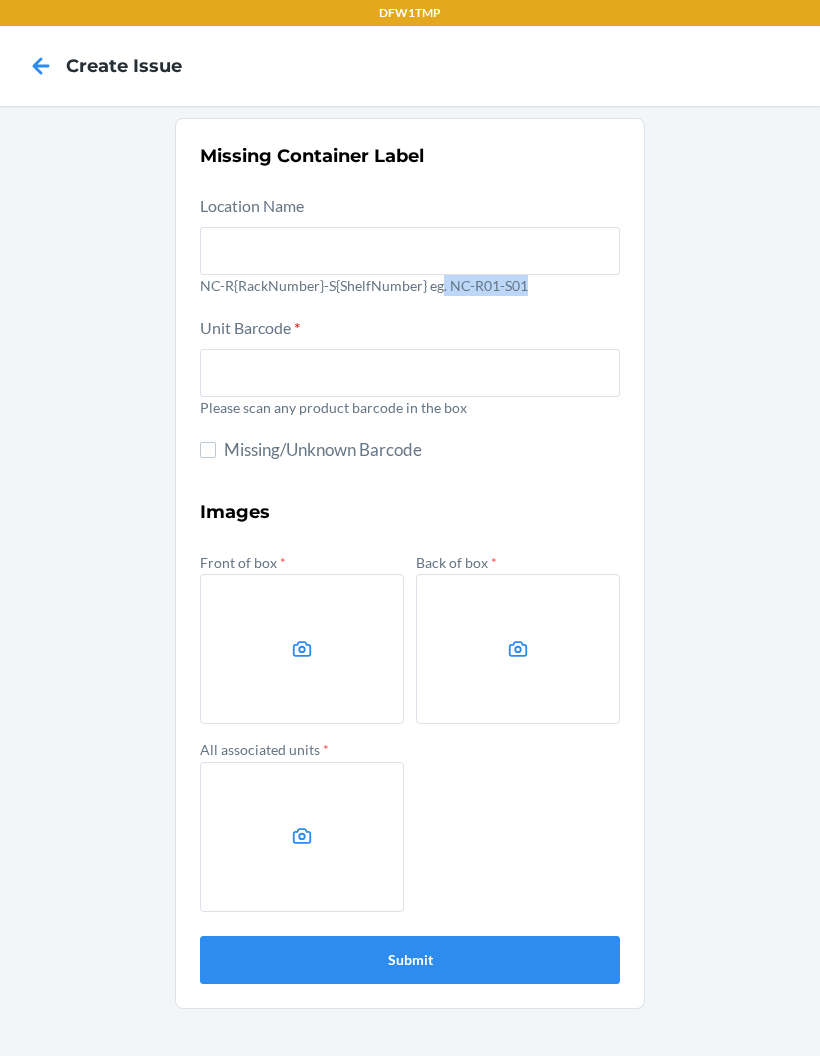 copy on ". NC-R01-S01" 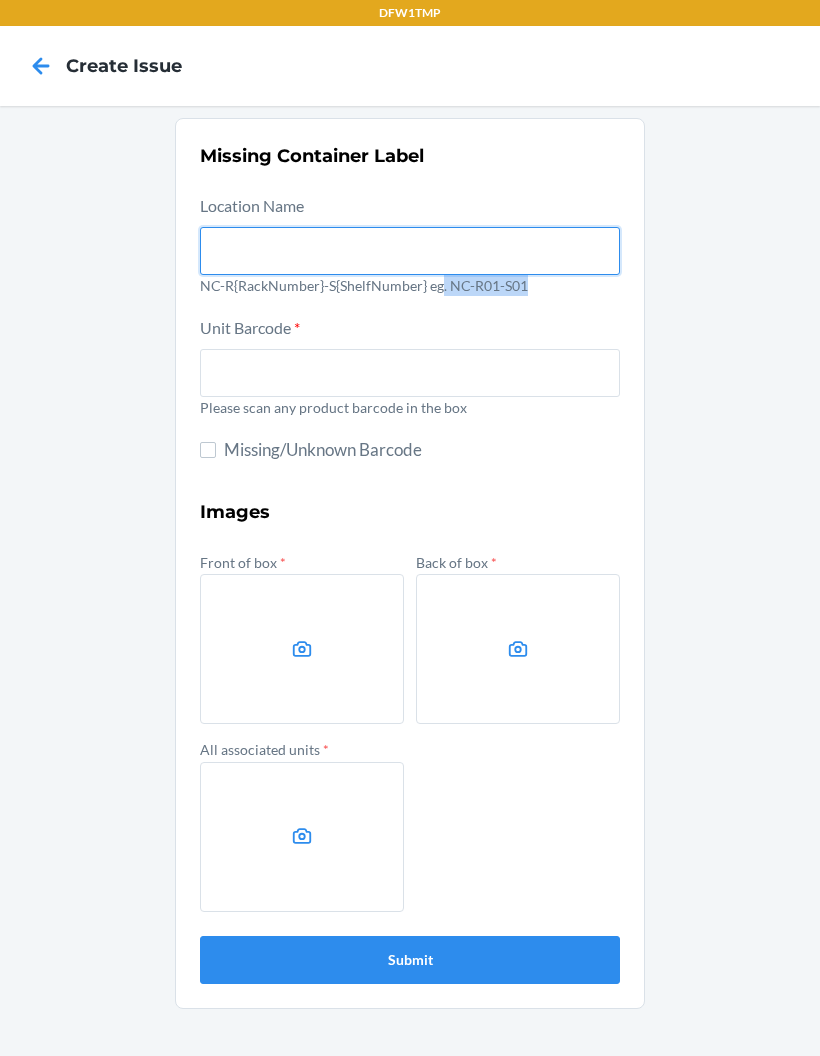 click at bounding box center [410, 251] 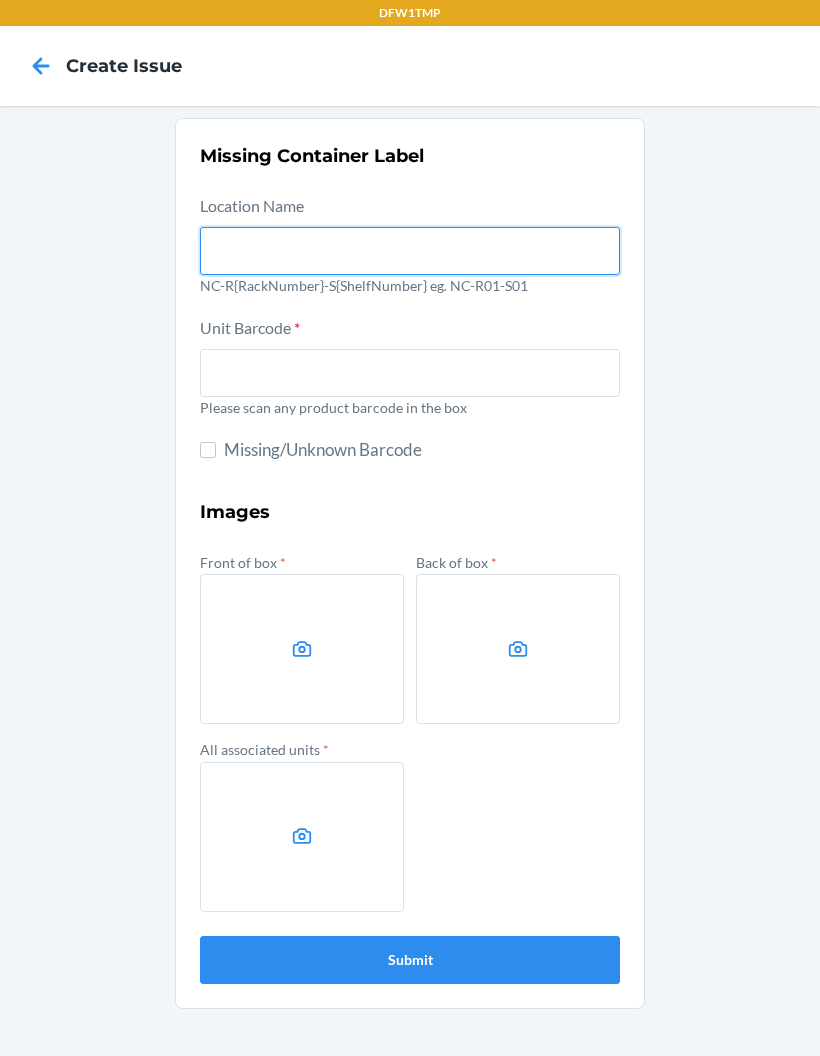 click at bounding box center (410, 251) 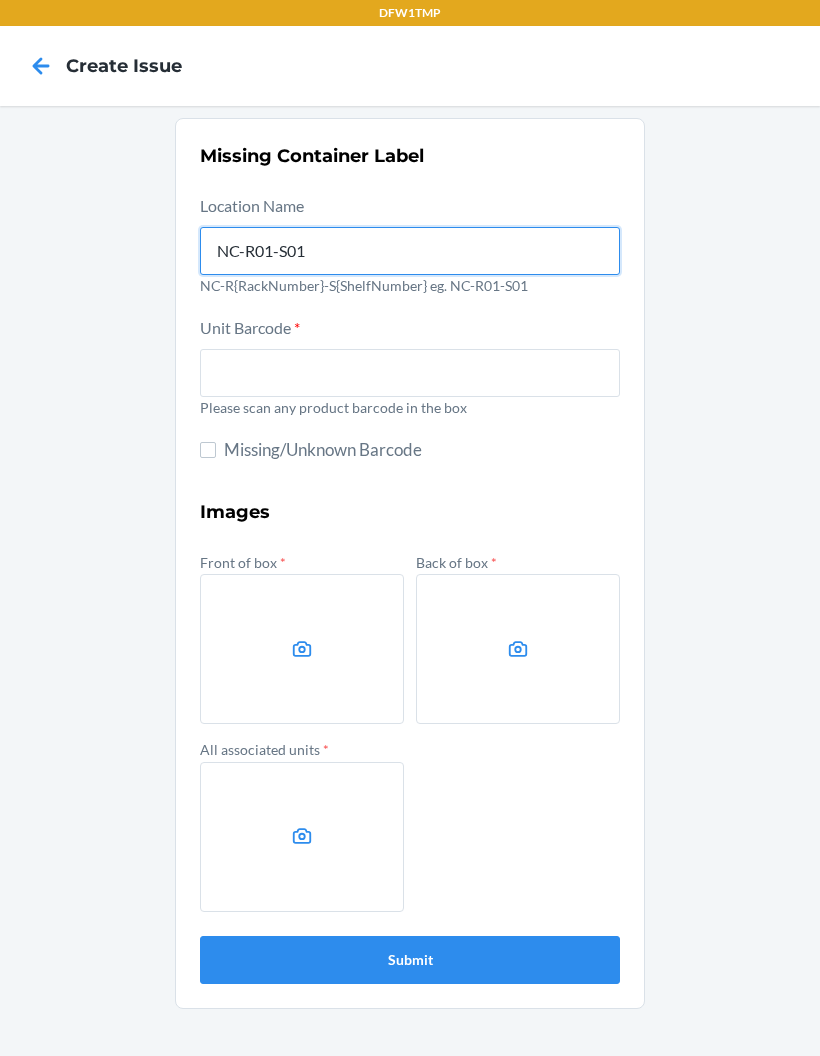 type on "NC-R01-S01" 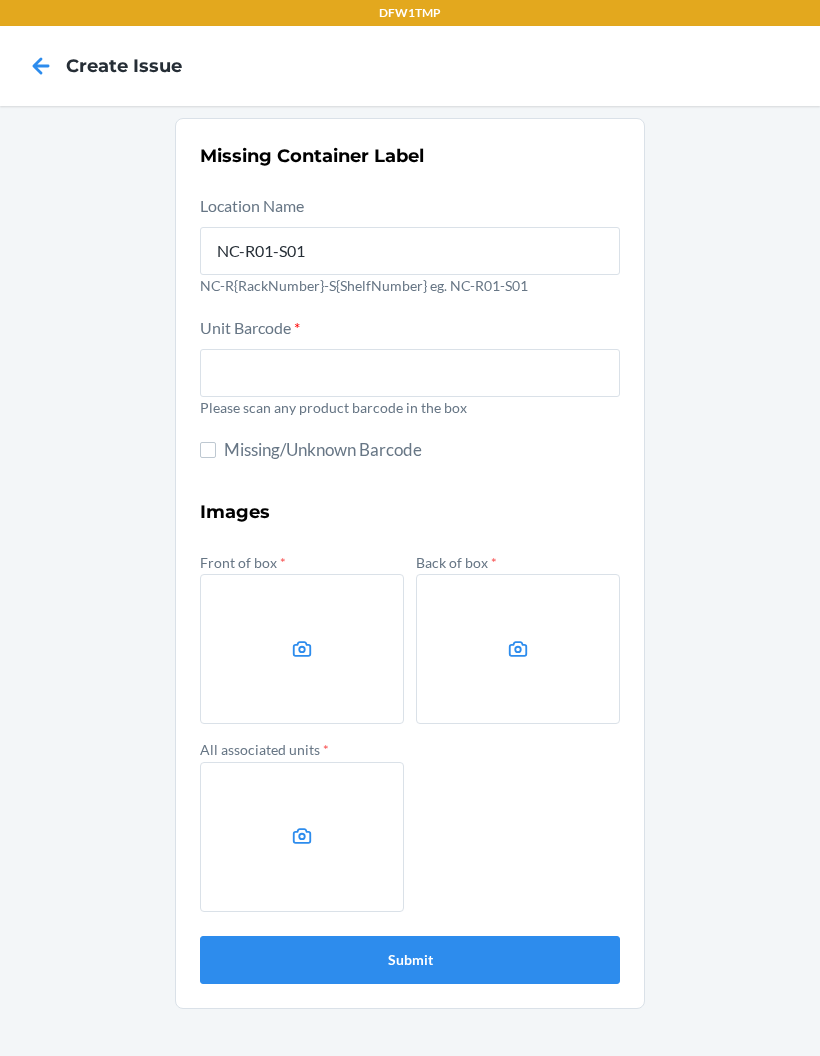 click at bounding box center (410, 373) 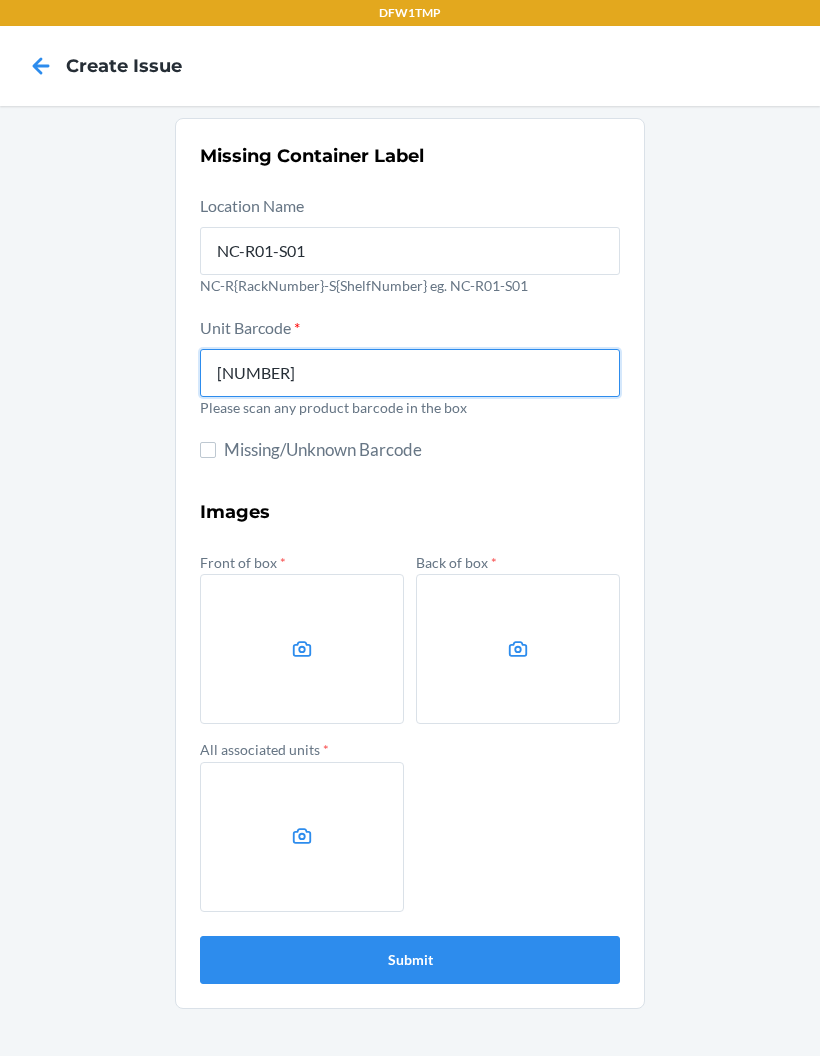 click on "[NUMBER]" at bounding box center (410, 373) 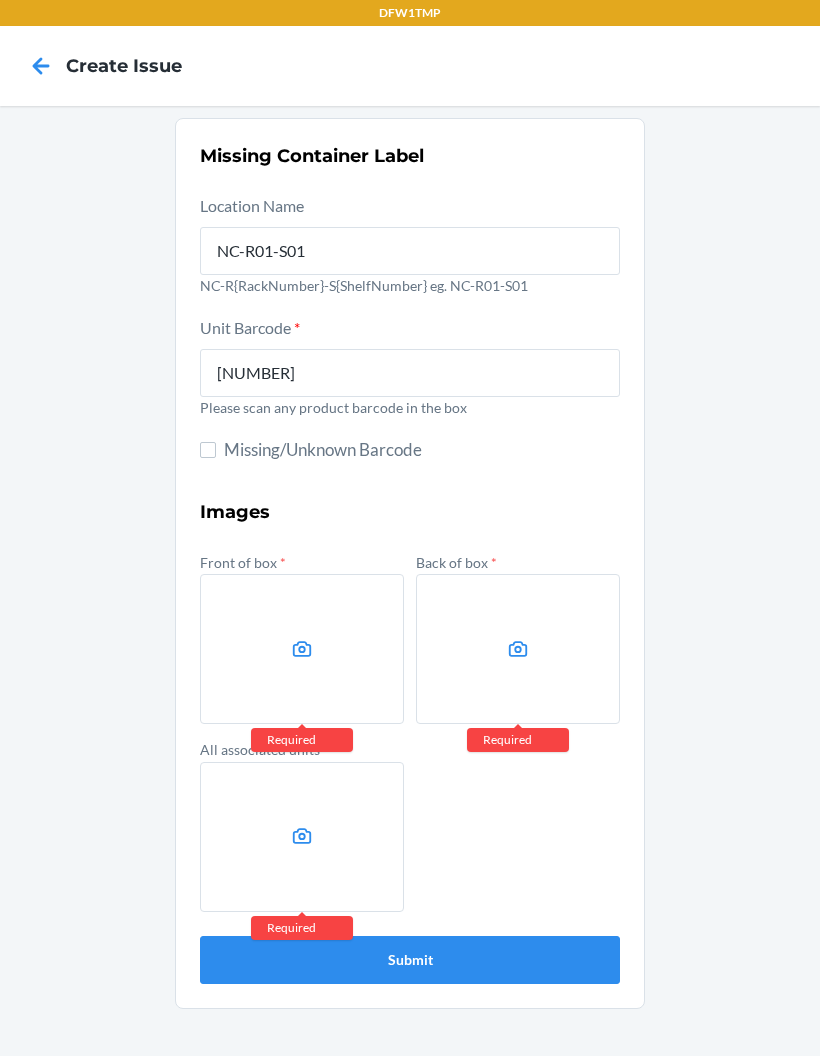 click at bounding box center [302, 649] 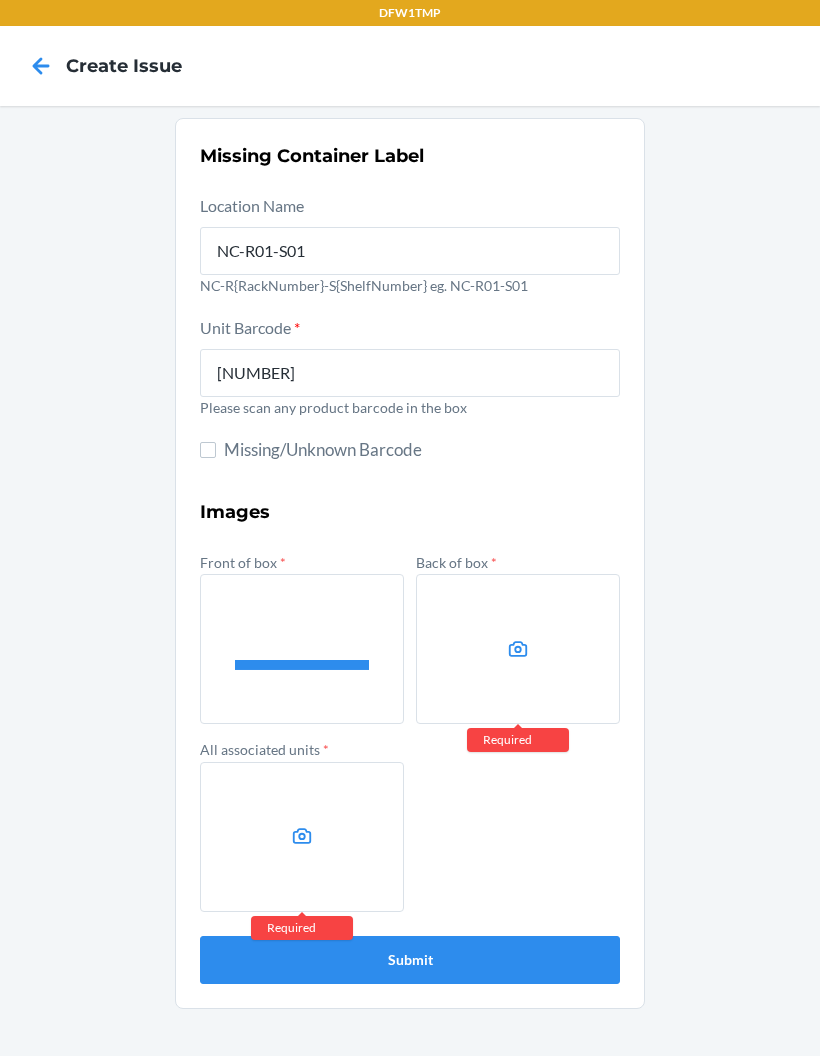 click at bounding box center [518, 649] 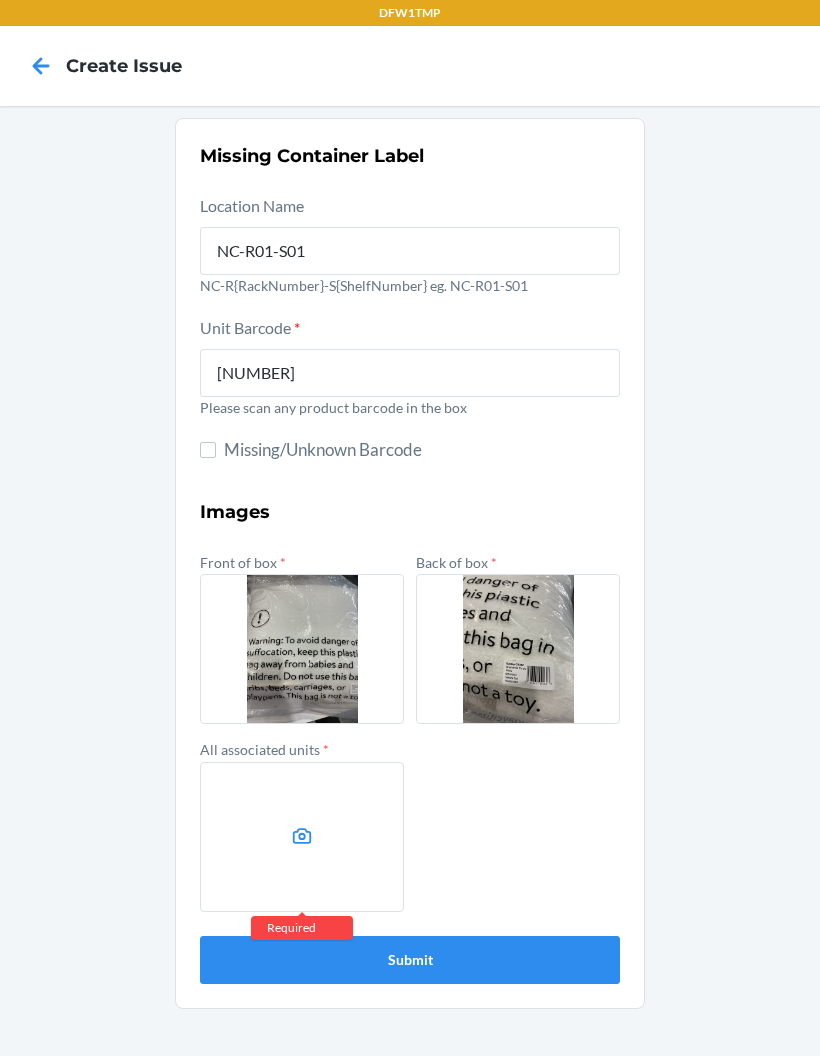 click at bounding box center (302, 837) 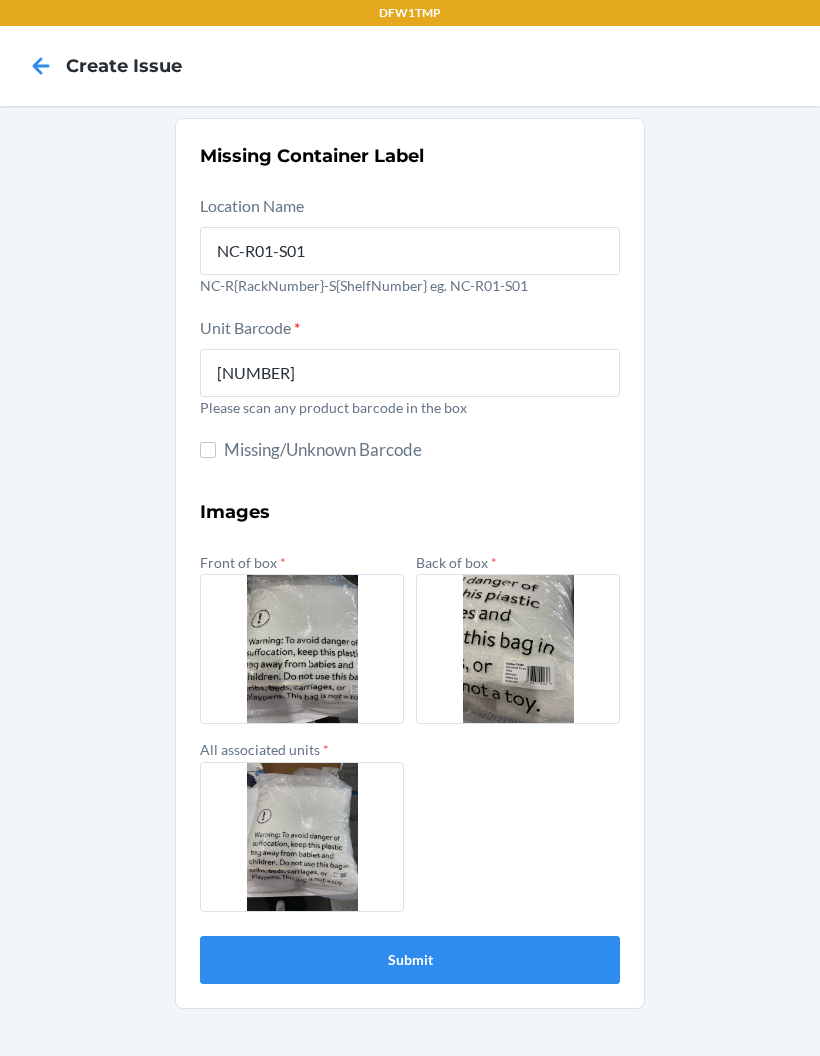 click on "Submit" at bounding box center [410, 960] 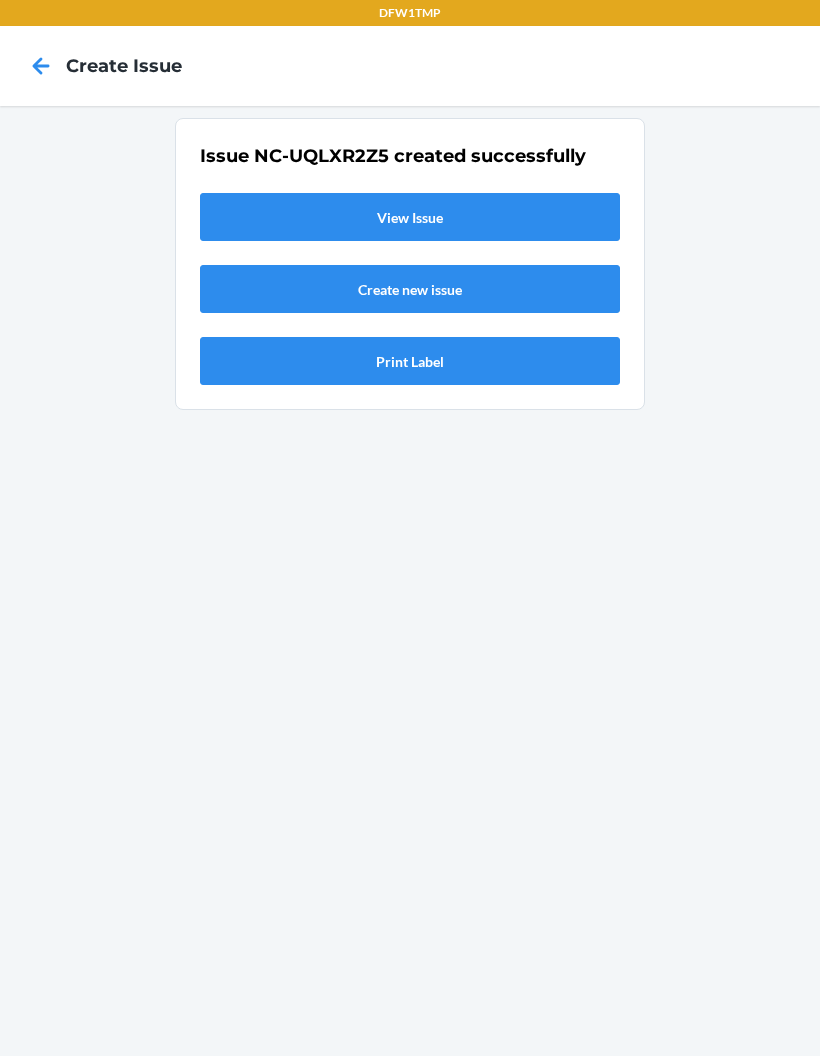 click on "View Issue" at bounding box center [410, 217] 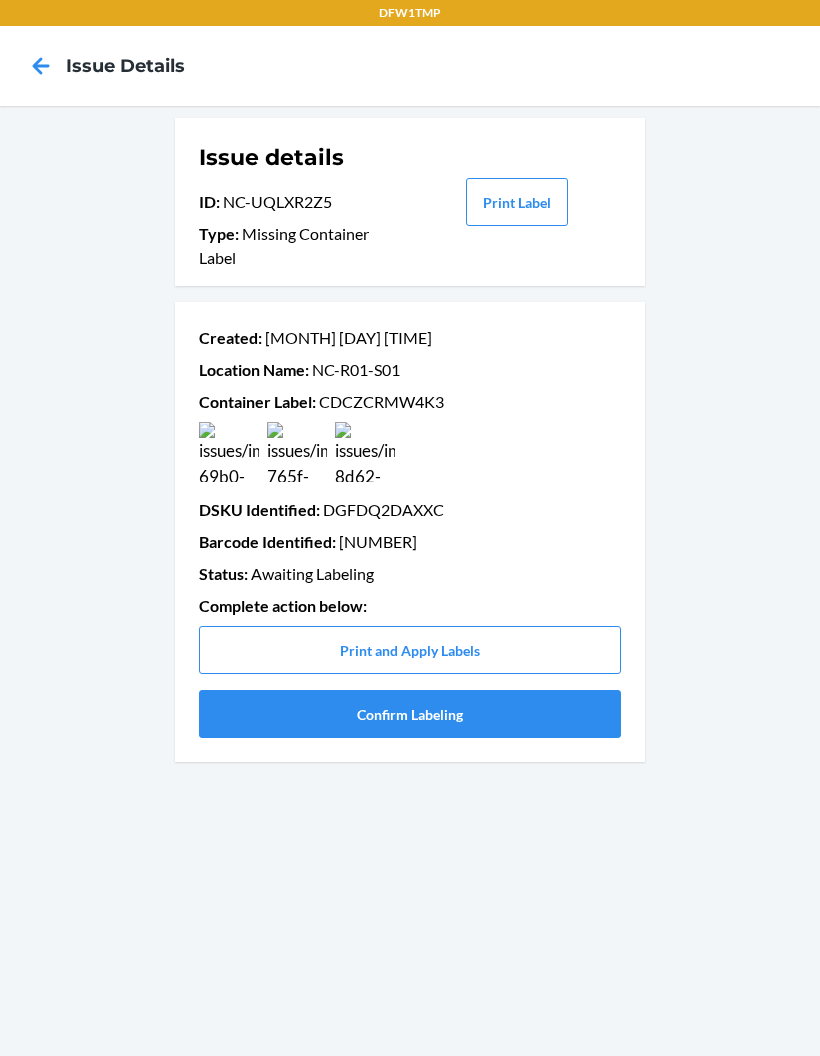 click on "Confirm Labeling" at bounding box center (410, 714) 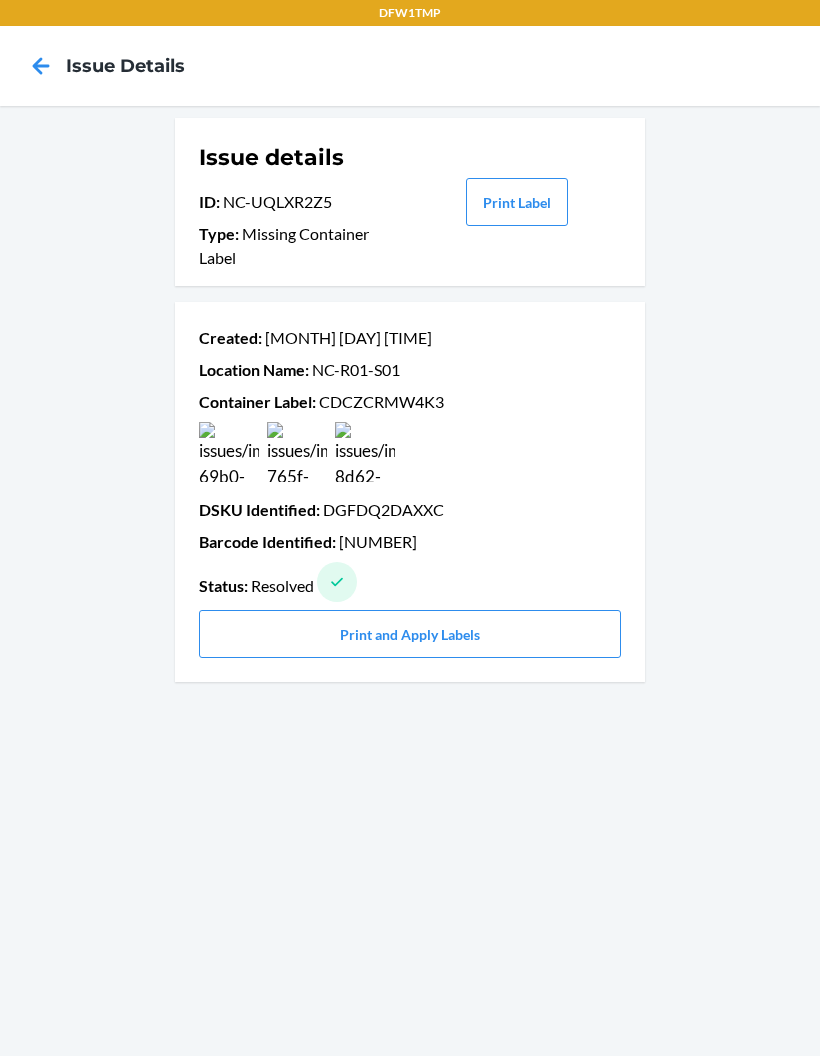 scroll, scrollTop: 0, scrollLeft: 0, axis: both 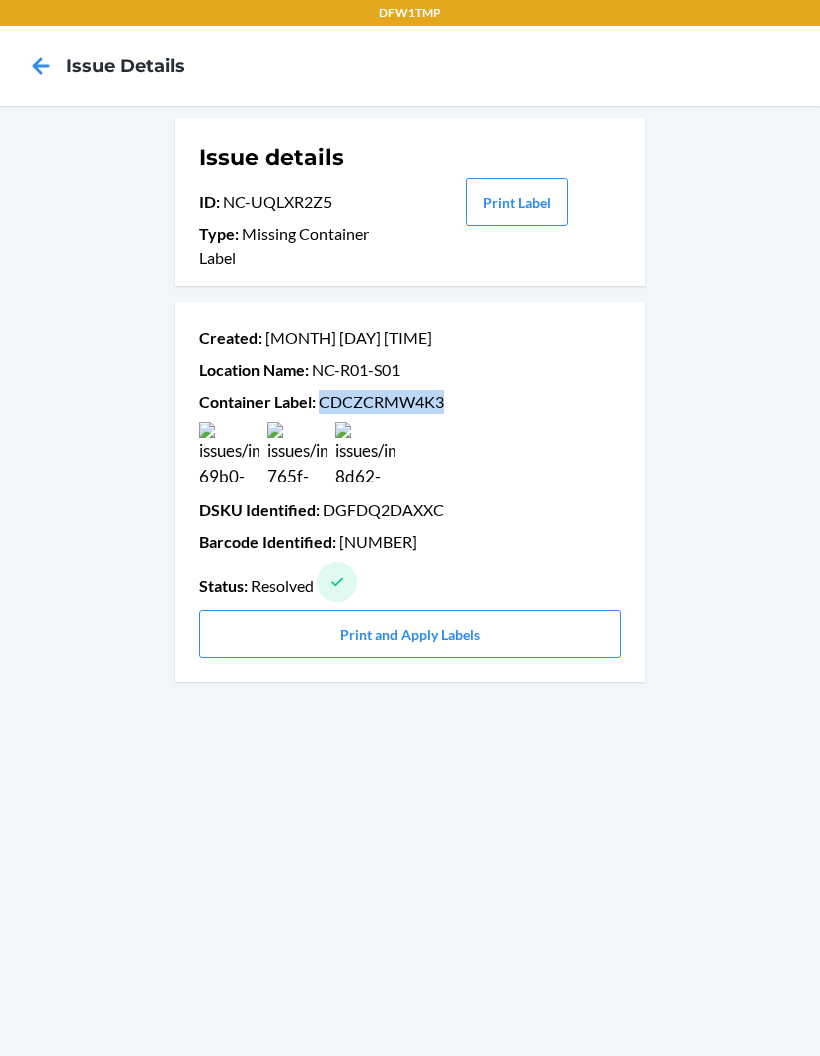 click 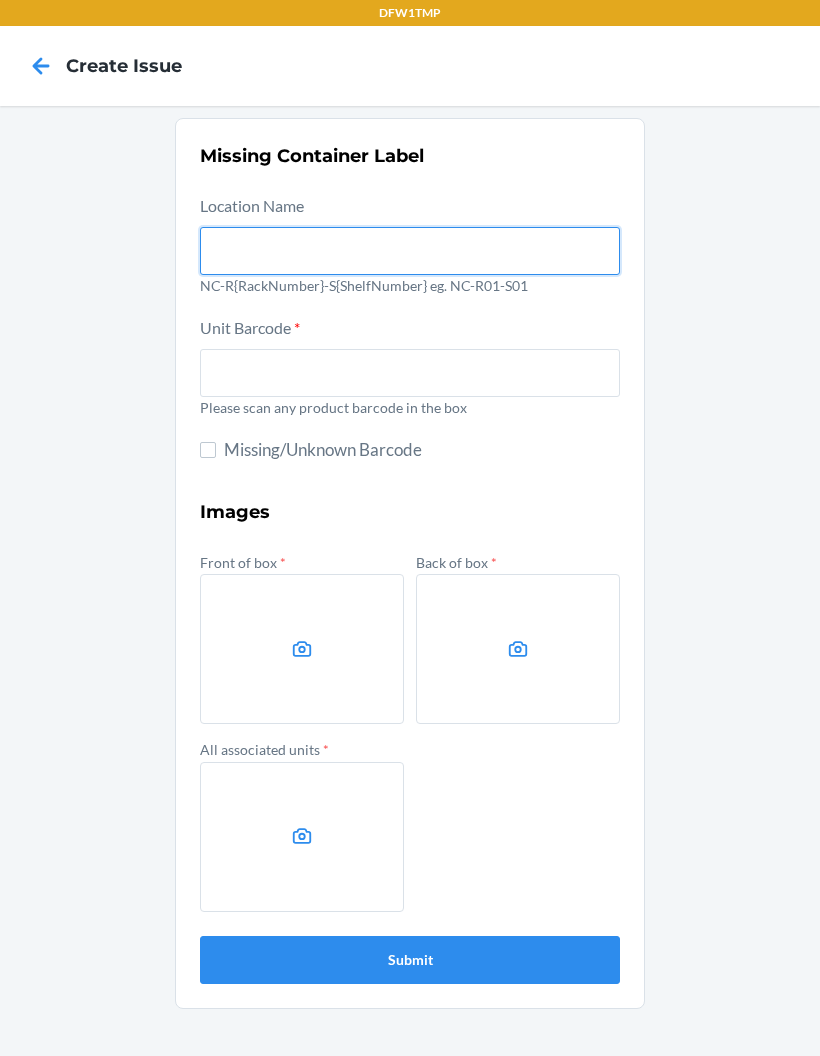 click at bounding box center [410, 251] 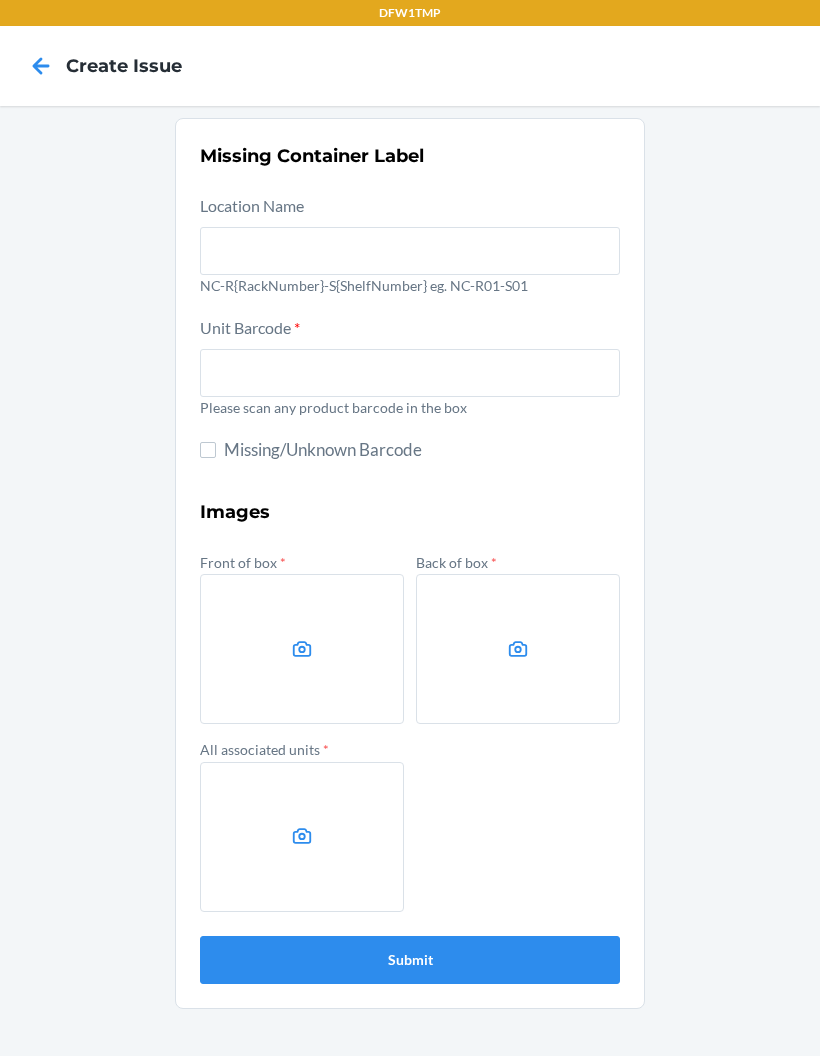 click on "Location Name   NC-R{RackNumber}-S{ShelfNumber} eg. NC-R01-S01" at bounding box center (410, 248) 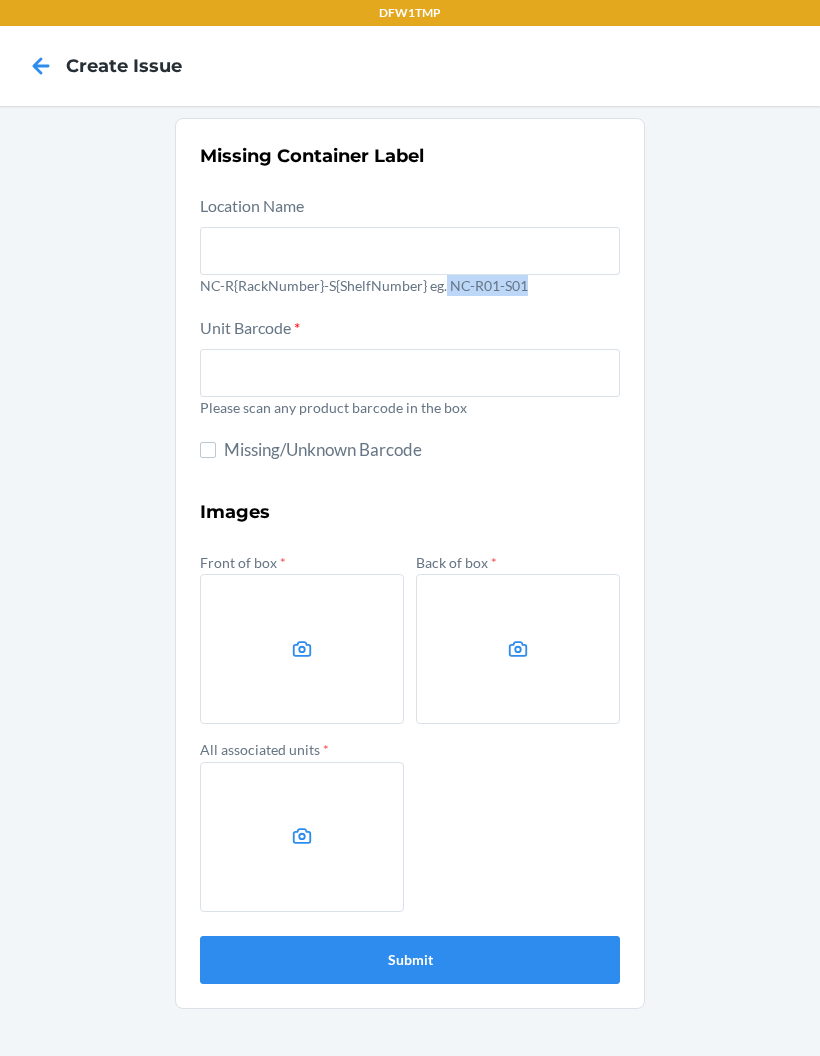 copy on "NC-R01-S01" 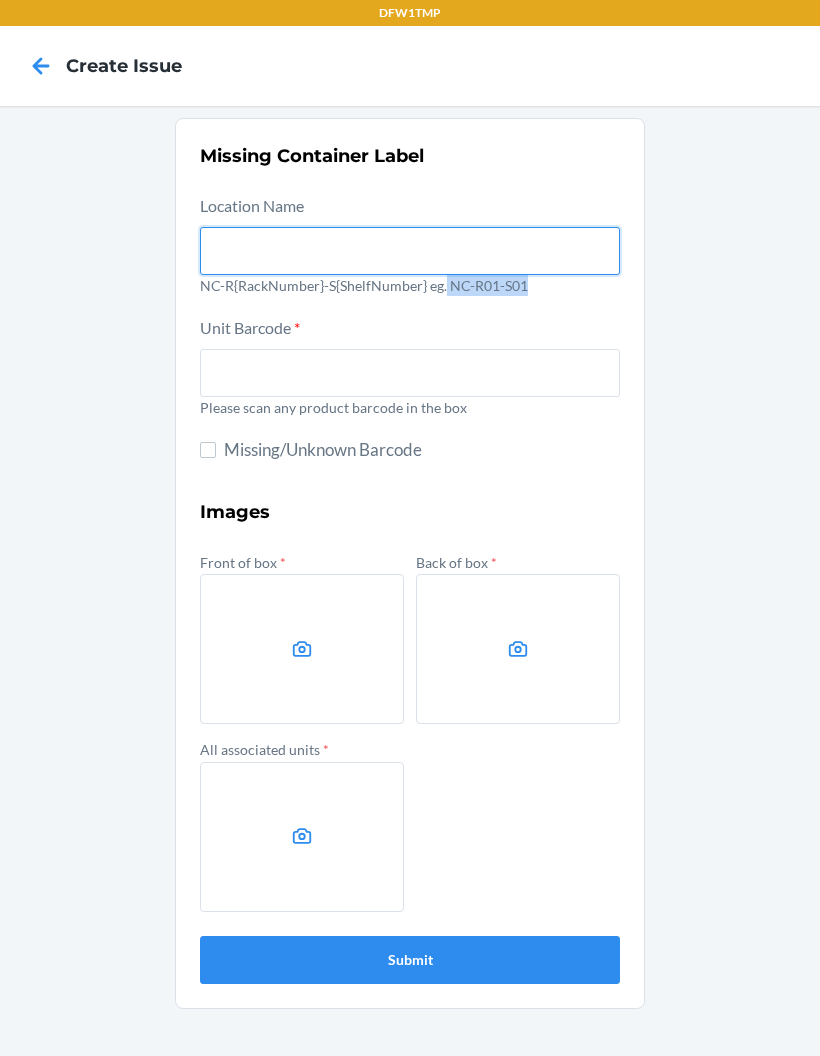 click at bounding box center (410, 251) 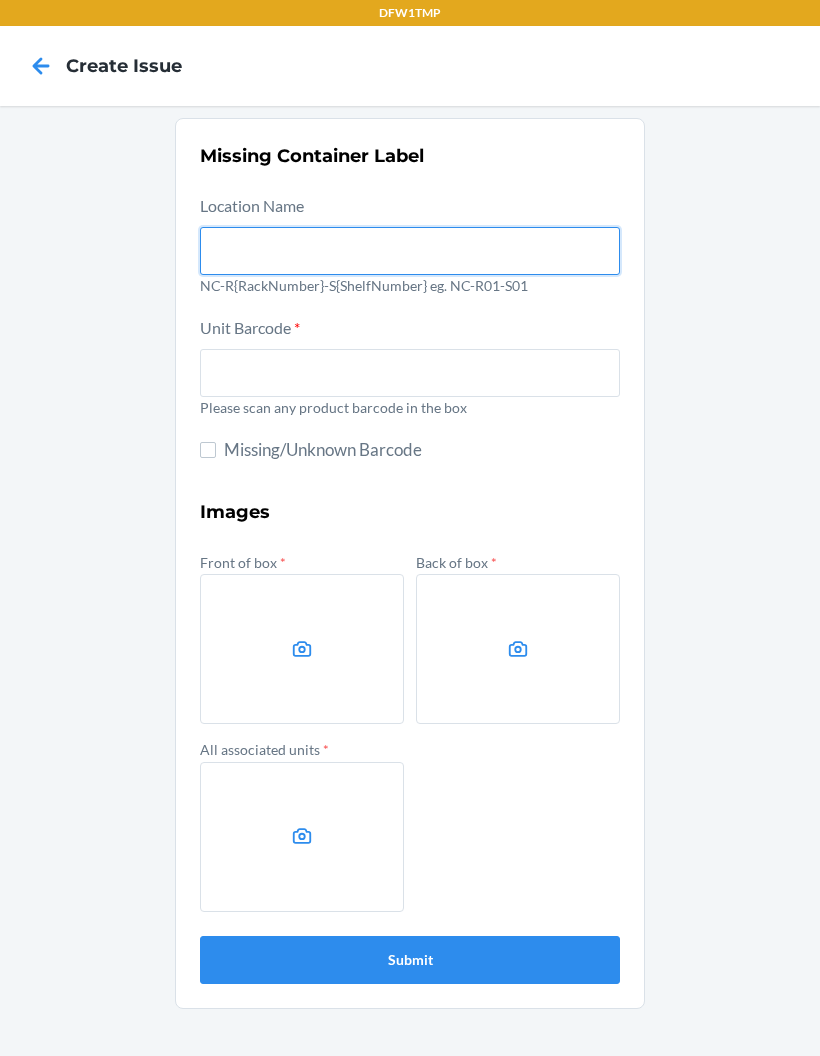 click at bounding box center (410, 251) 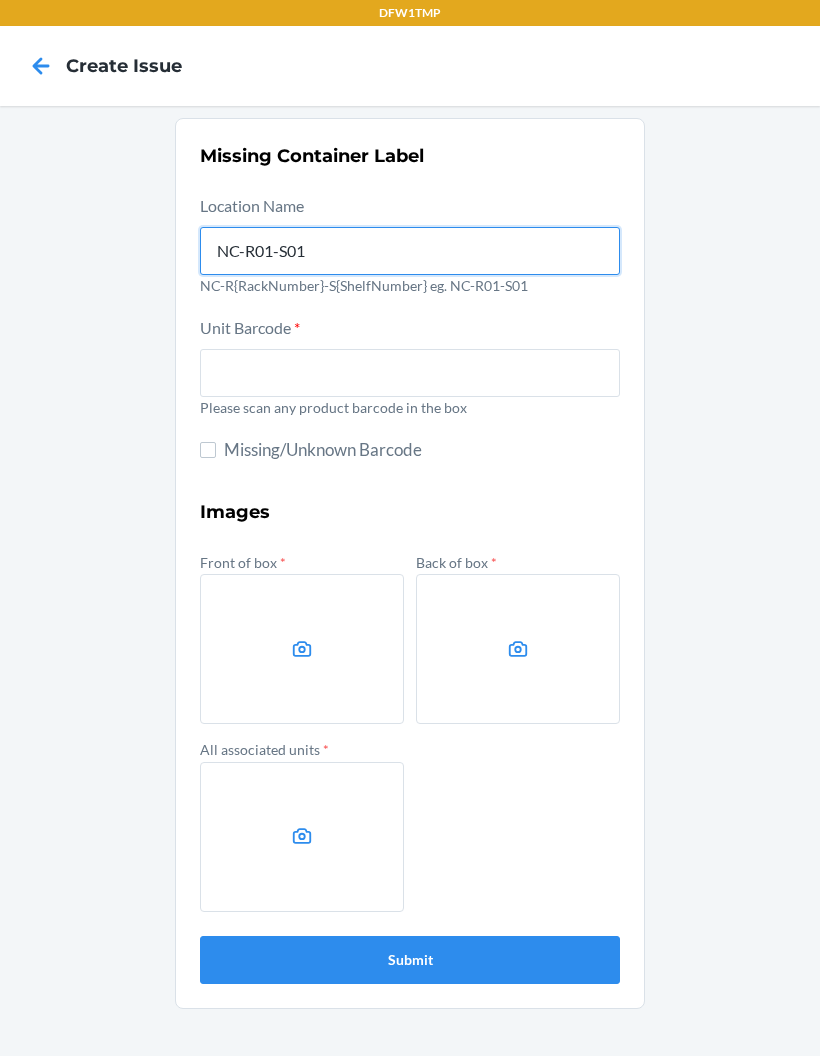 type on "NC-R01-S01" 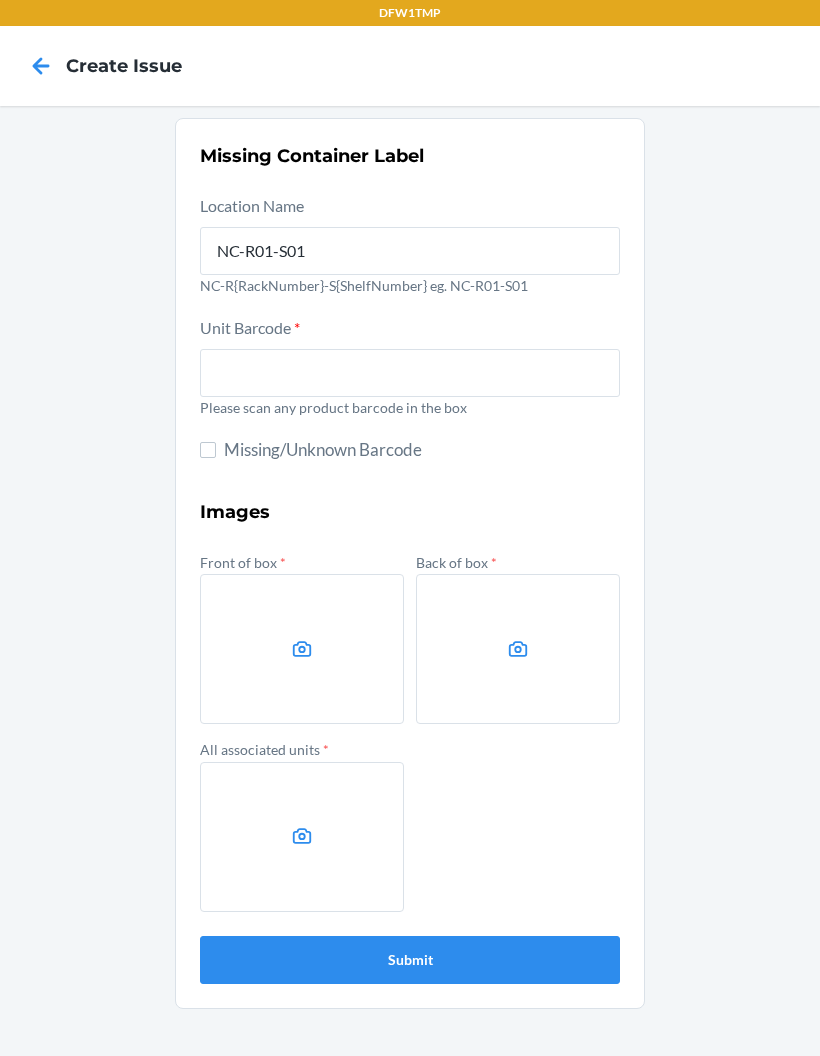 click at bounding box center (410, 373) 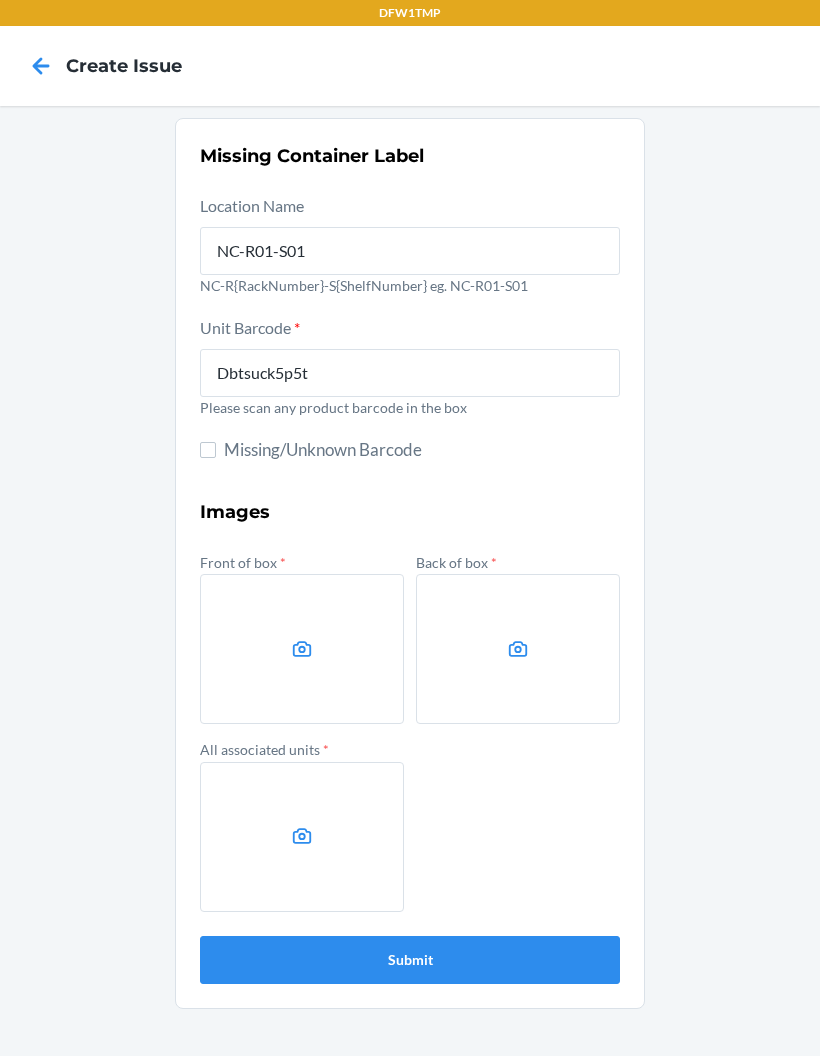 click at bounding box center (302, 649) 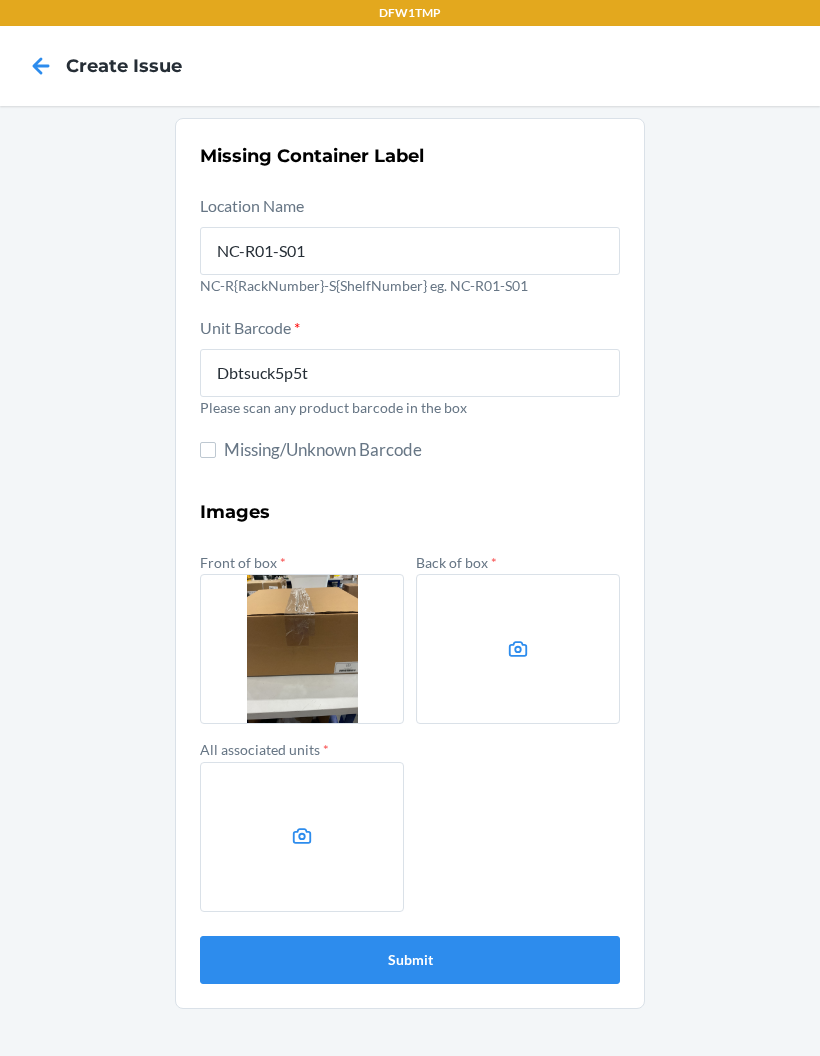 click at bounding box center (518, 649) 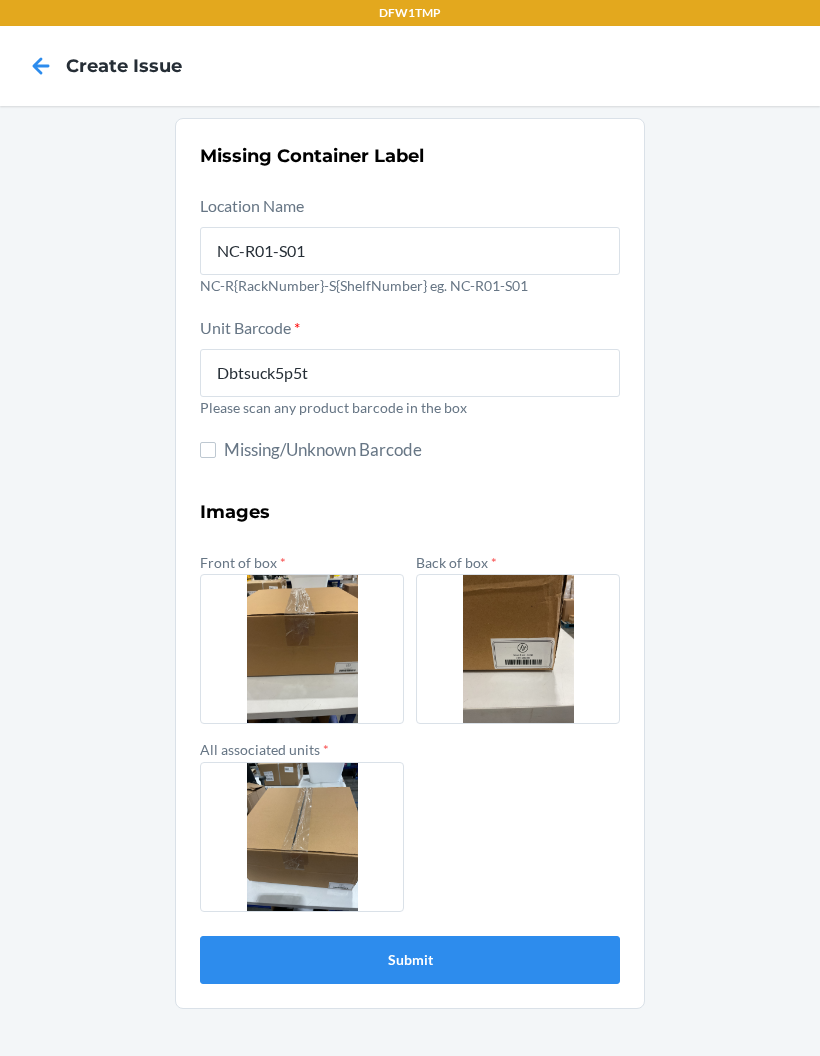 click on "Submit" at bounding box center (410, 960) 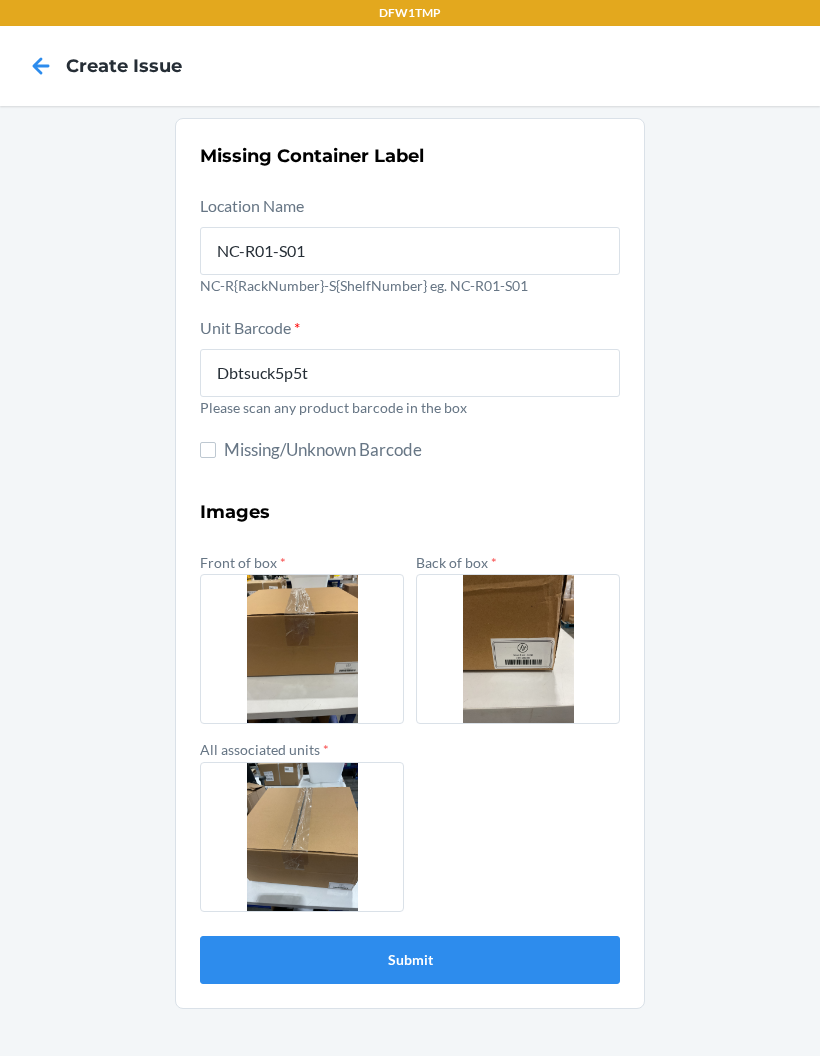 click on "Submit" at bounding box center [410, 960] 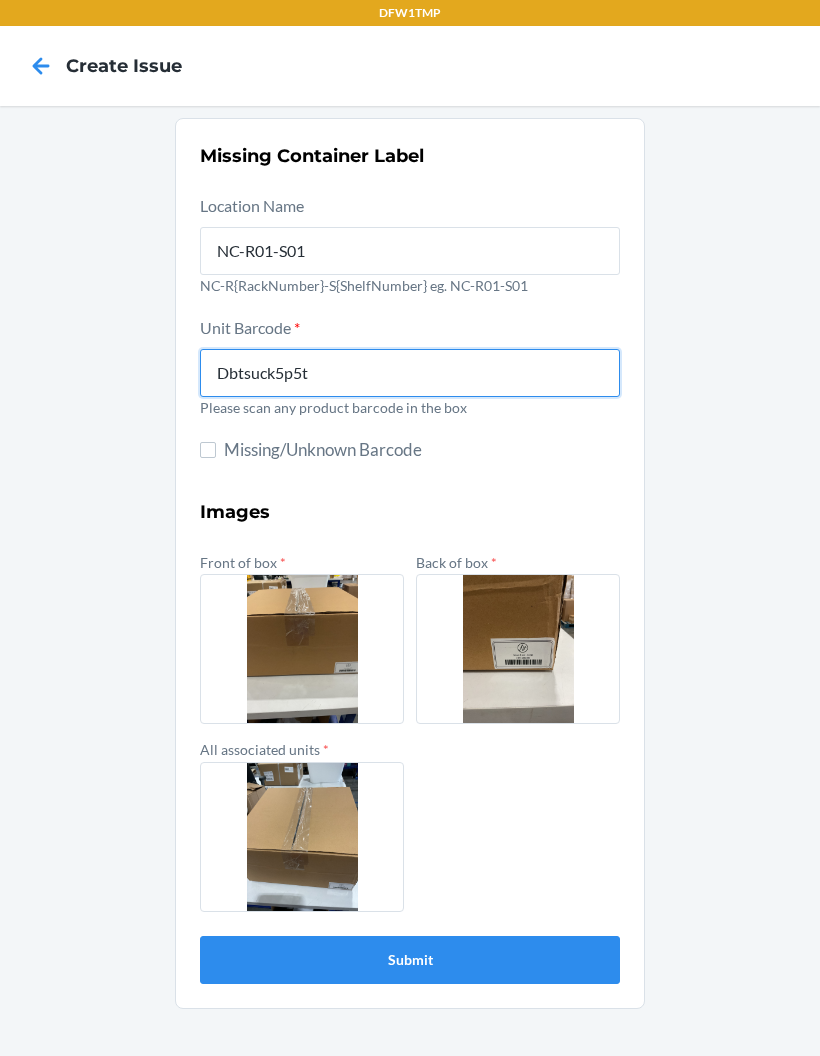 click on "Dbtsuck5p5t" at bounding box center (410, 373) 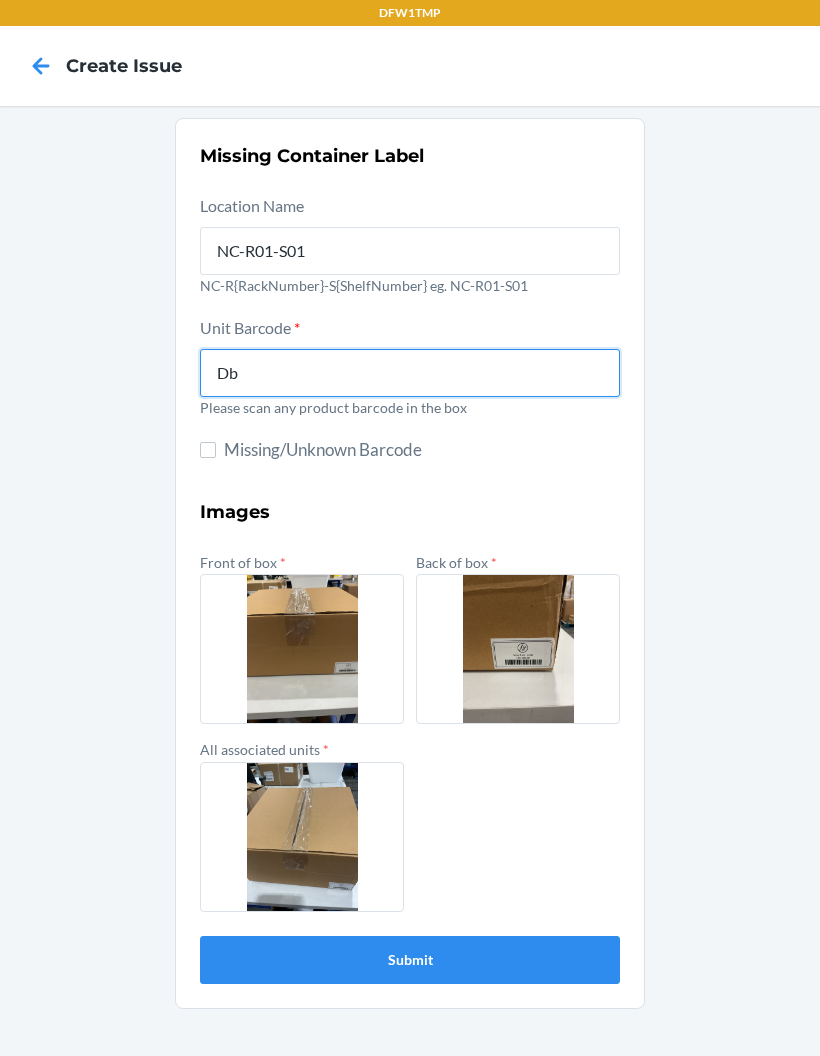 type on "D" 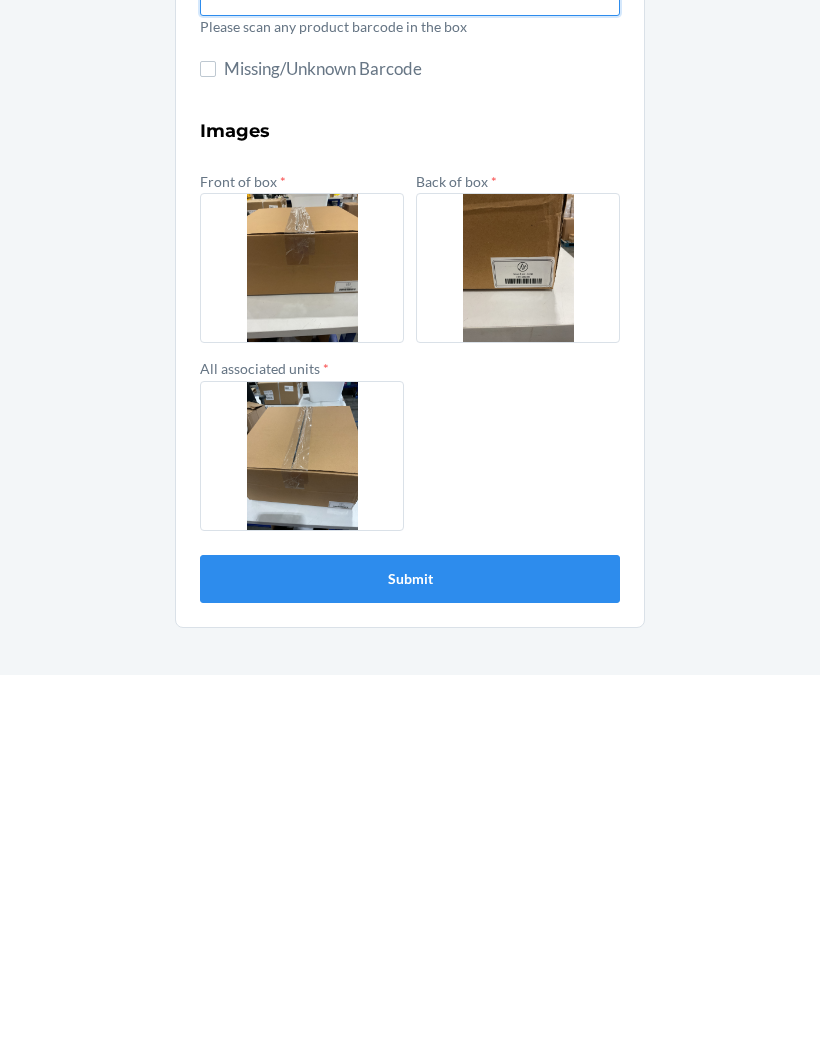 type on "D116005-02" 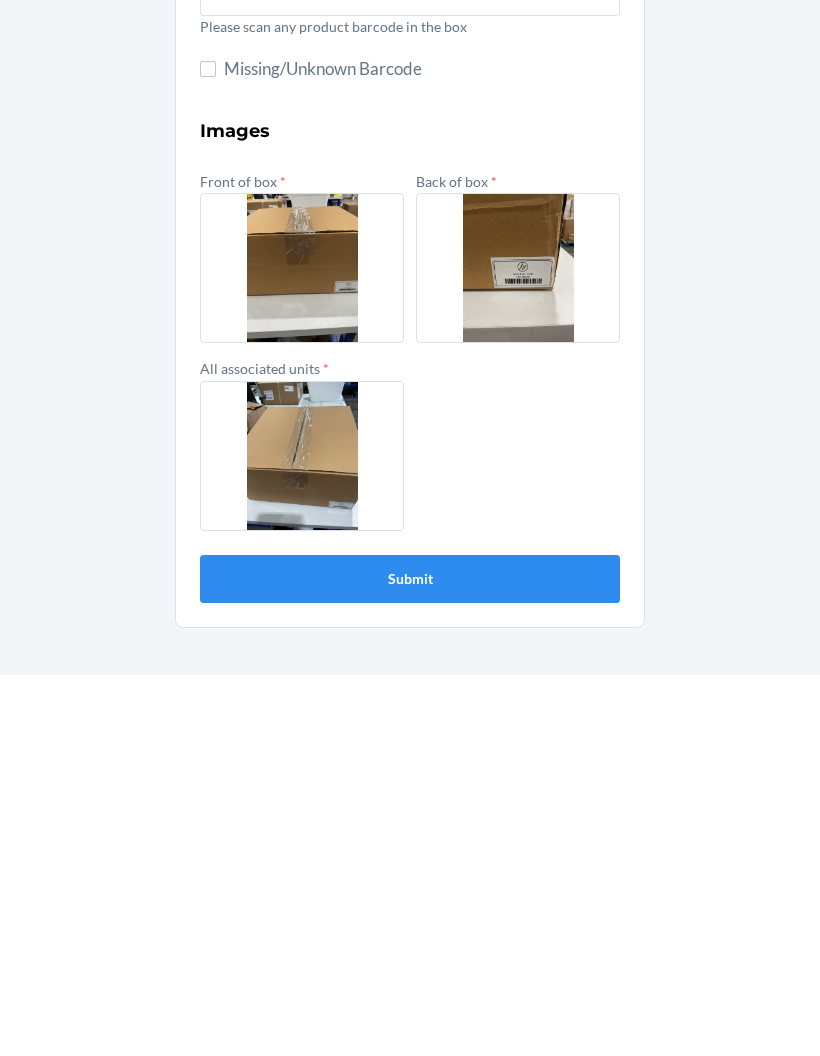 click on "Submit" at bounding box center (410, 960) 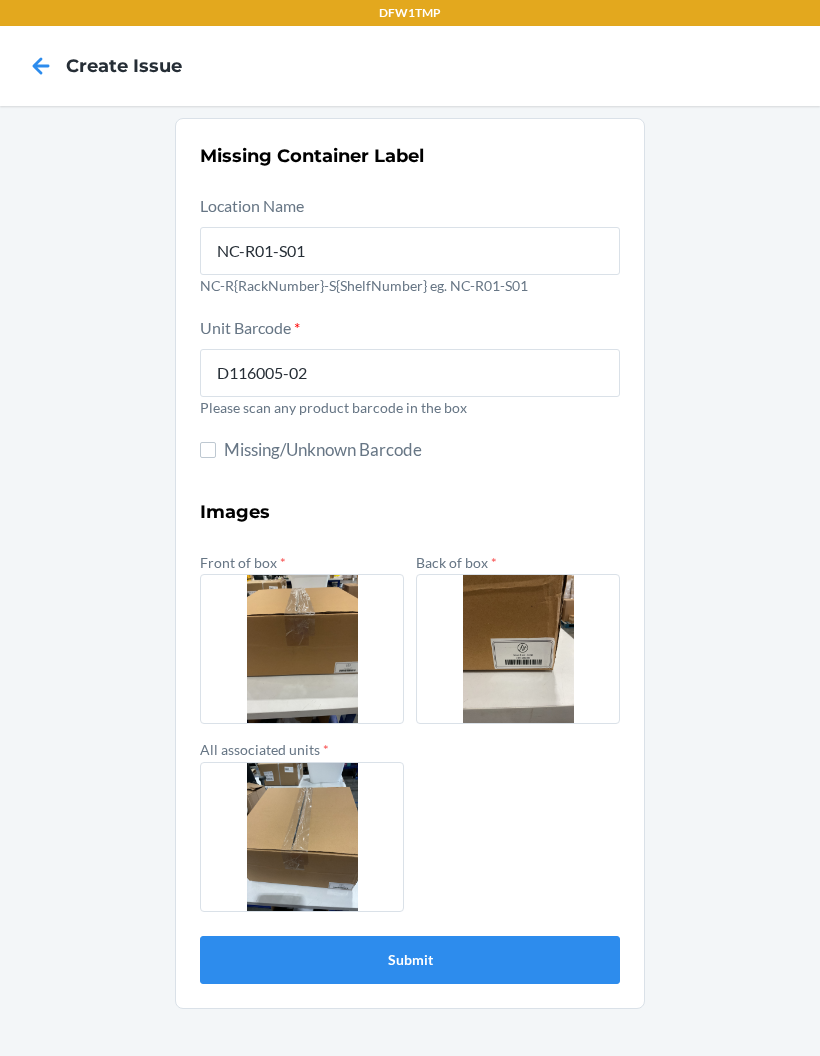 click on "NC-R01-S01" at bounding box center (410, 251) 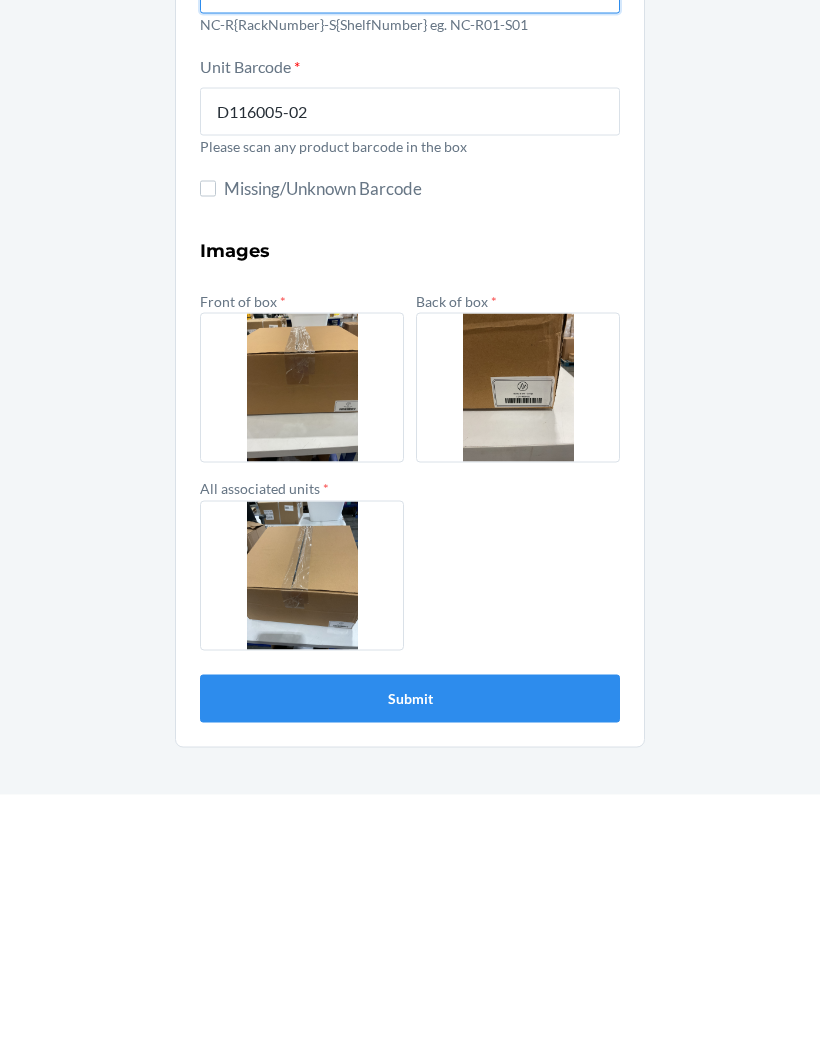 type on "NC-R01-S01" 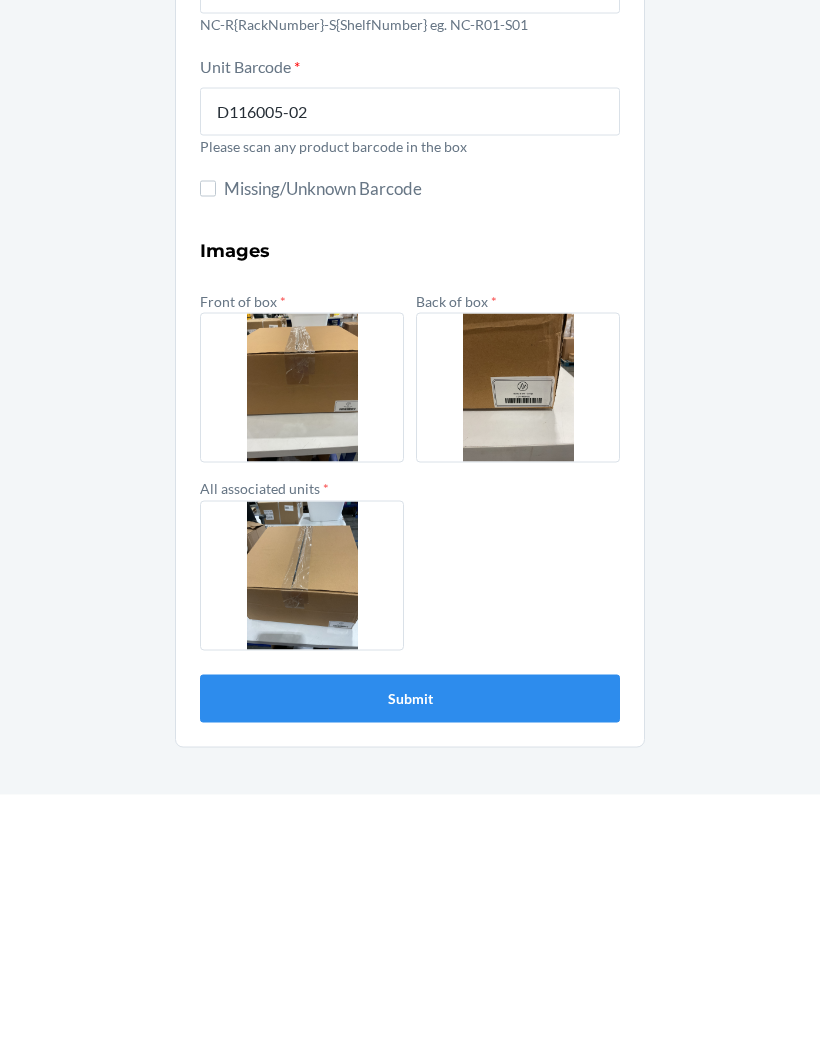 click on "Submit" at bounding box center (410, 960) 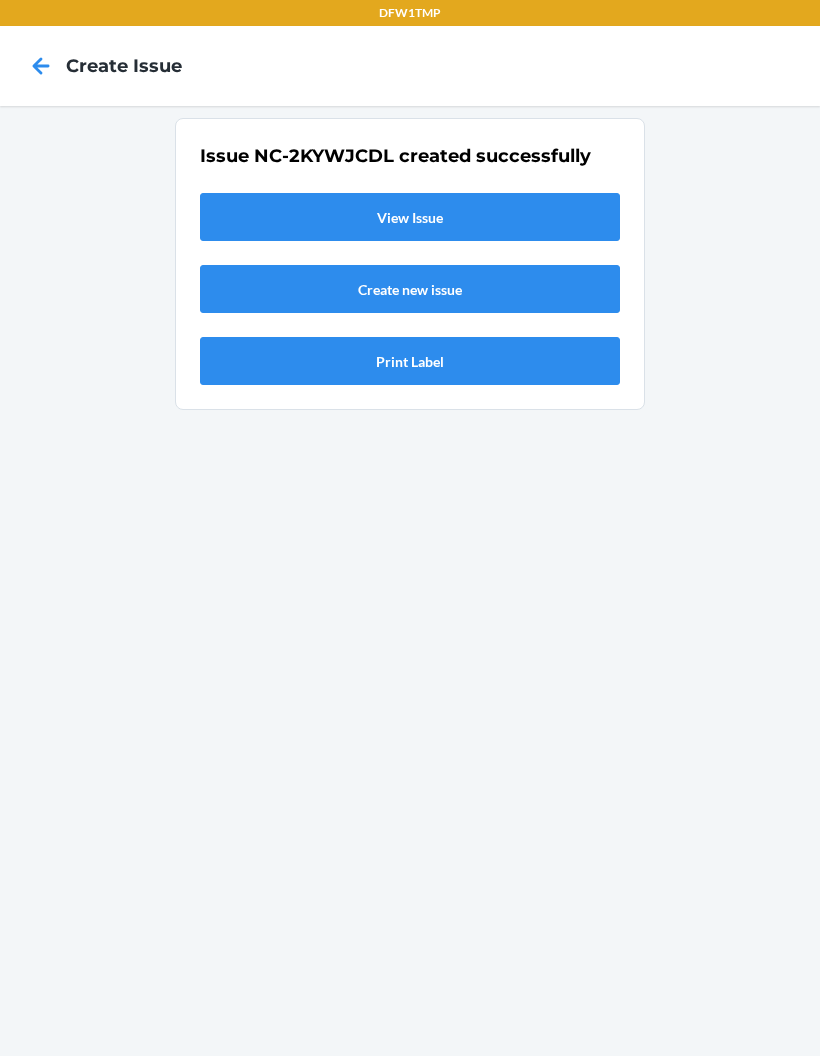 click on "View Issue" at bounding box center [410, 217] 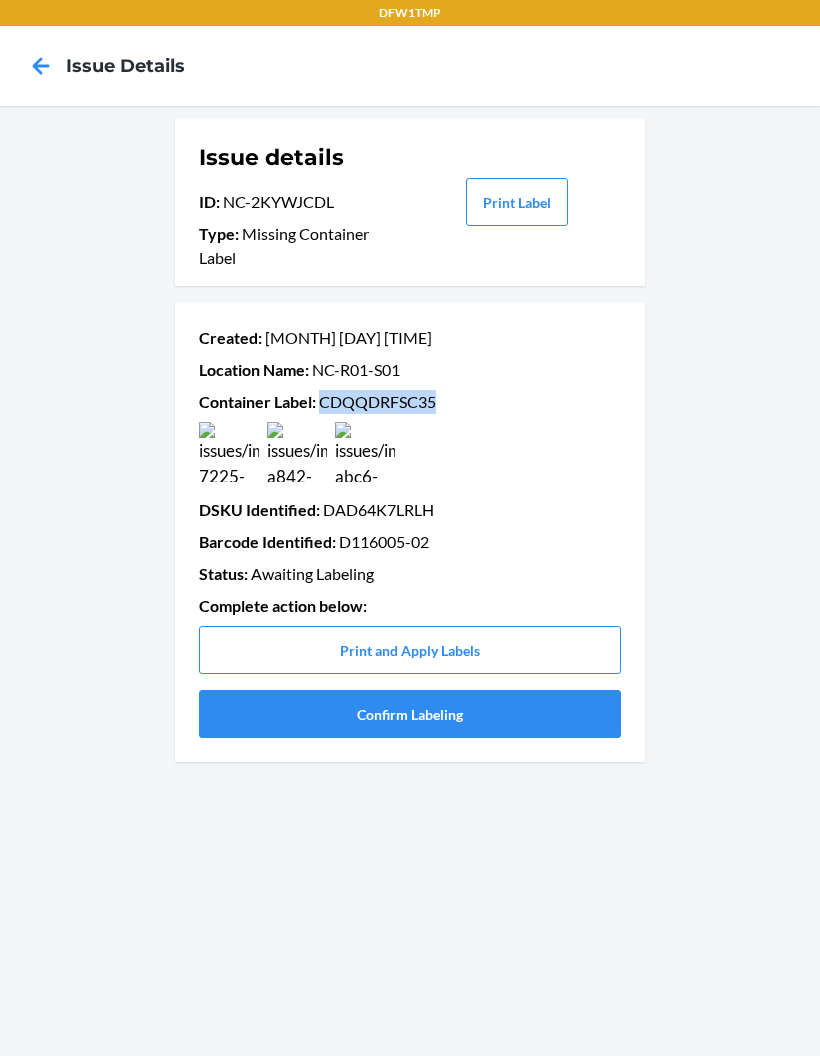 click on "Confirm Labeling" at bounding box center [410, 714] 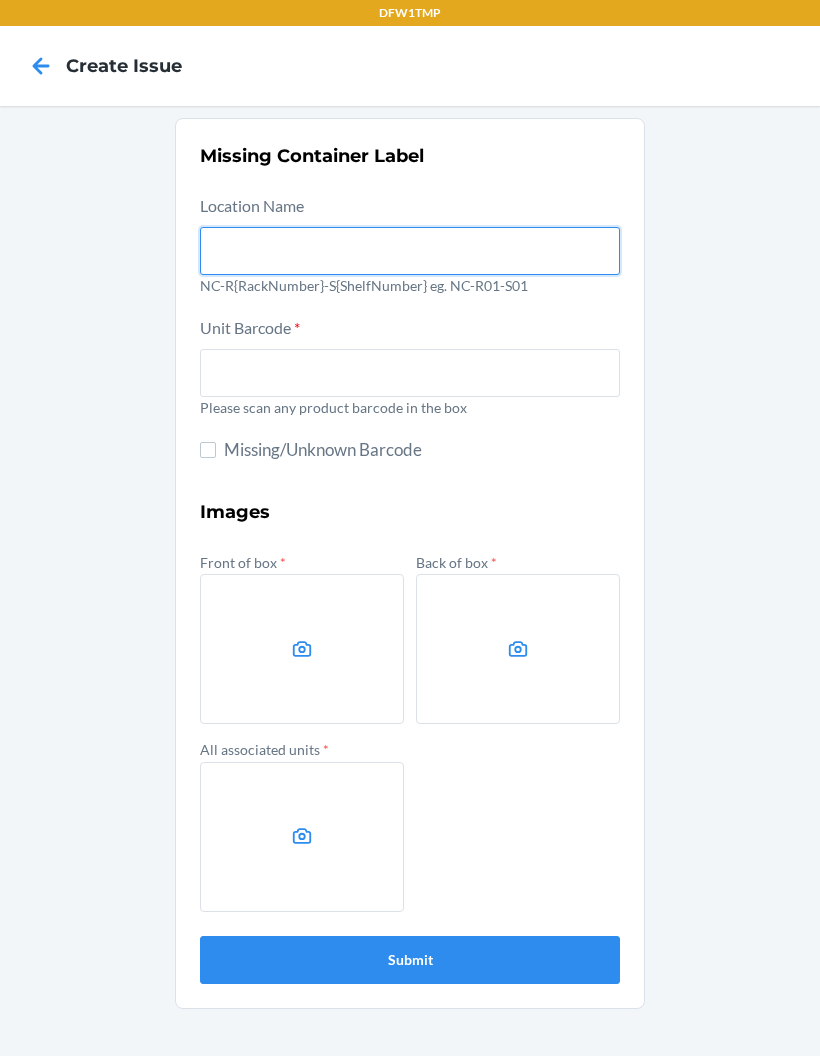 click at bounding box center [410, 251] 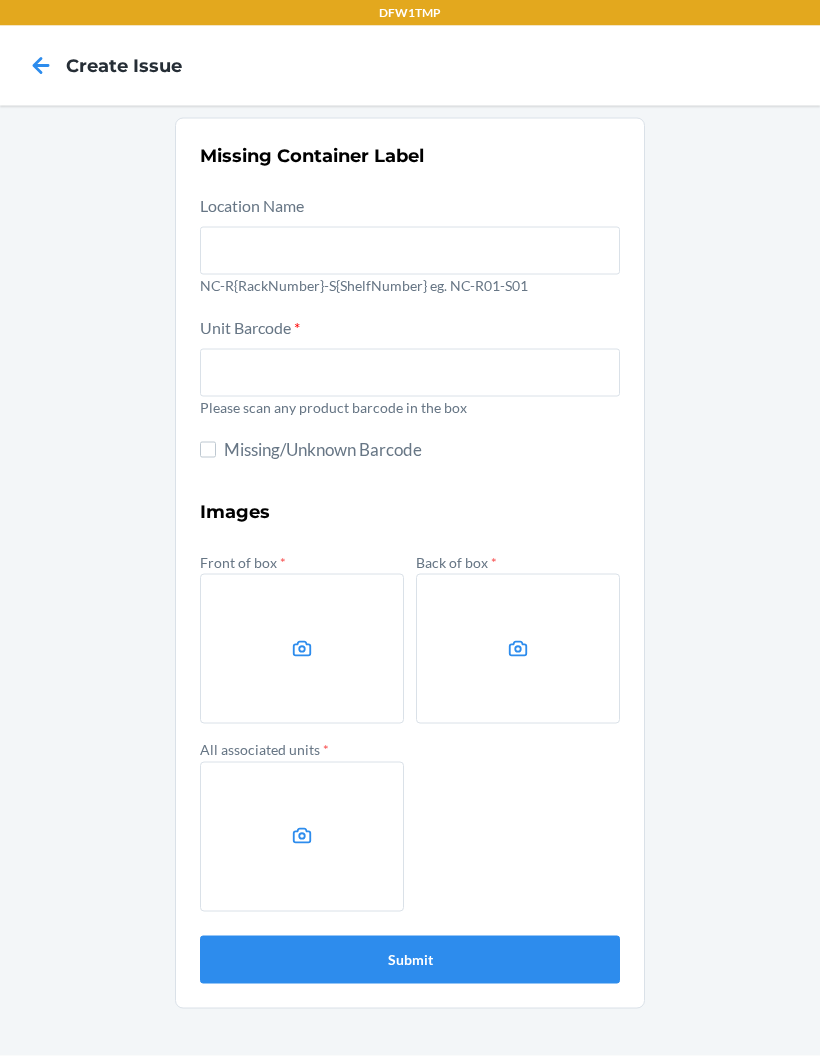 click on "NC-R{RackNumber}-S{ShelfNumber} eg. NC-R01-S01" at bounding box center [410, 285] 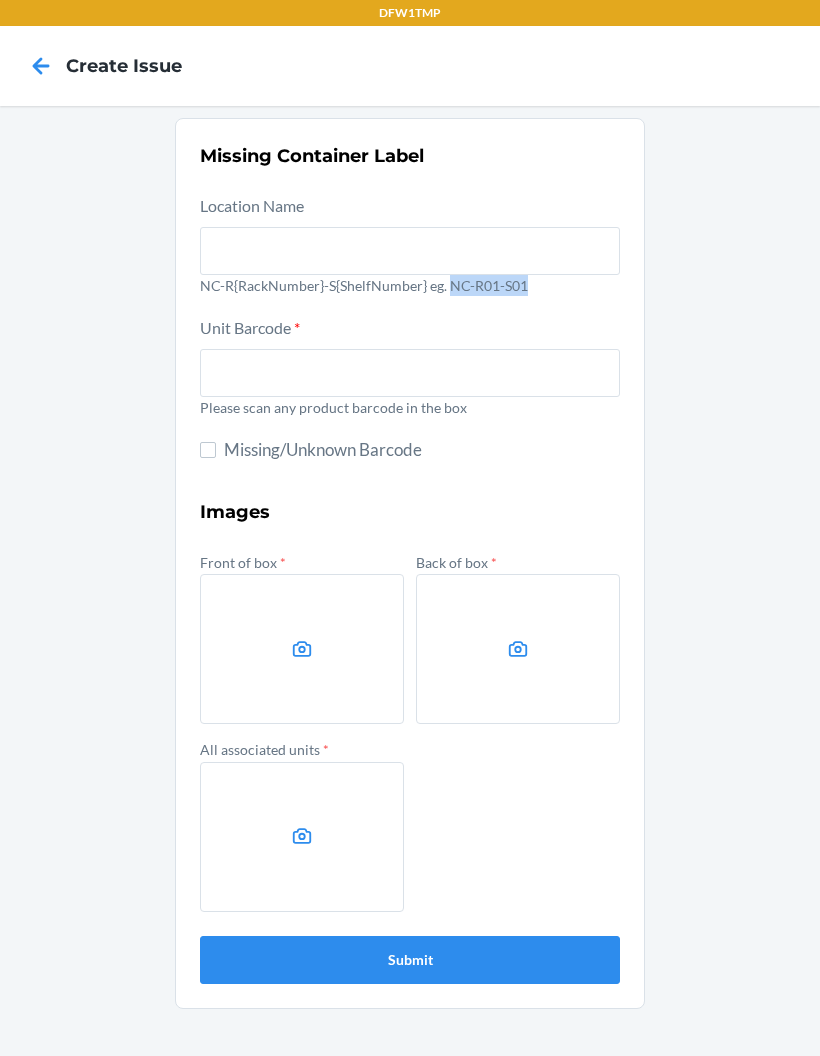 copy on "NC-R01-S01" 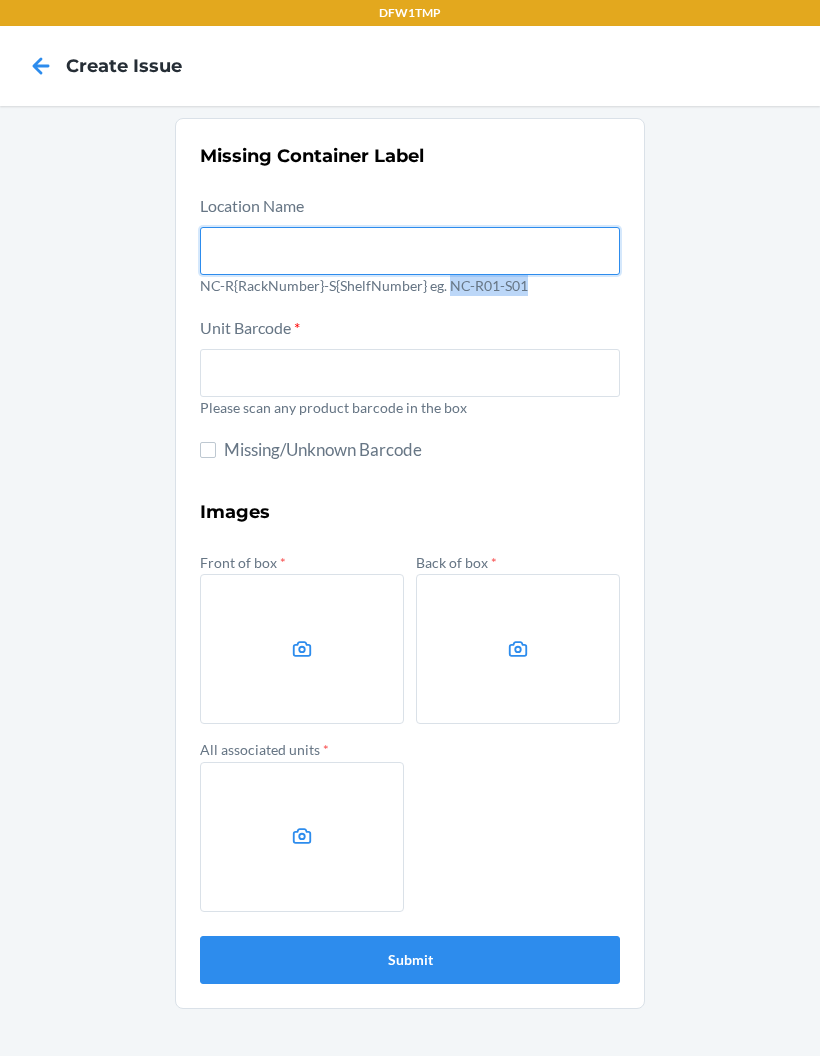 click at bounding box center (410, 251) 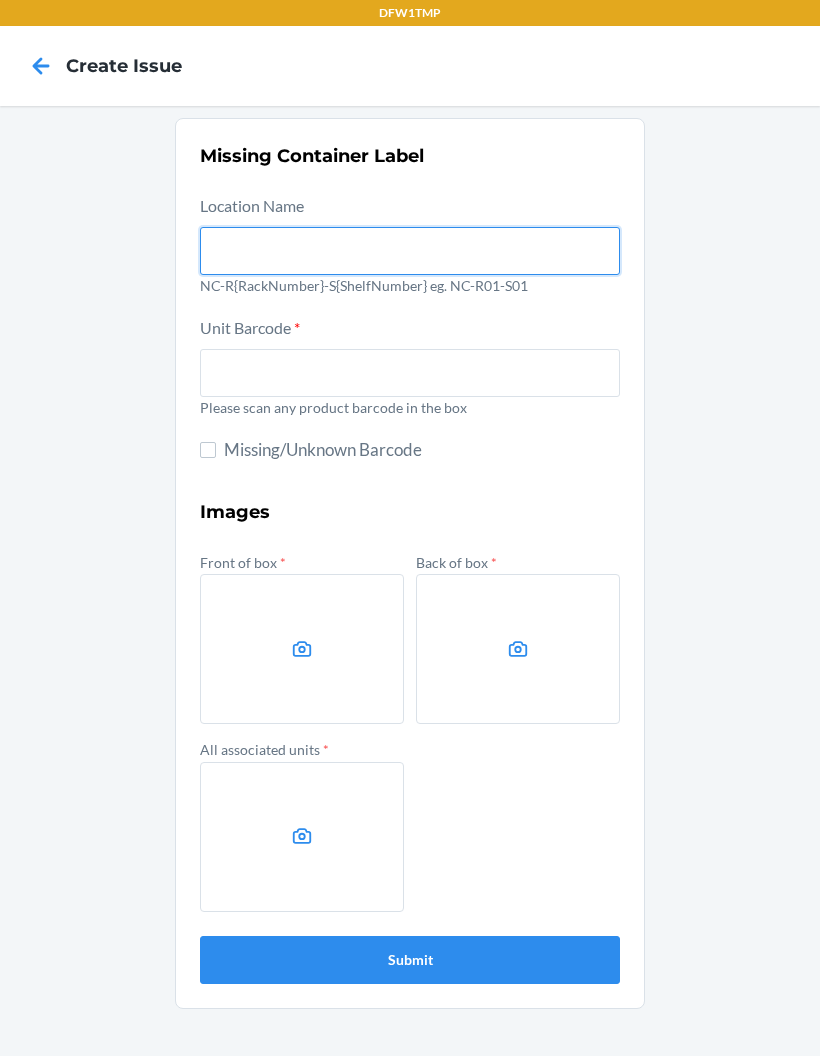 click at bounding box center (410, 251) 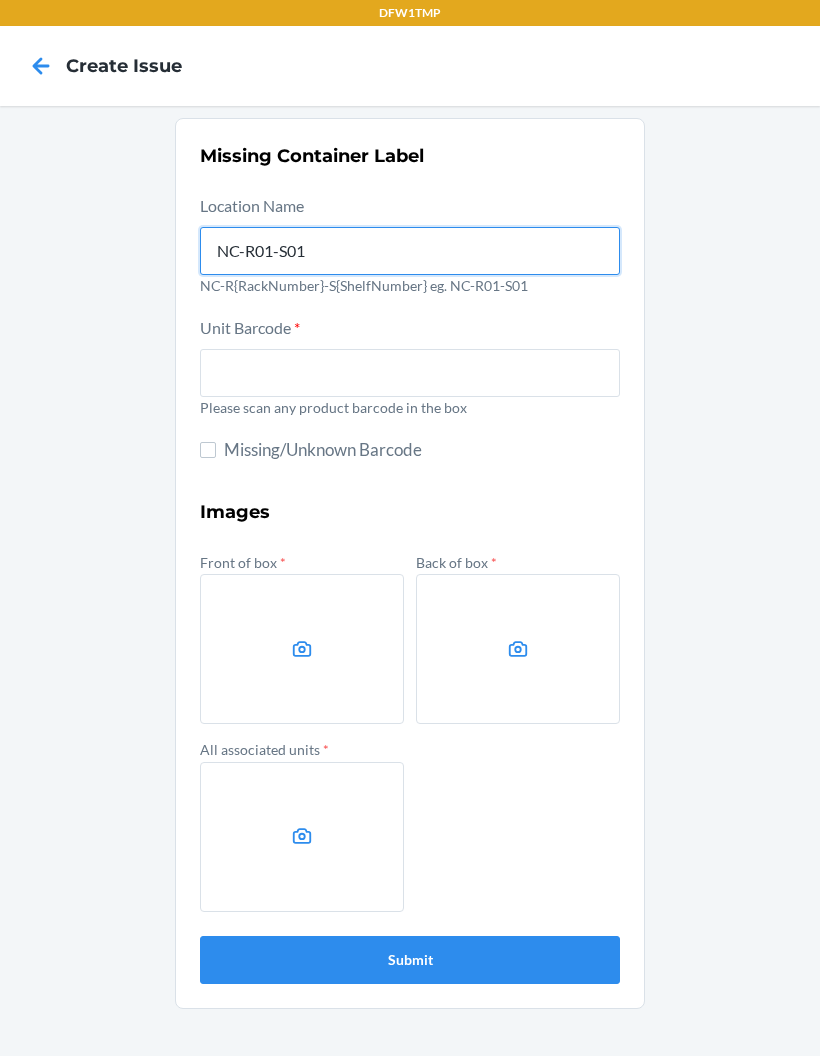 type on "NC-R01-S01" 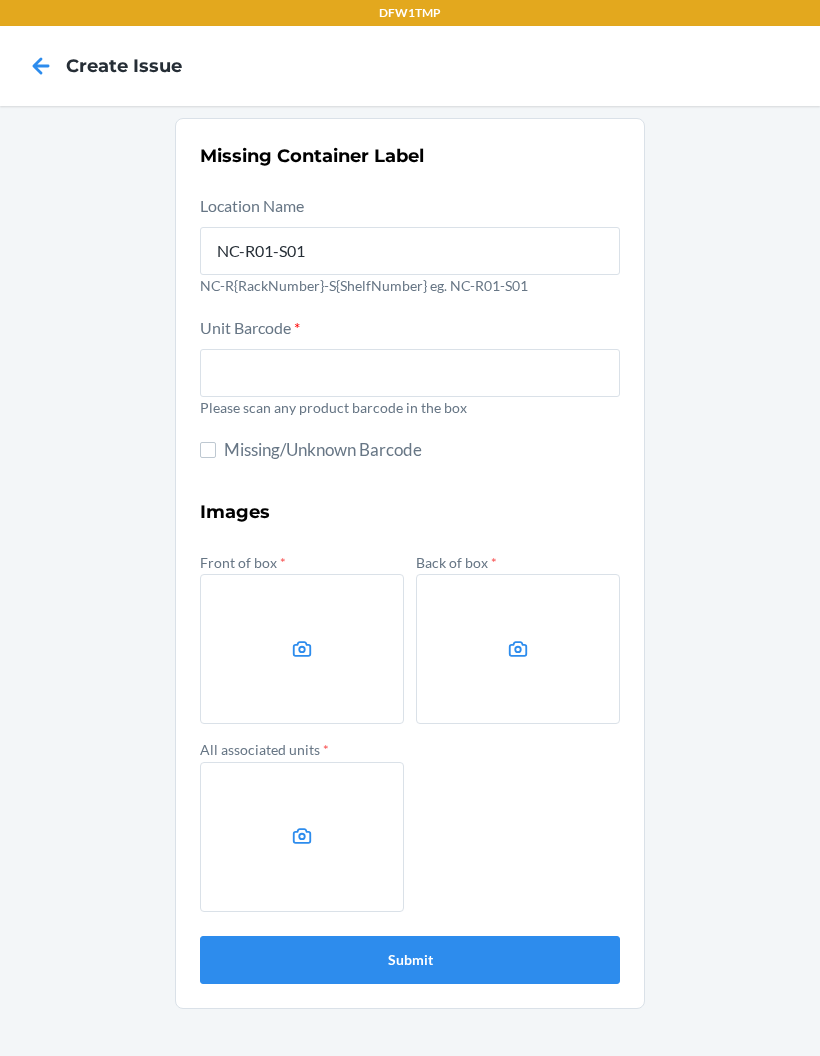 click at bounding box center [410, 373] 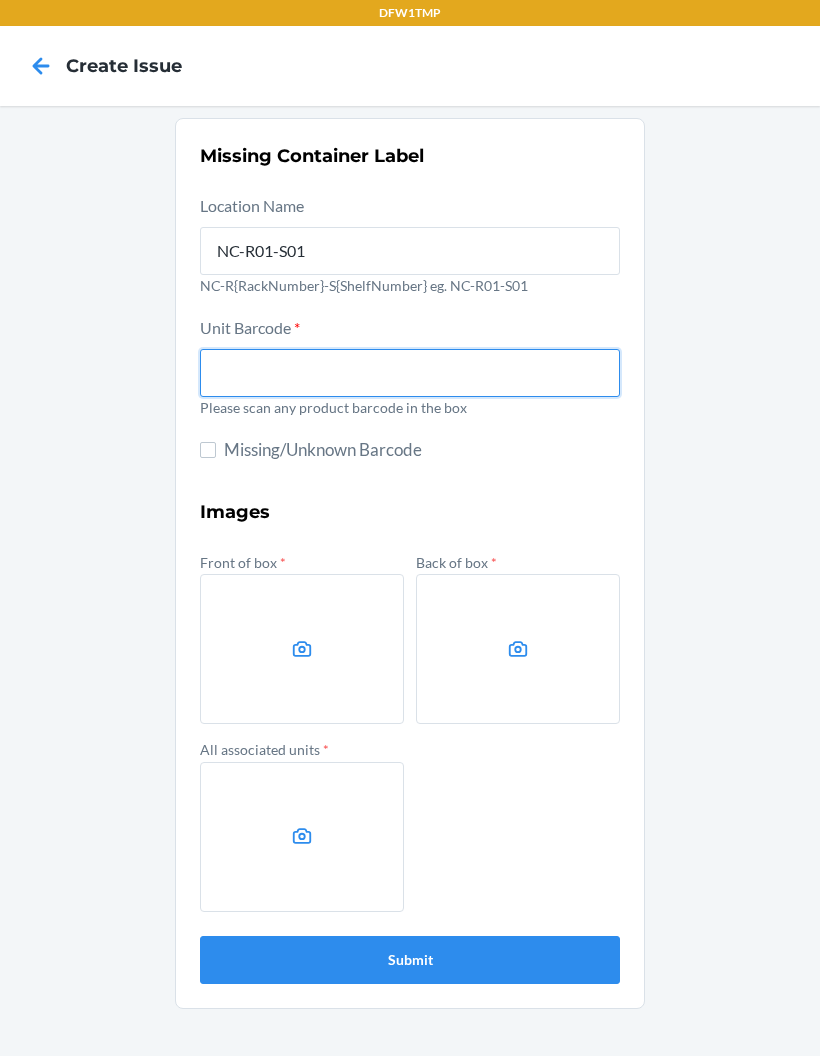 click at bounding box center [410, 373] 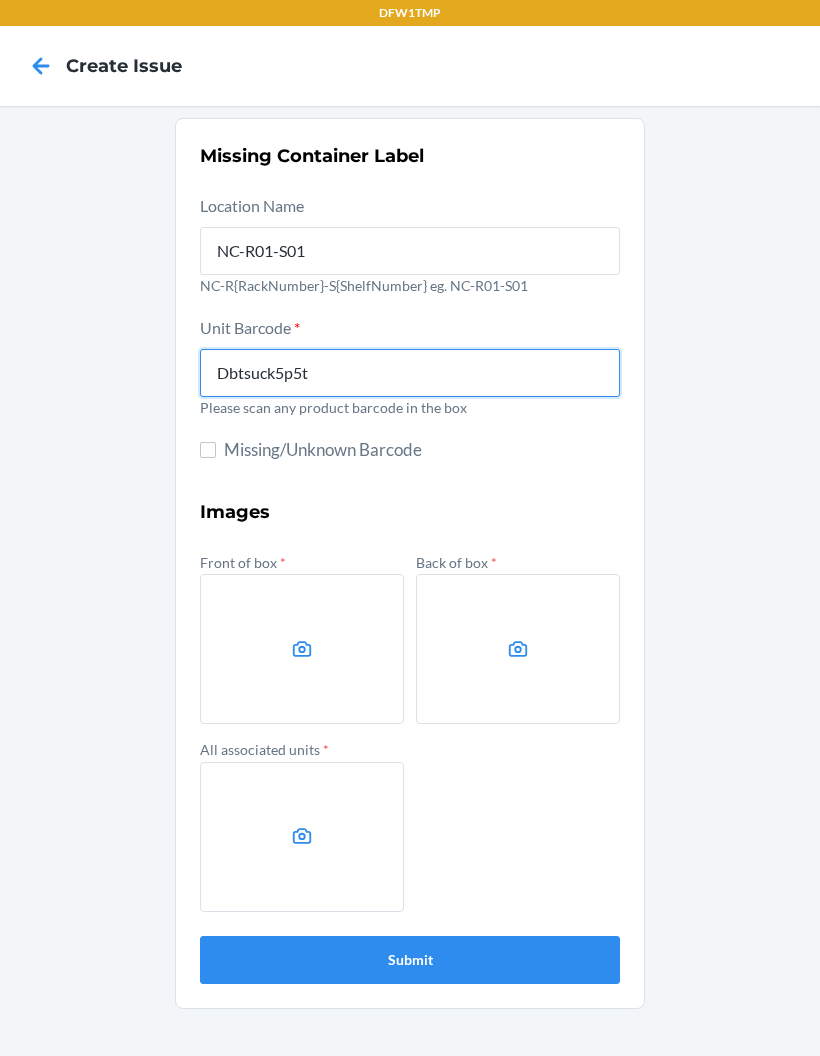 type on "Dbtsuck5p5t" 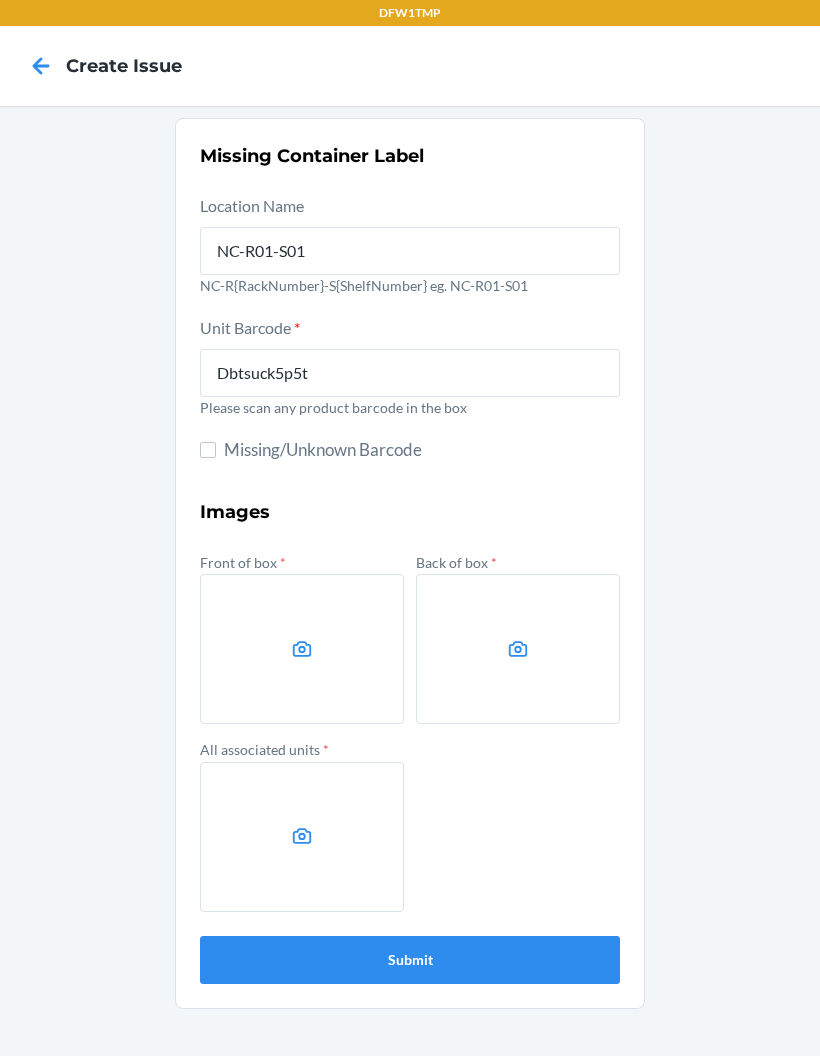 click at bounding box center [302, 649] 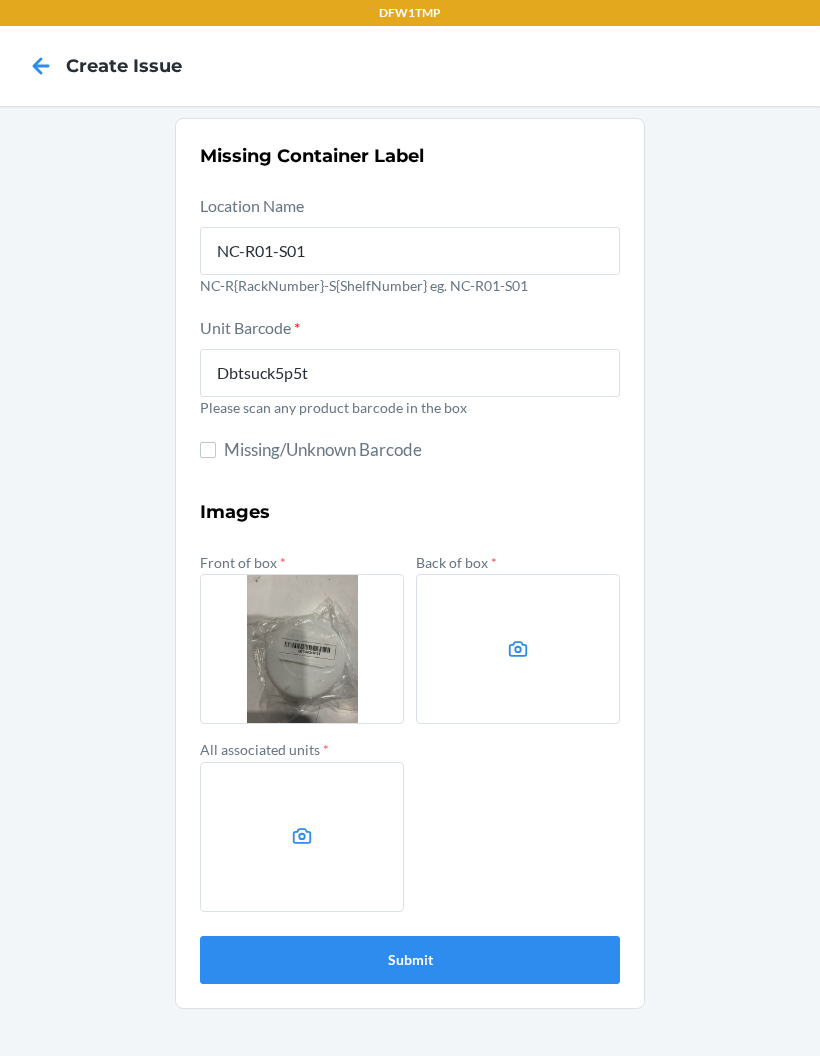 click at bounding box center [518, 649] 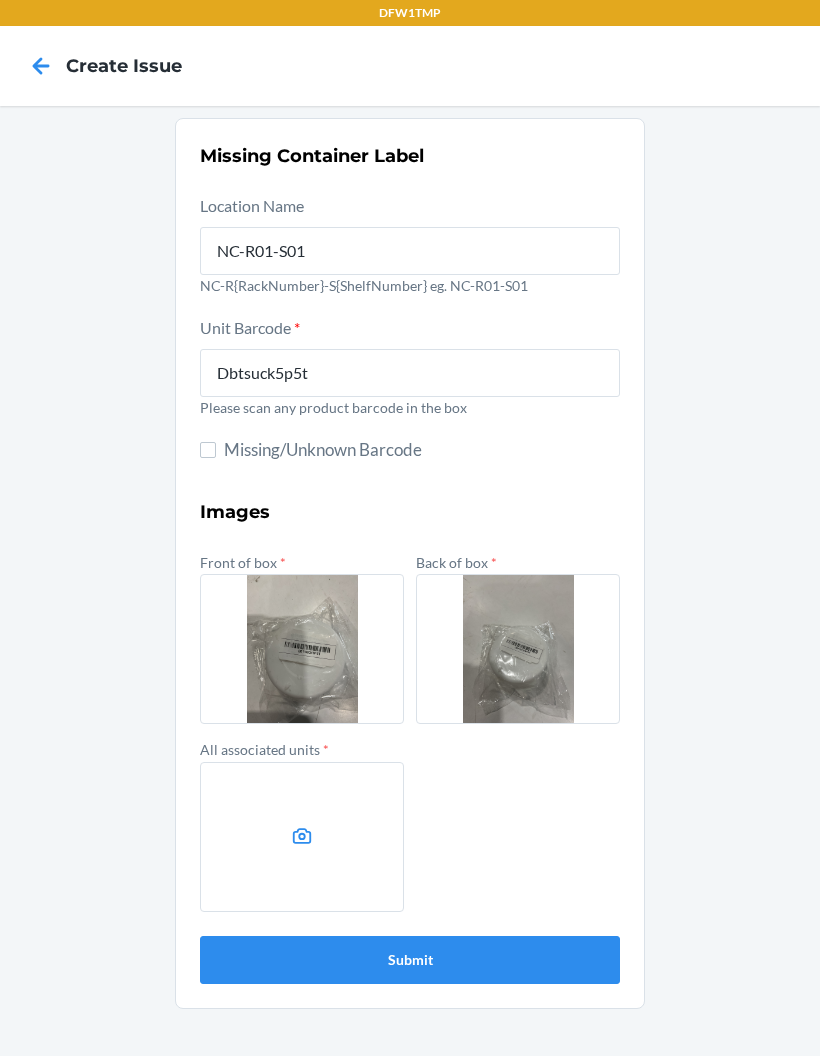 click at bounding box center (302, 837) 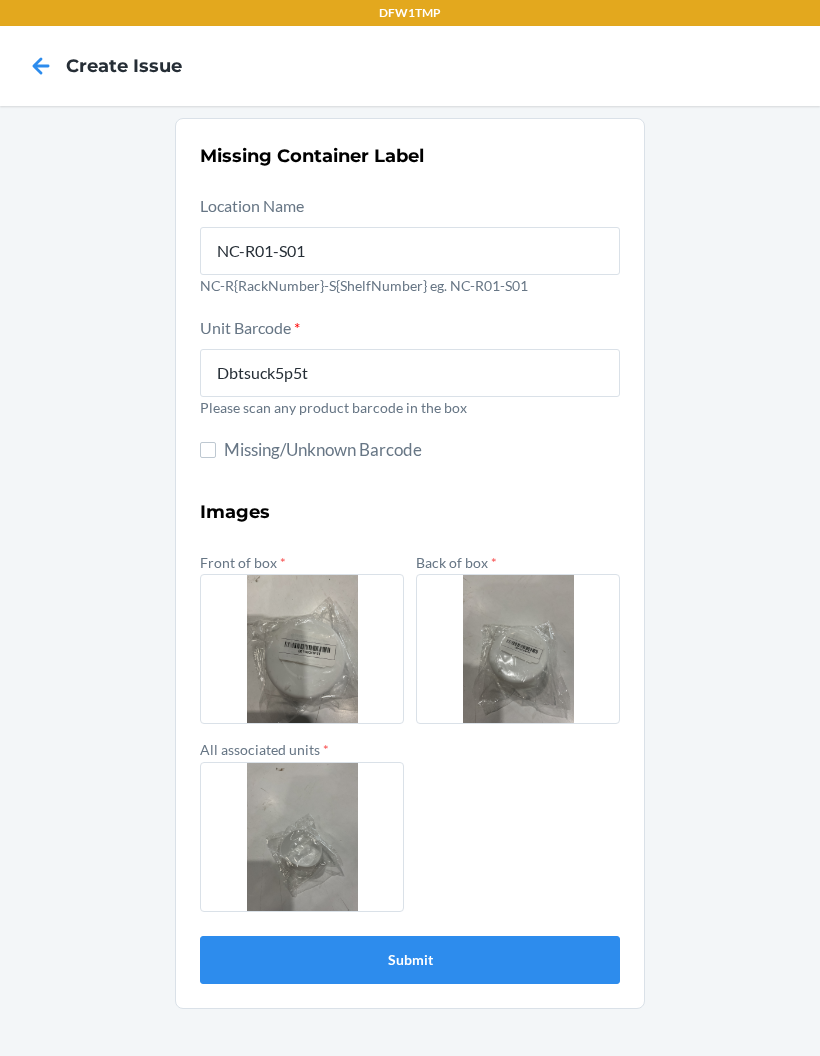 click on "Submit" at bounding box center [410, 960] 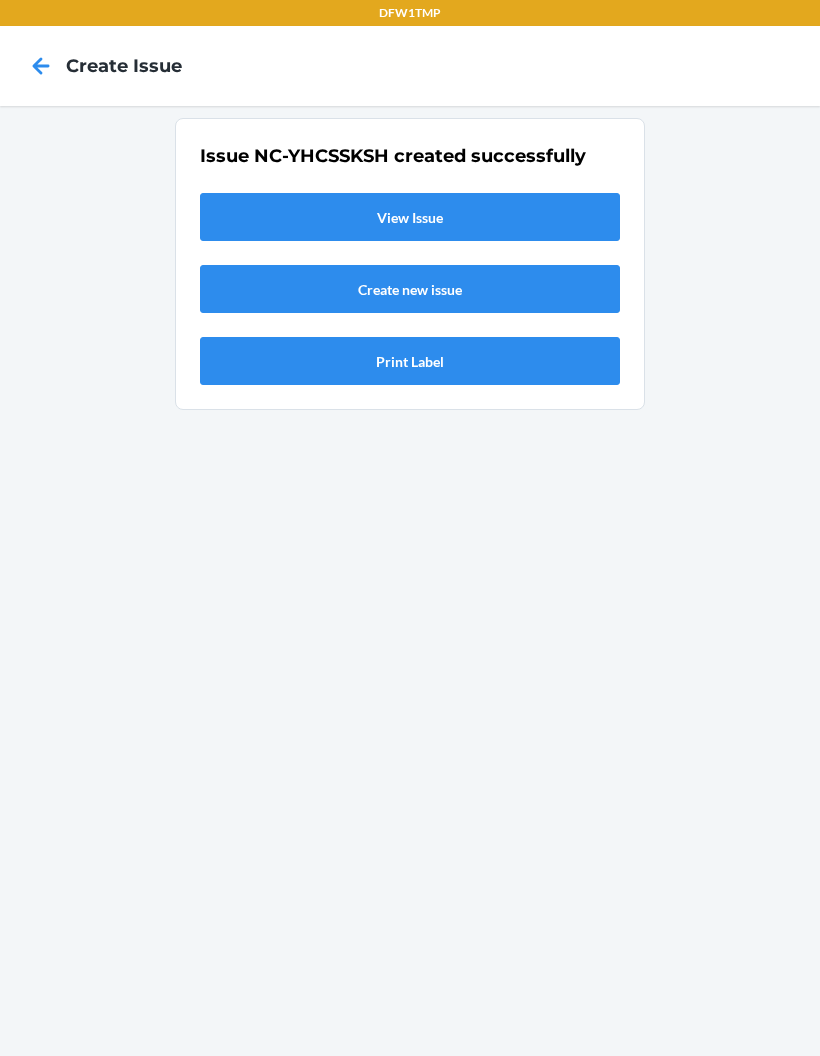 click on "View Issue" at bounding box center [410, 217] 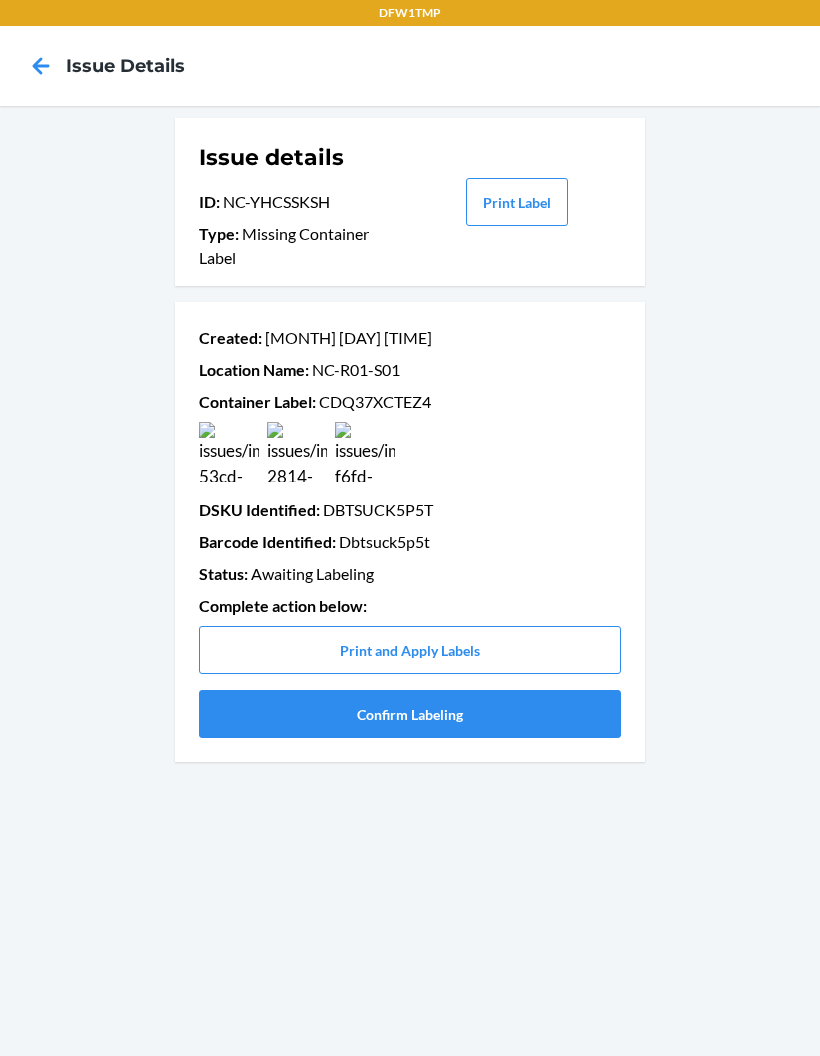click on "Confirm Labeling" at bounding box center [410, 714] 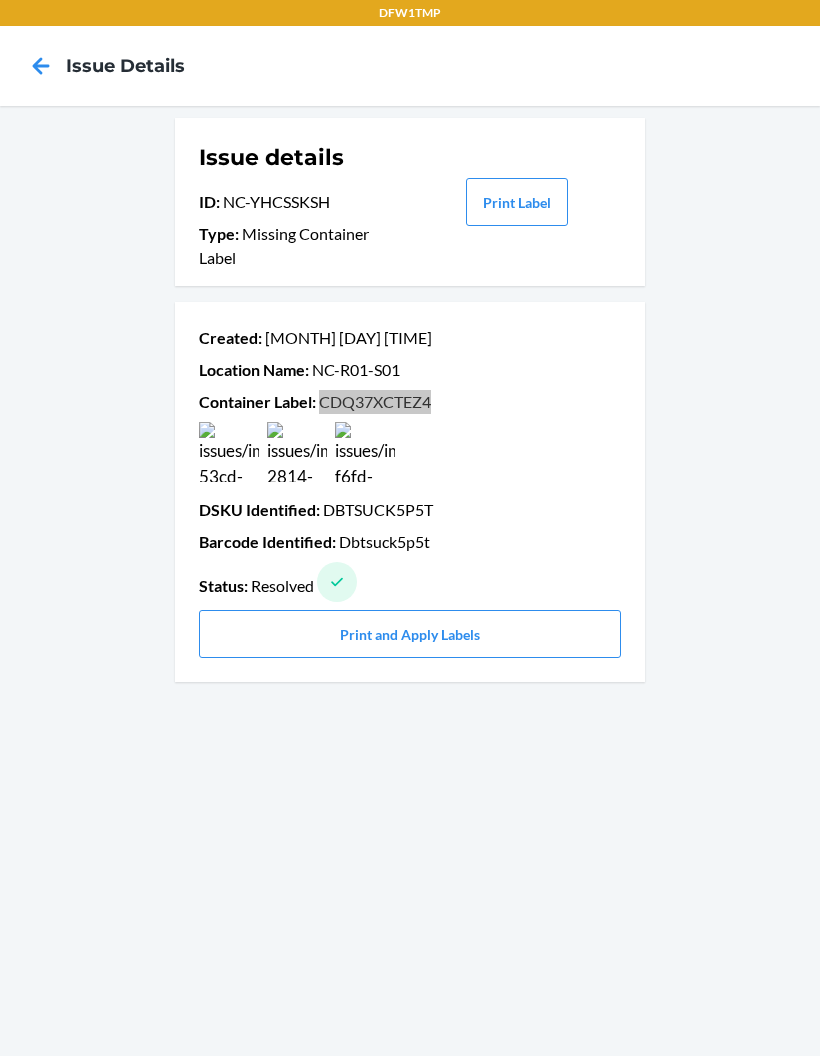 scroll, scrollTop: 0, scrollLeft: 0, axis: both 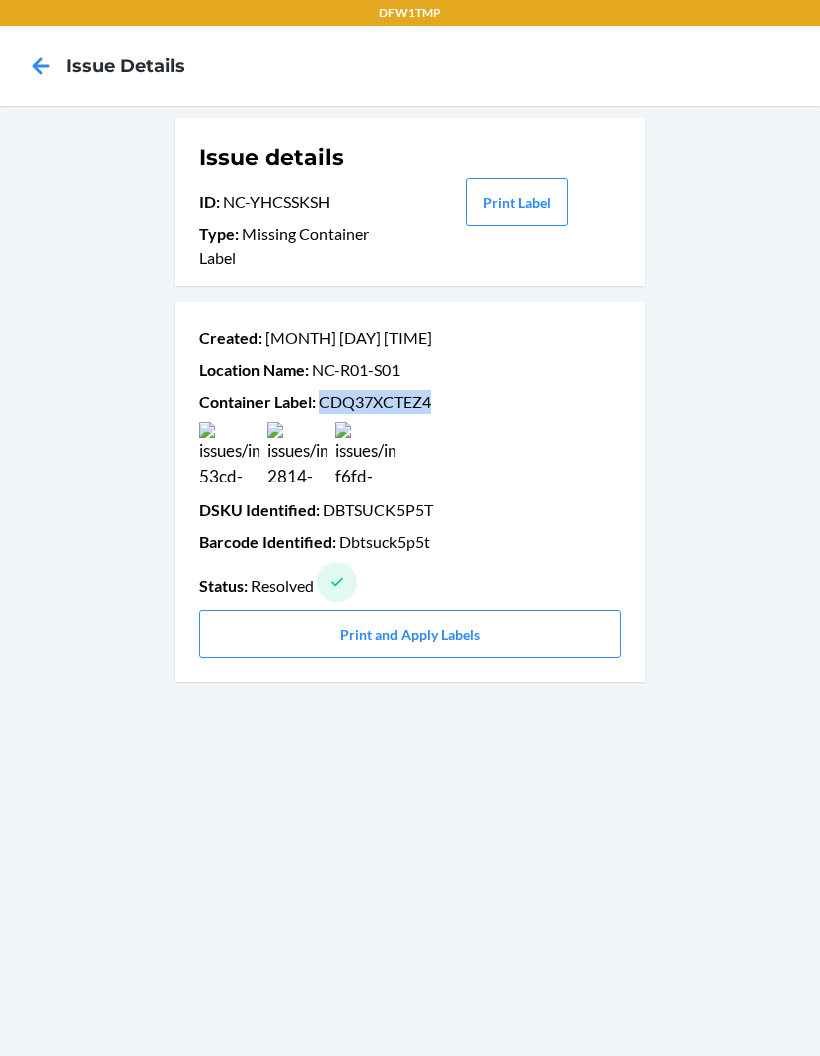 click 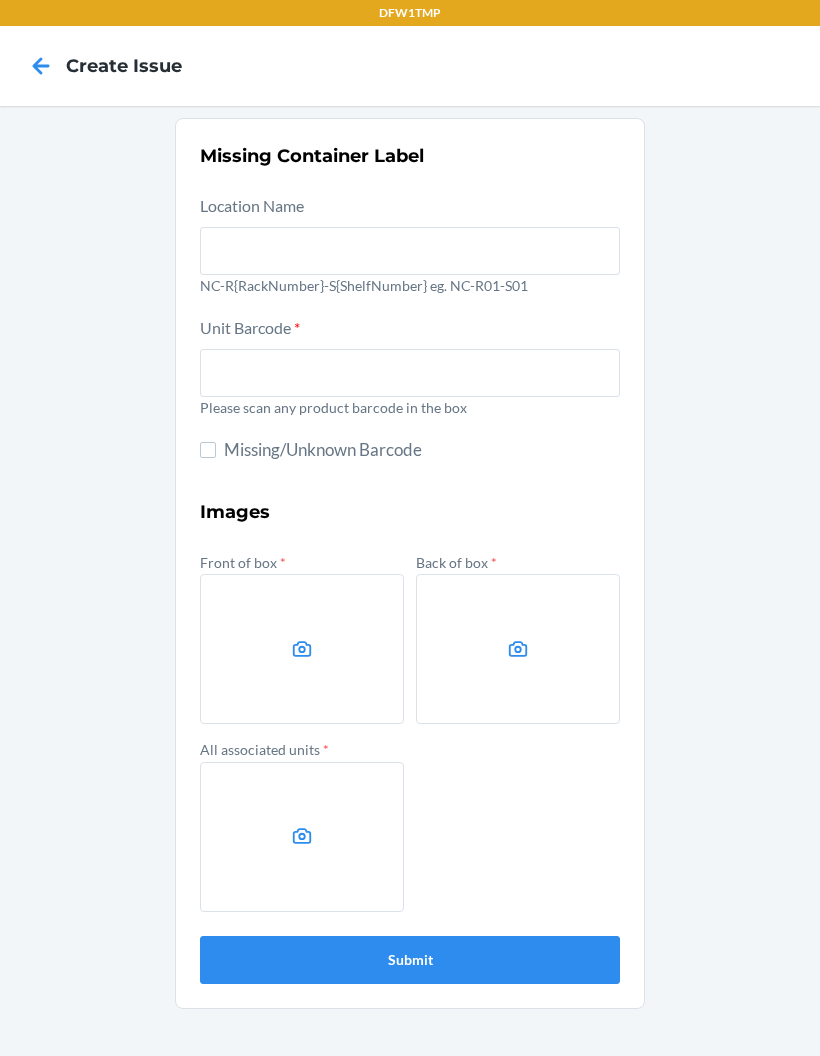 scroll, scrollTop: 80, scrollLeft: 0, axis: vertical 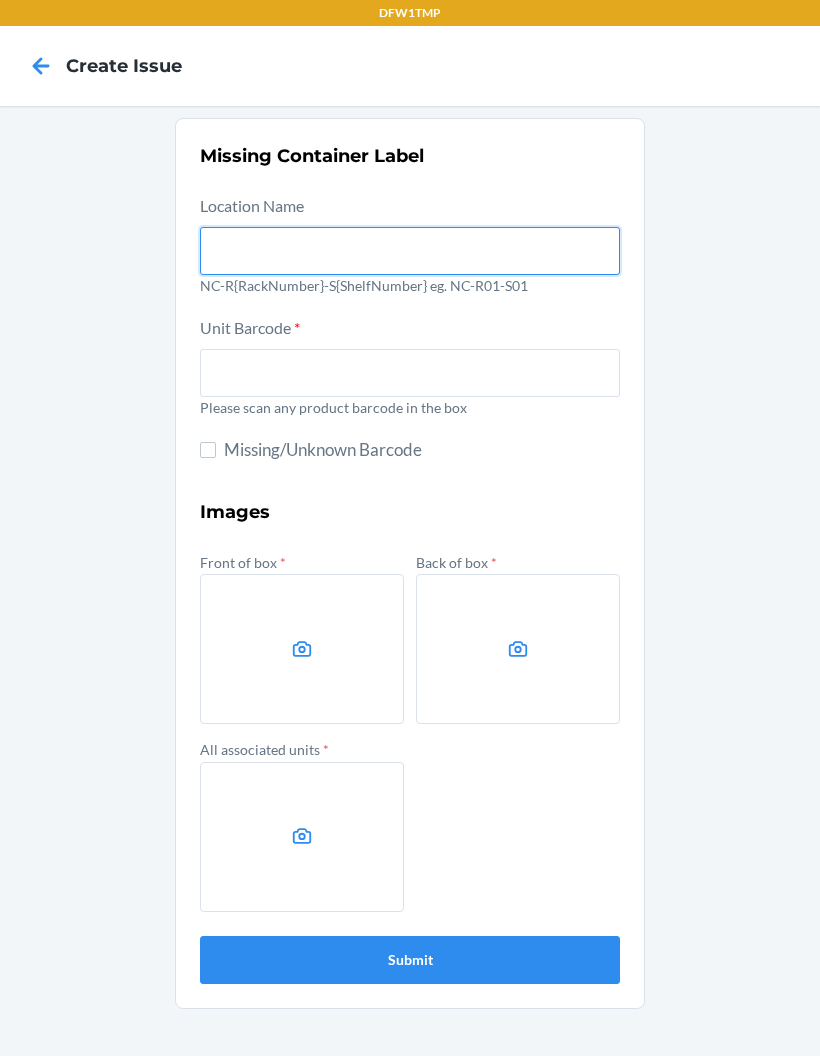 click at bounding box center (410, 251) 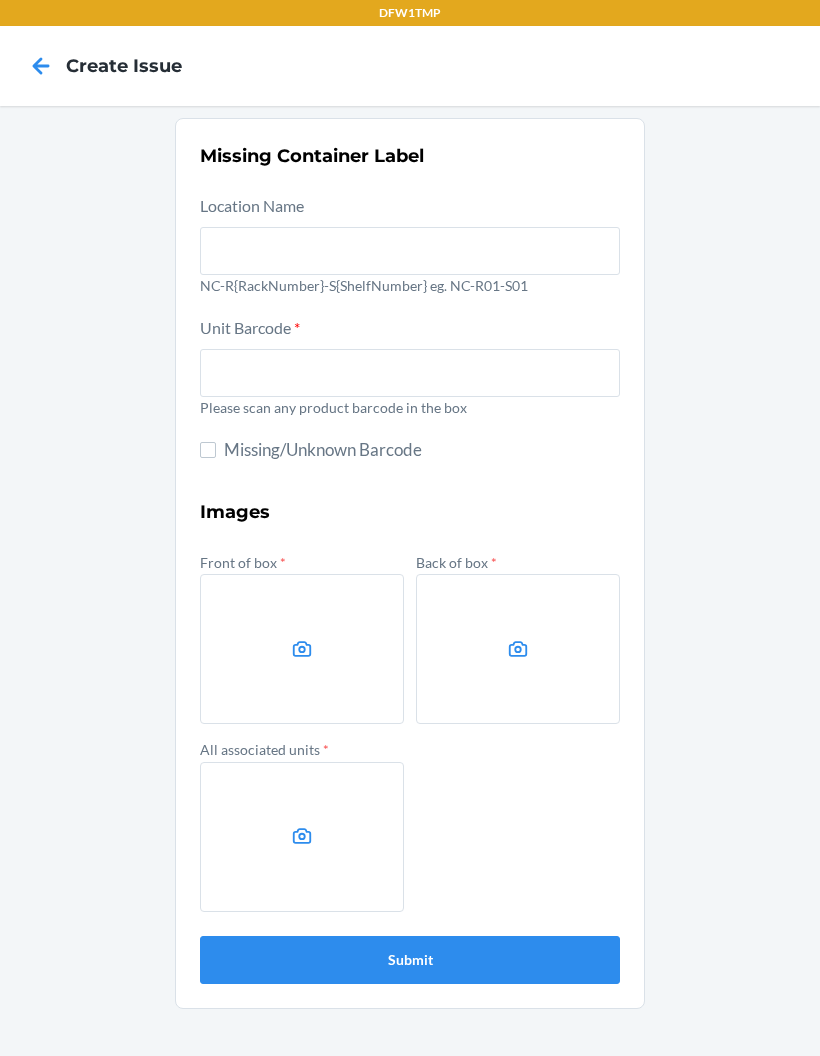 click on "NC-R{RackNumber}-S{ShelfNumber} eg. NC-R01-S01" at bounding box center (410, 285) 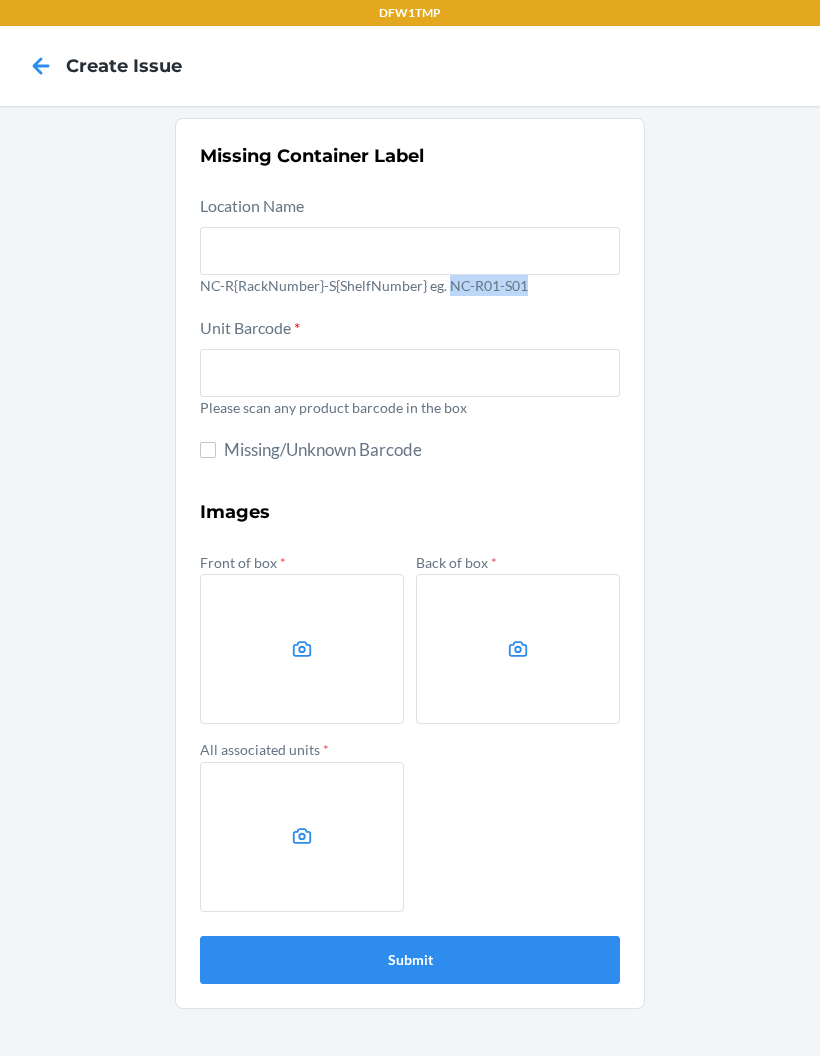 copy on "NC-R01-S01" 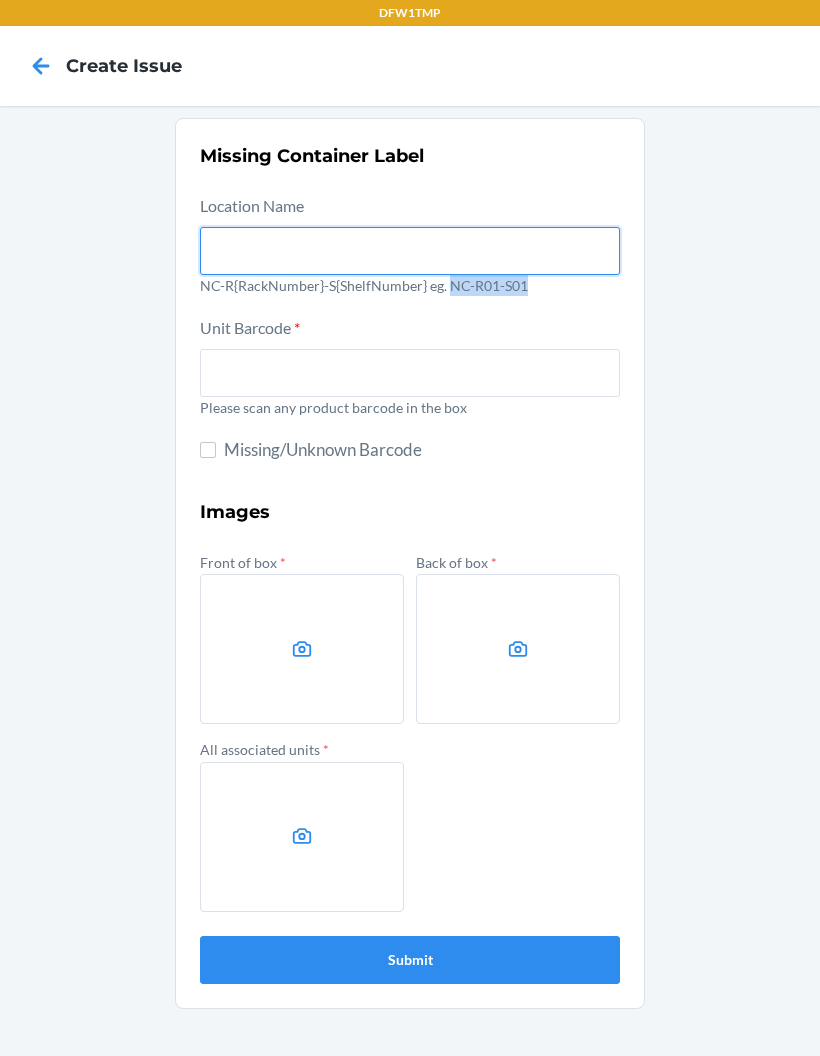 click at bounding box center (410, 251) 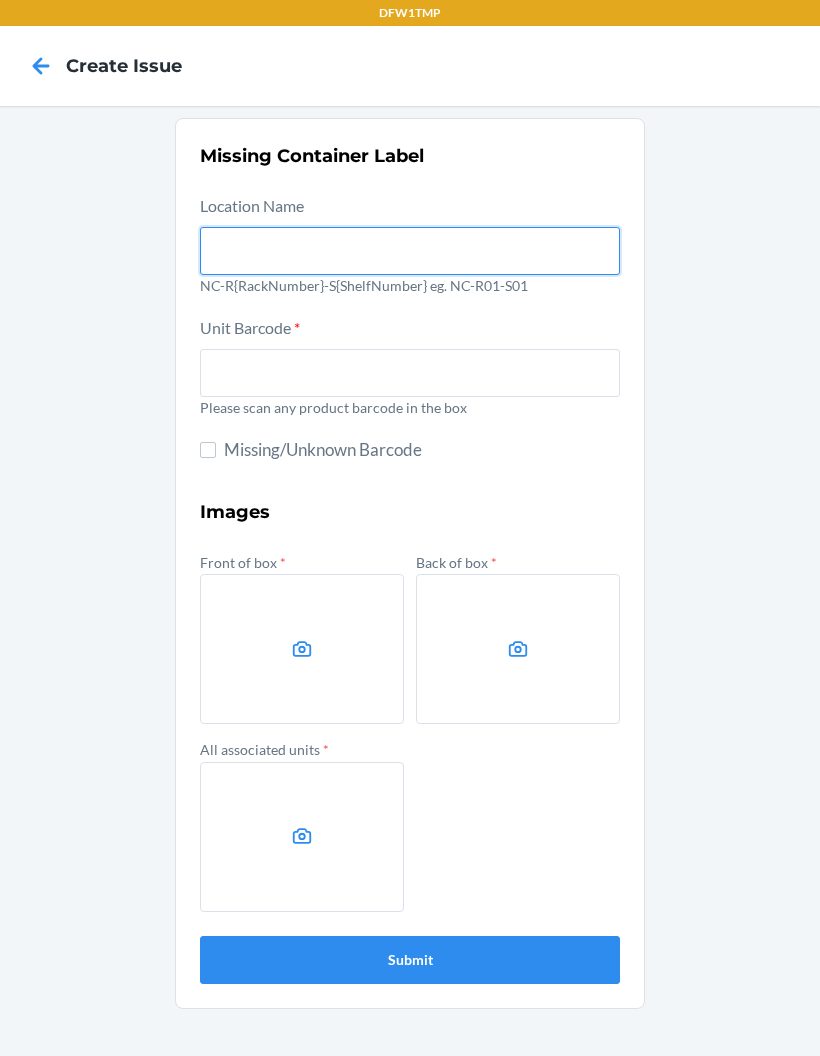 click at bounding box center (410, 251) 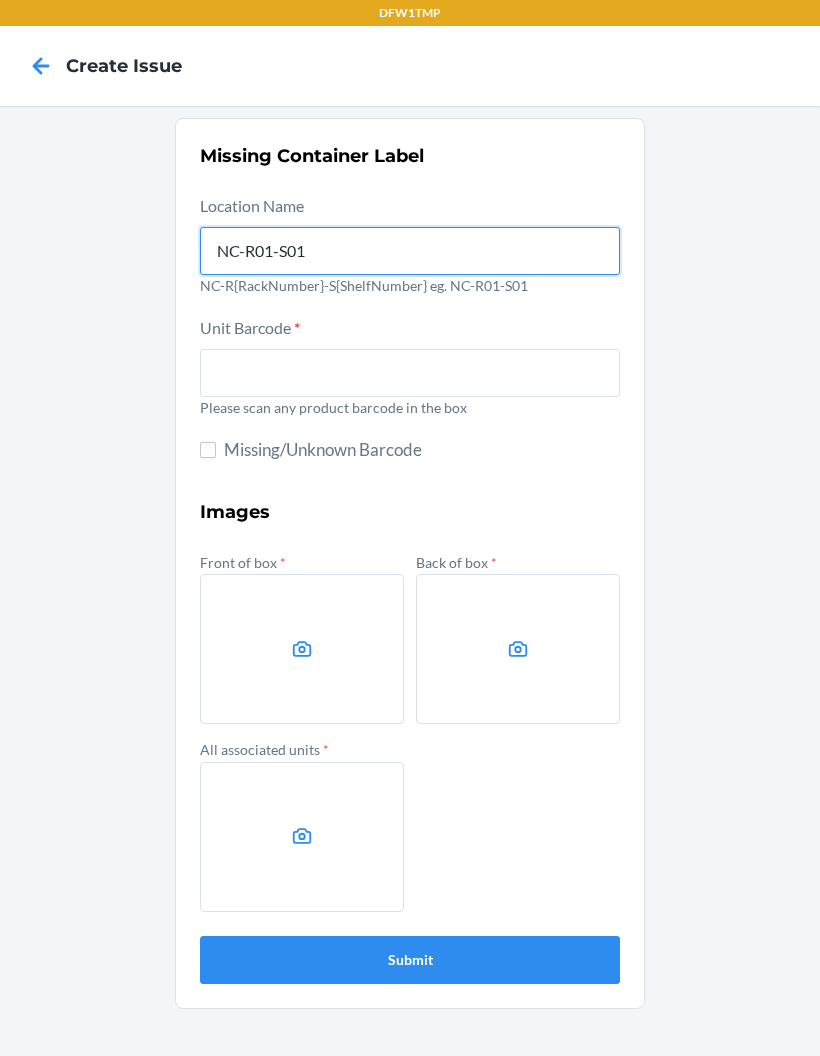 type on "NC-R01-S01" 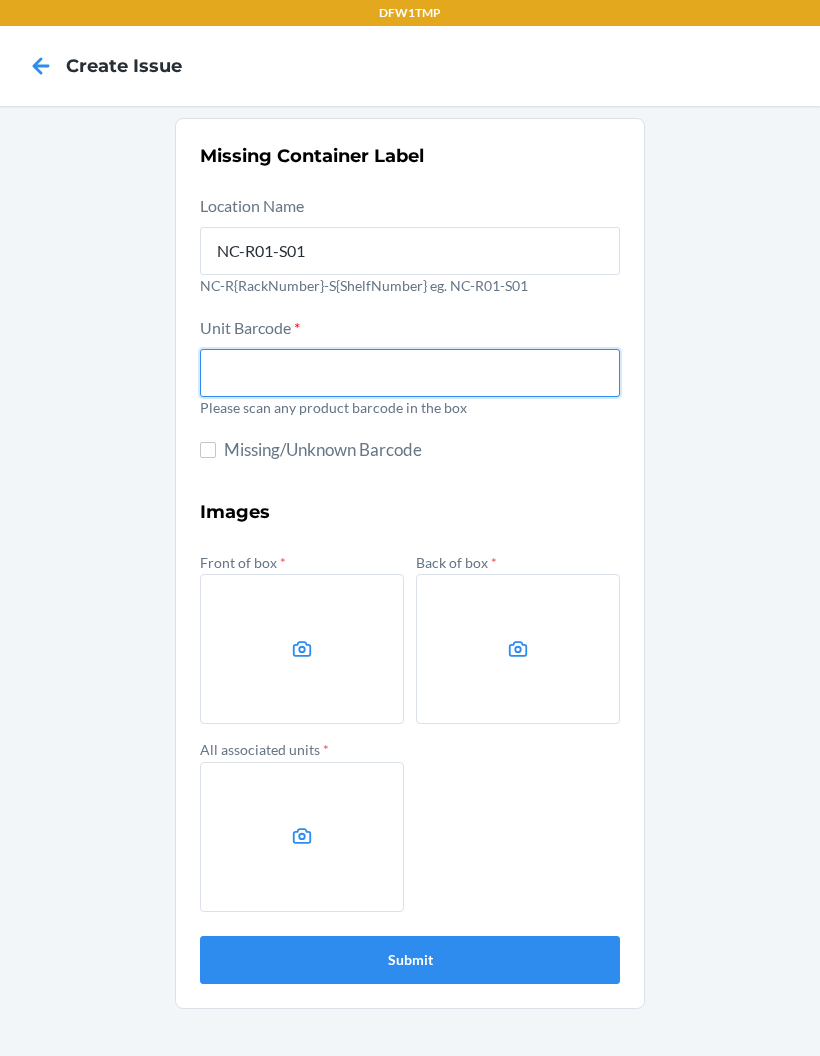 click at bounding box center (410, 373) 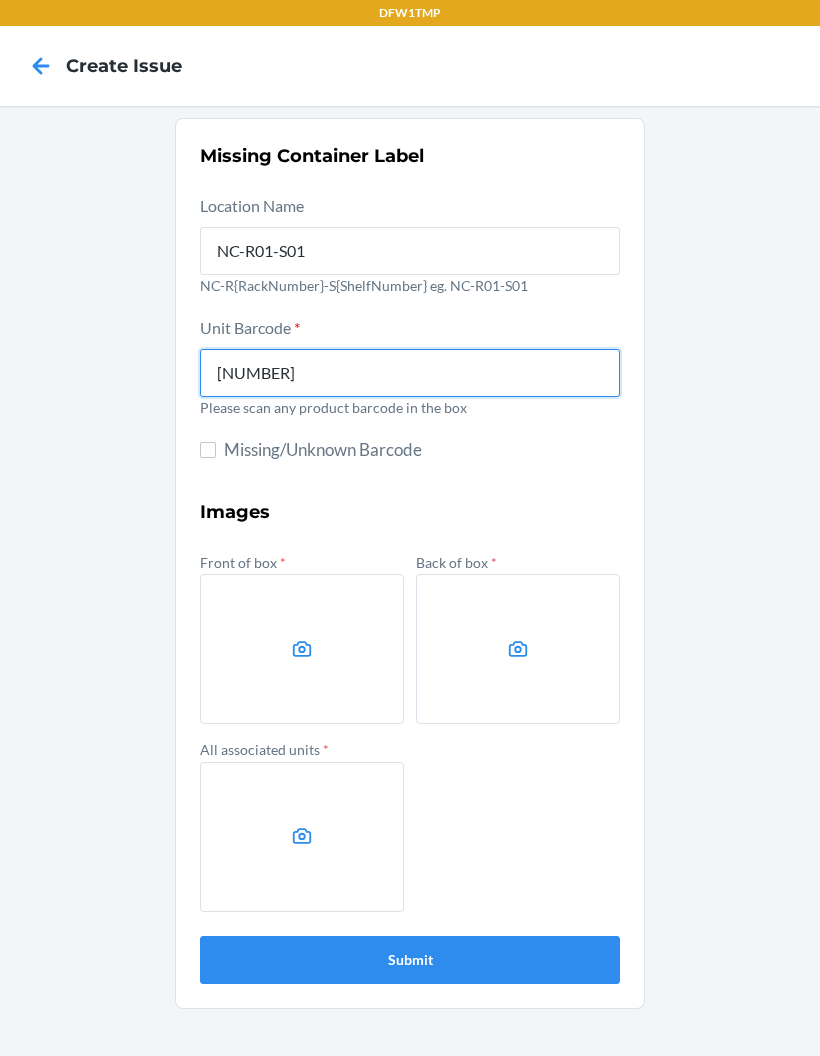 type on "[NUMBER]" 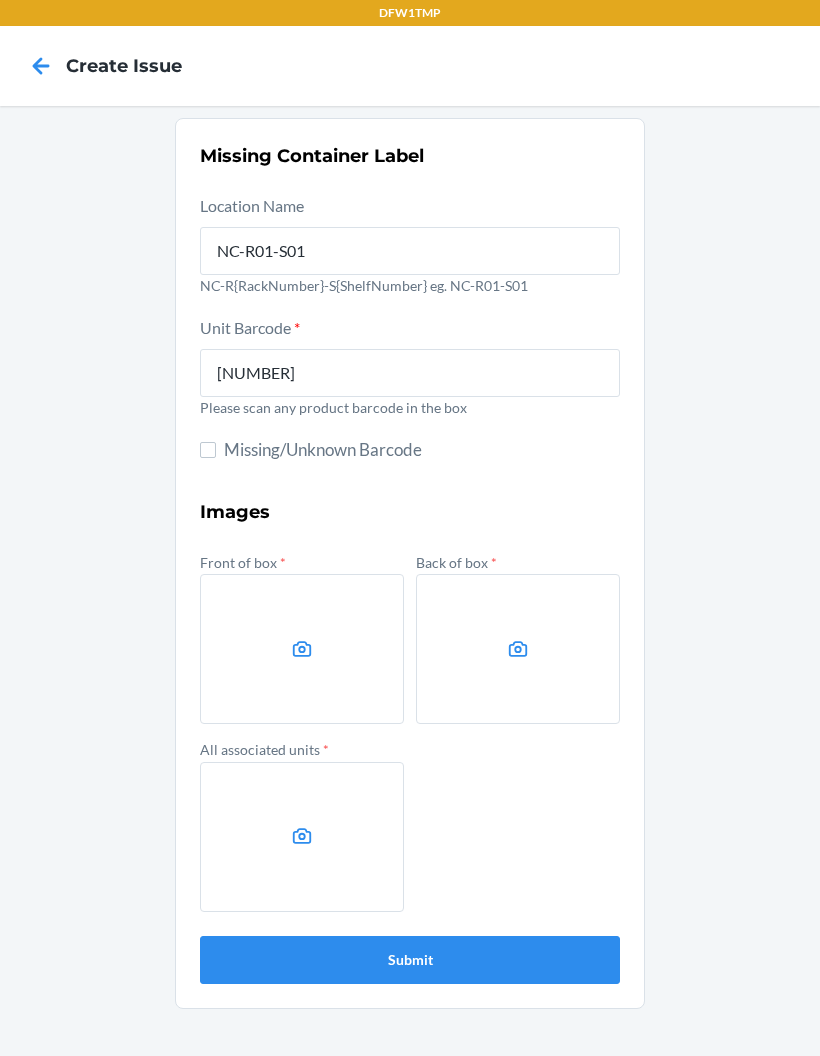 click at bounding box center (302, 649) 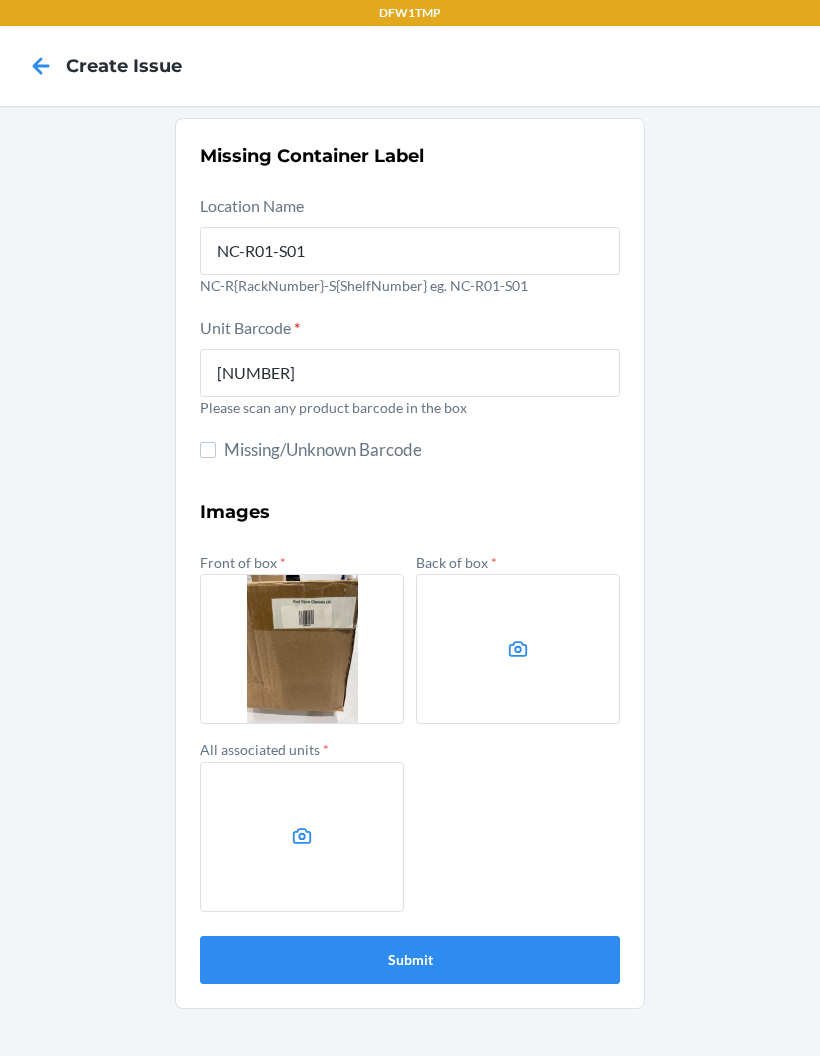 click at bounding box center (518, 649) 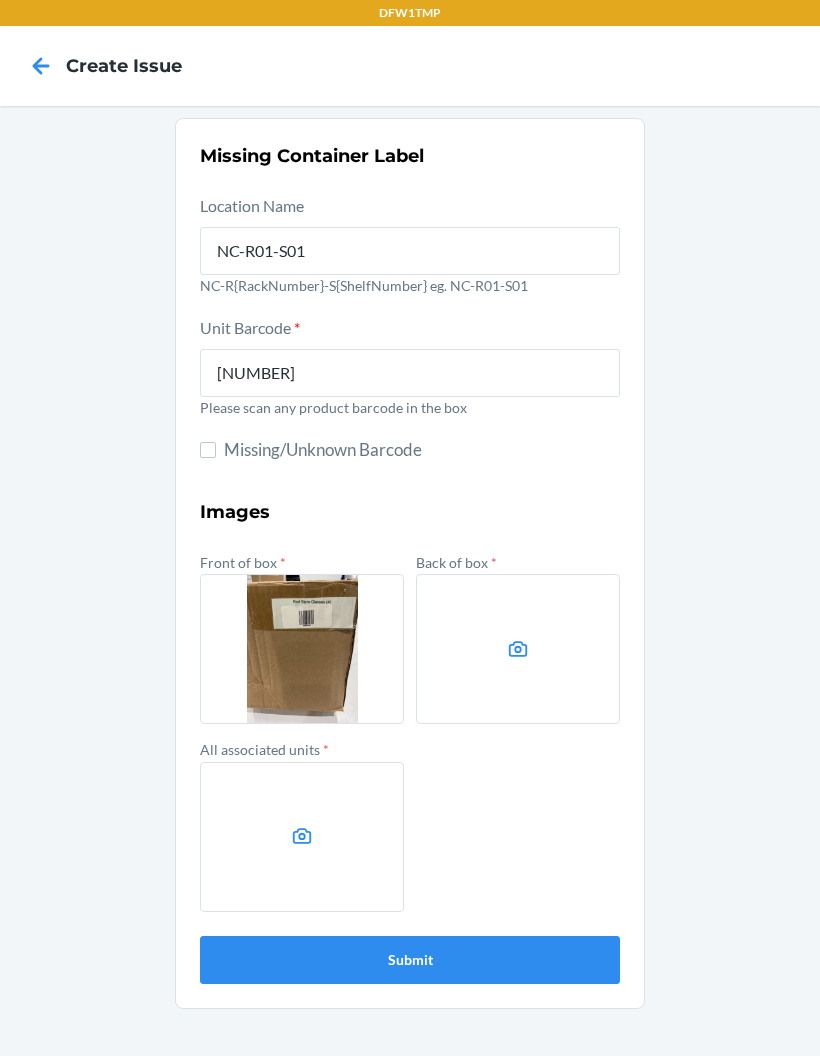 click at bounding box center [518, 649] 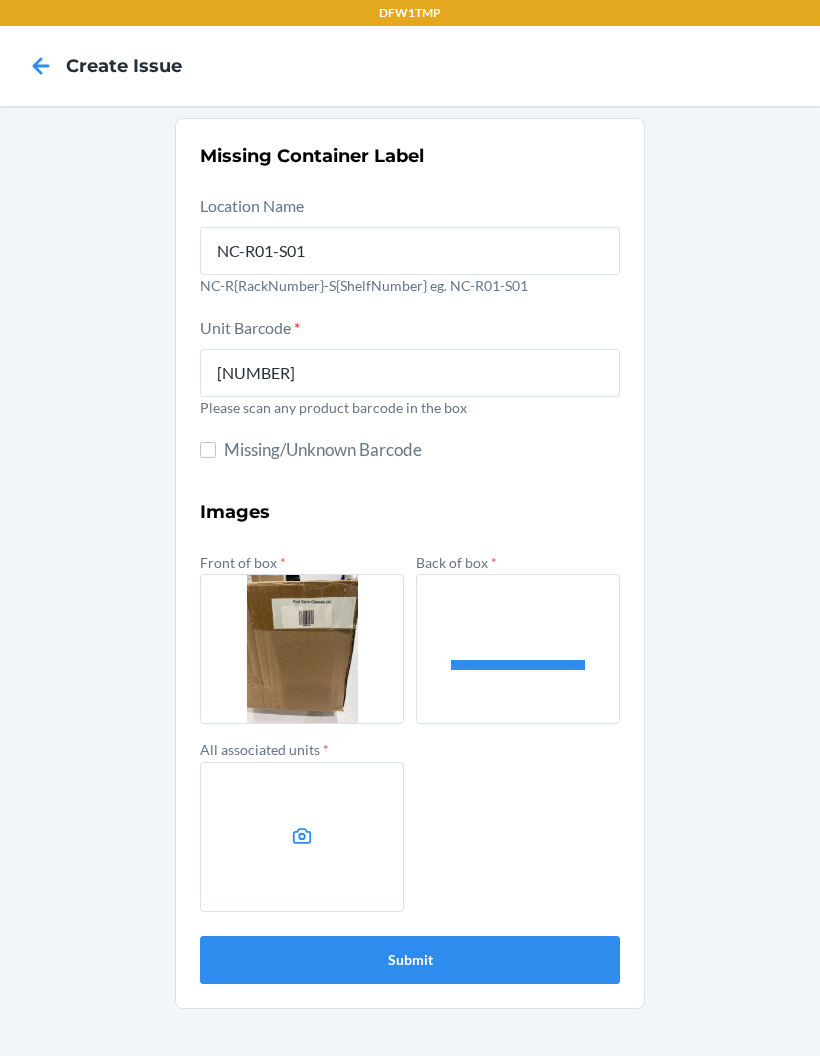 click 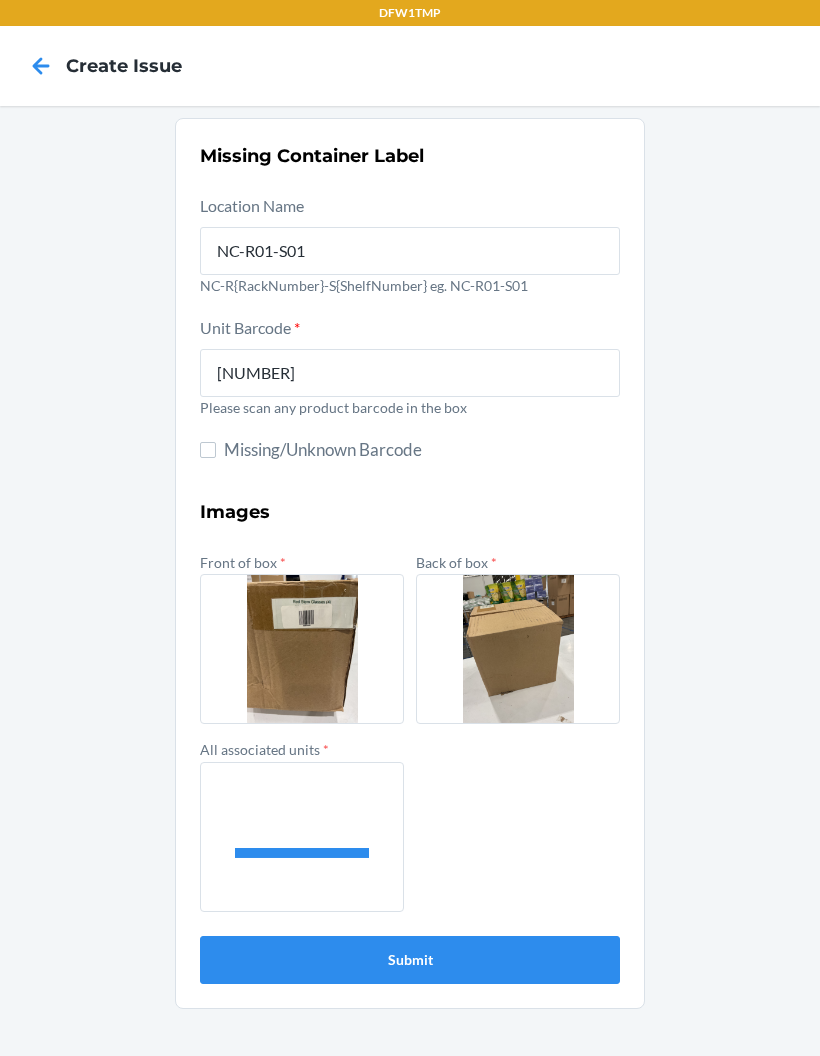 click on "Submit" at bounding box center [410, 960] 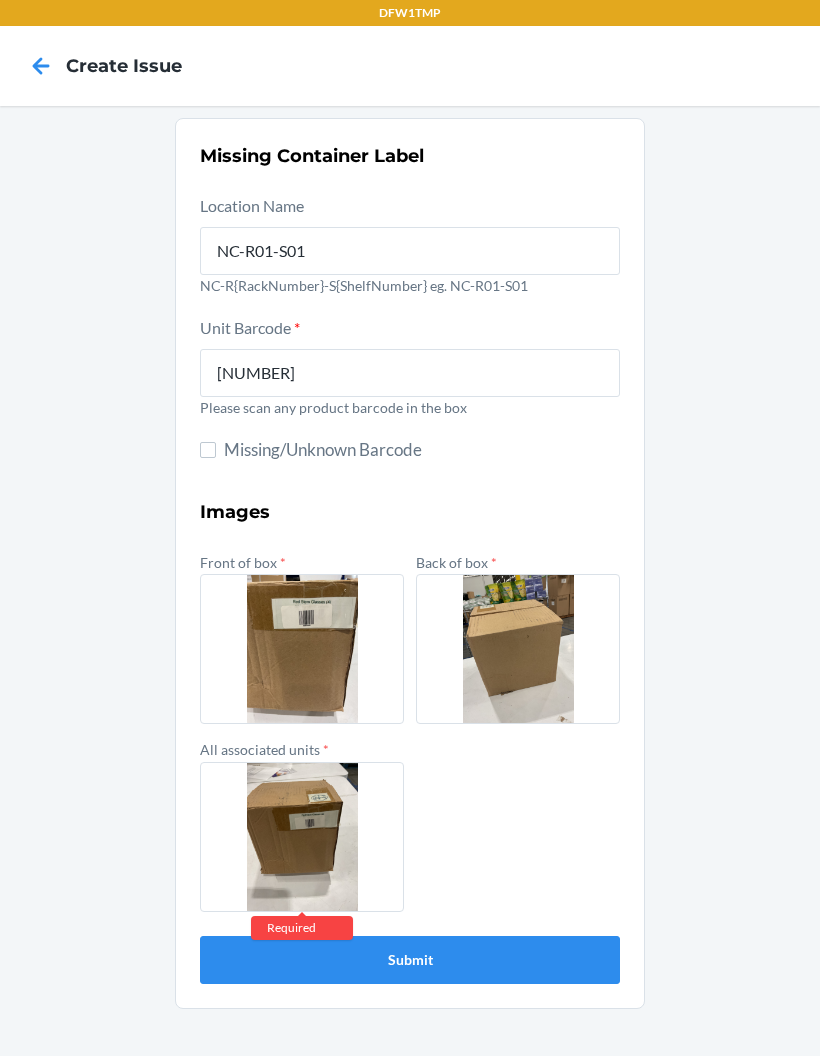 click on "Submit" at bounding box center [410, 960] 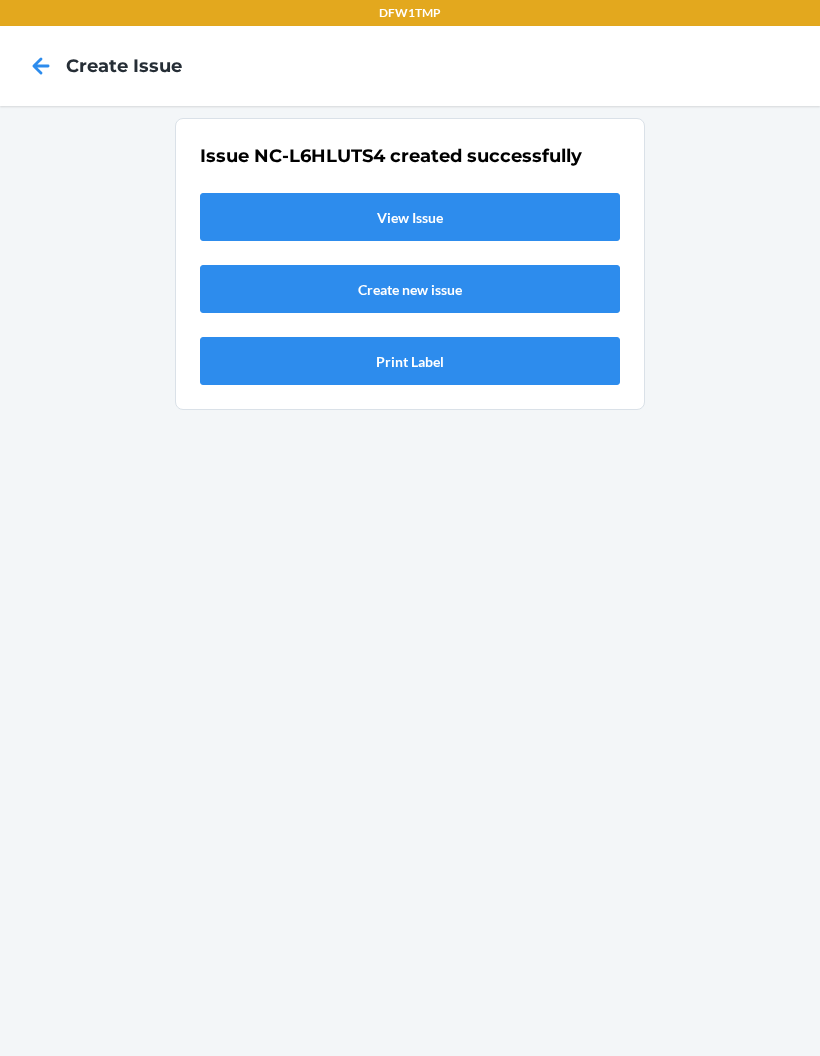 click on "View Issue" at bounding box center [410, 217] 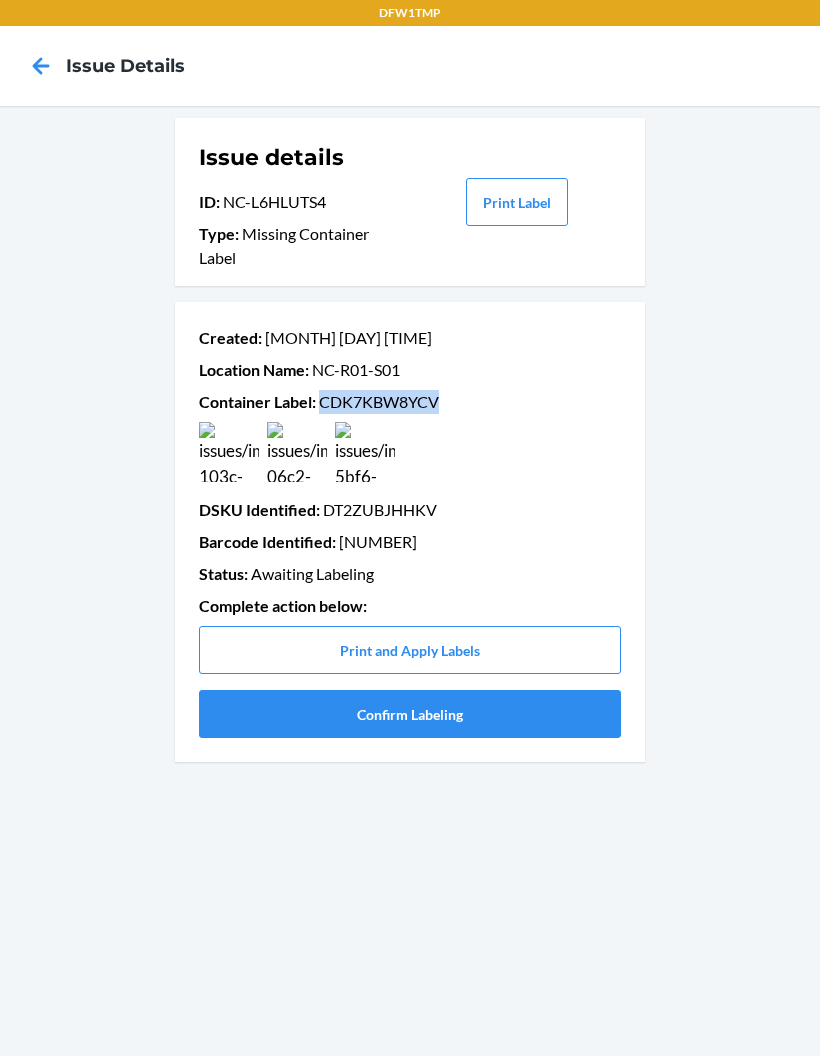 click on "Confirm Labeling" at bounding box center (410, 714) 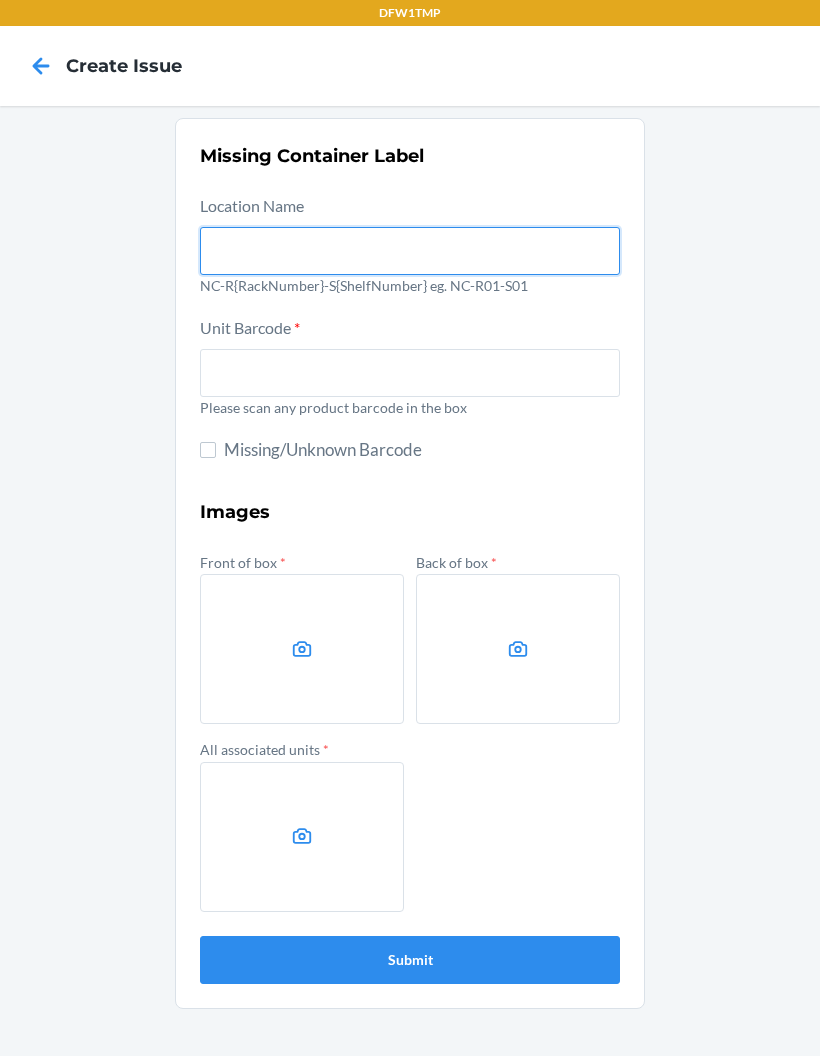 click at bounding box center [410, 251] 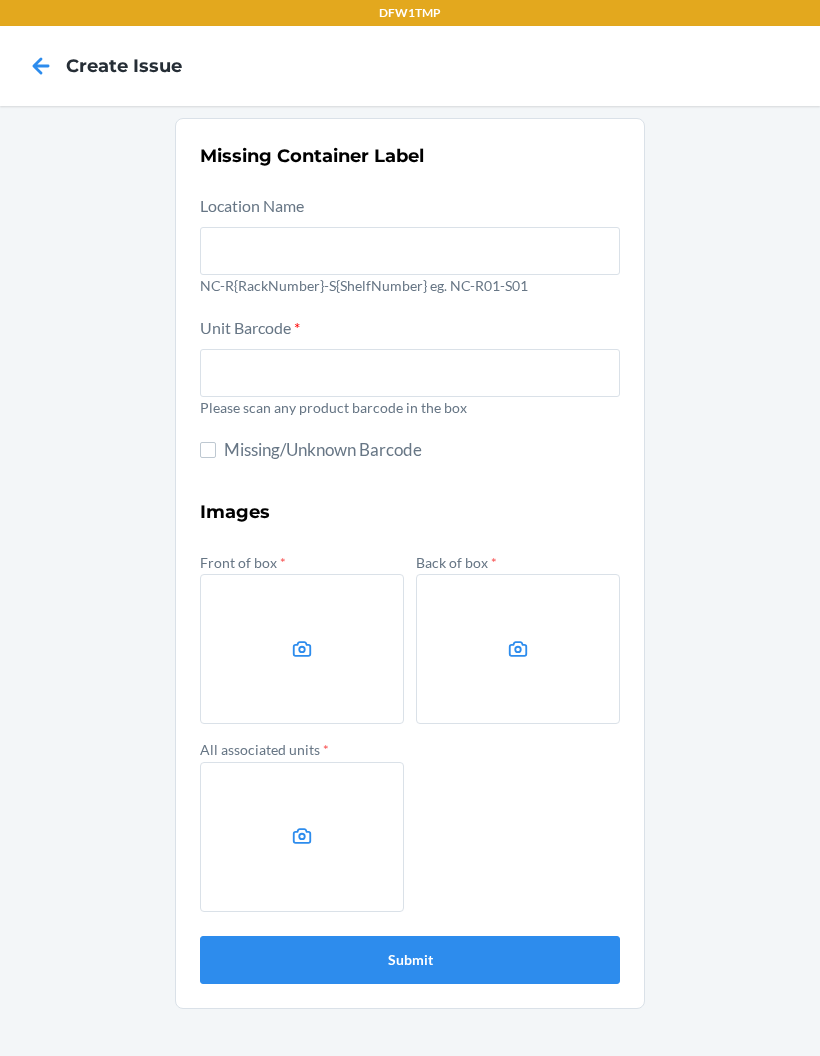 click on "NC-R{RackNumber}-S{ShelfNumber} eg. NC-R01-S01" at bounding box center (410, 285) 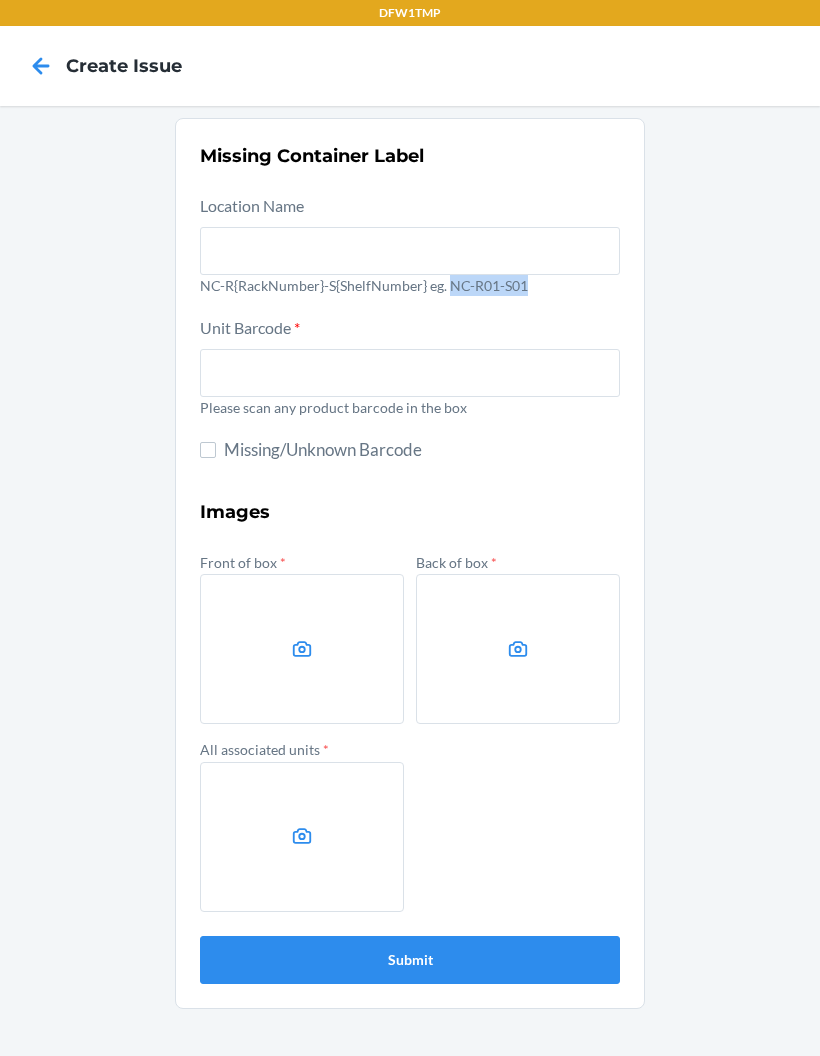 copy on "NC-R01-S01" 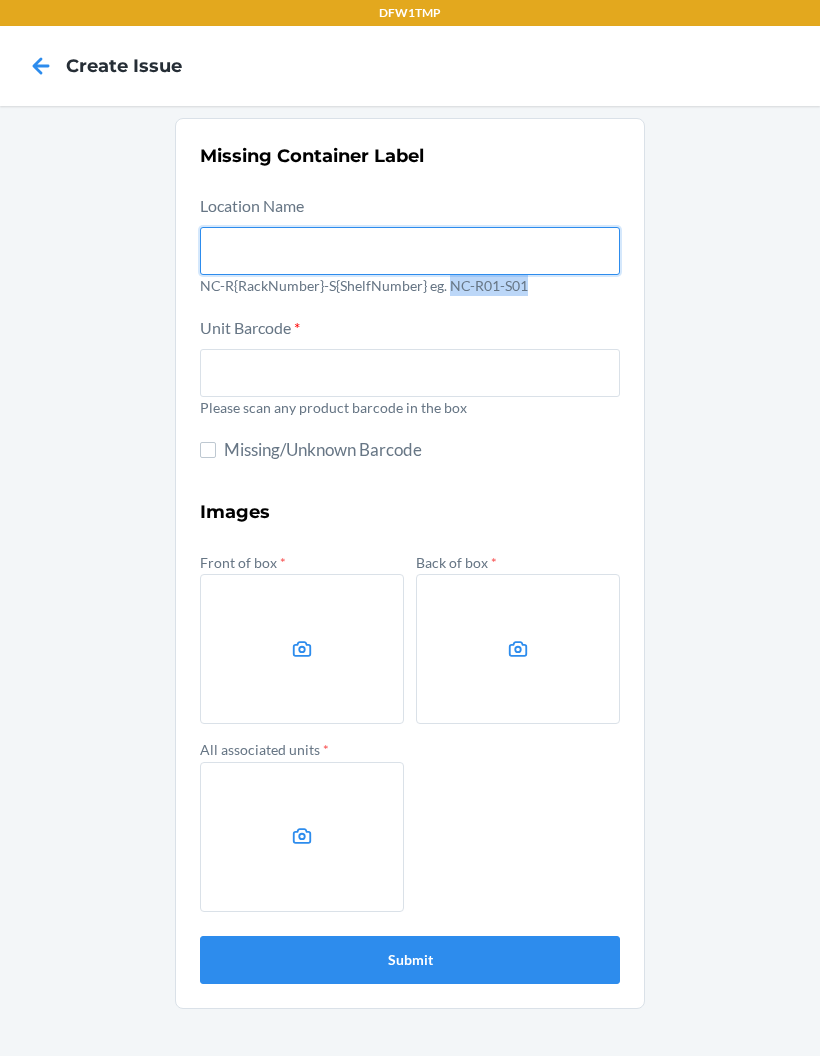 click at bounding box center [410, 251] 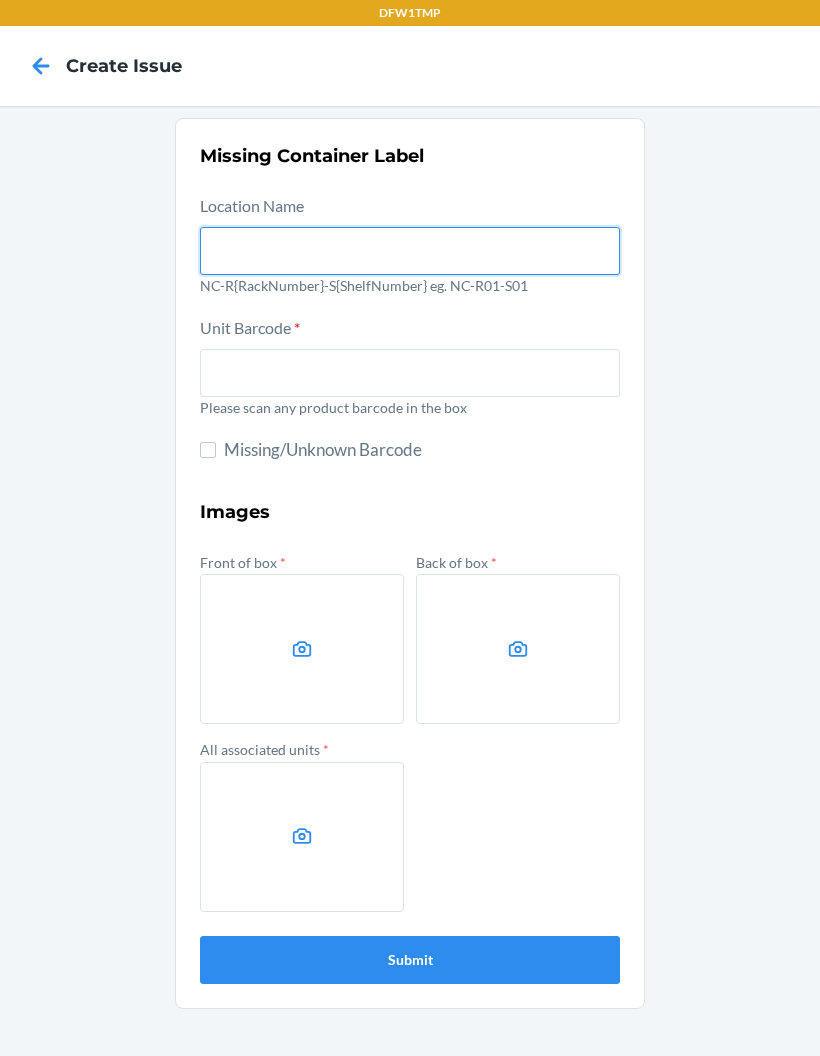 click at bounding box center (410, 251) 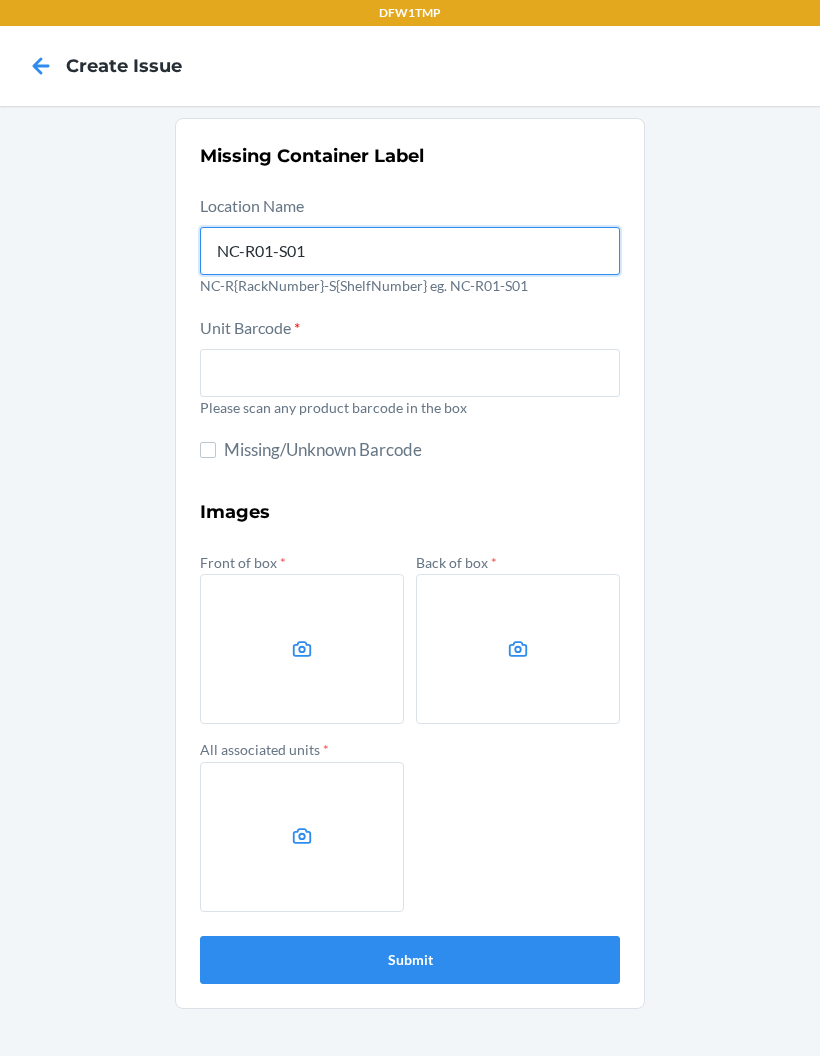 type on "NC-R01-S01" 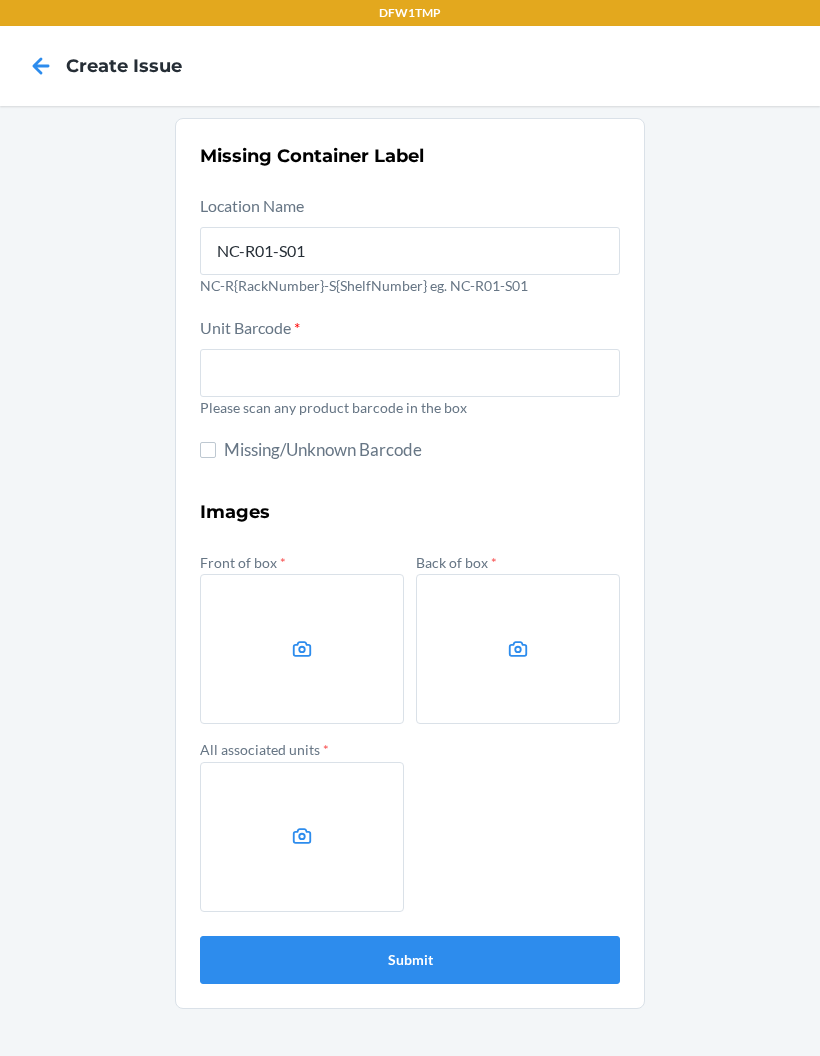 click at bounding box center (410, 373) 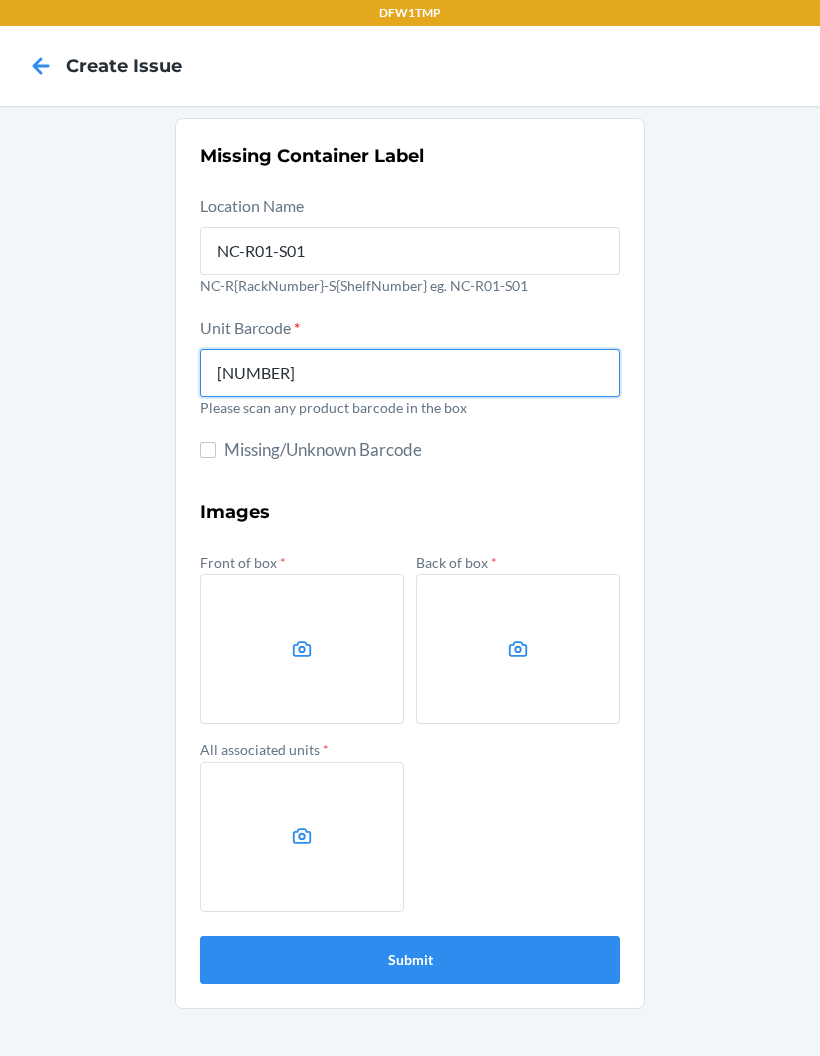 type on "[NUMBER]" 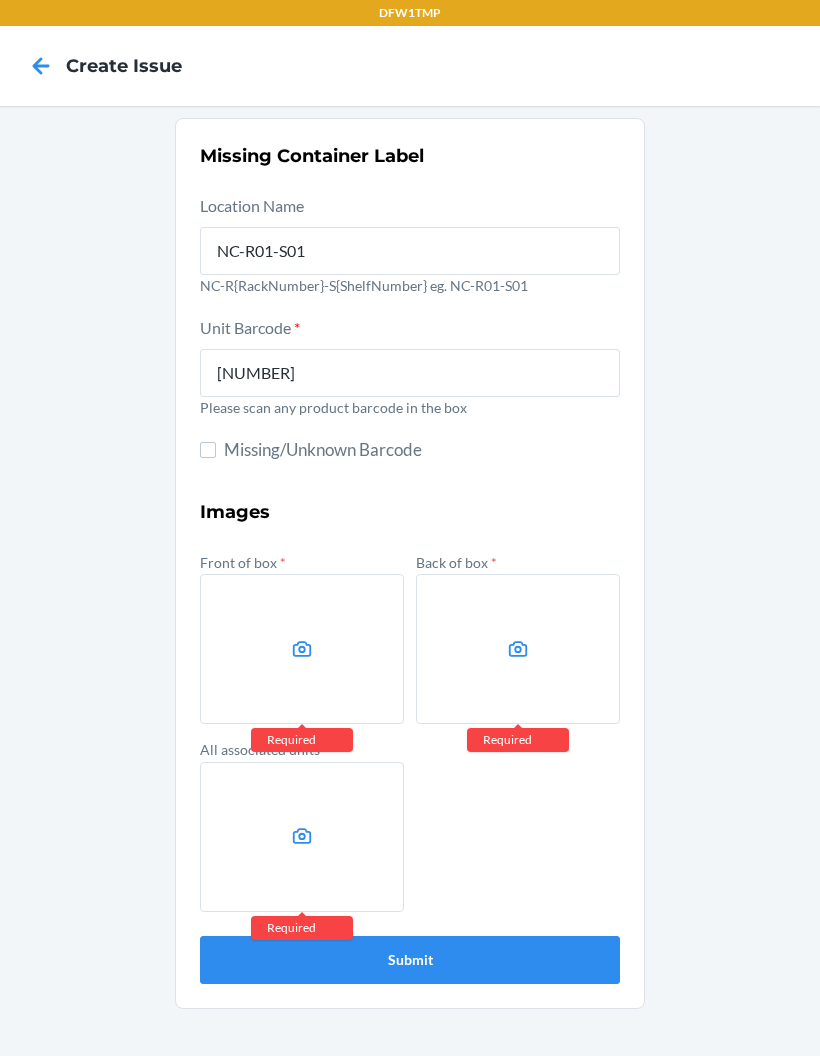 click at bounding box center (302, 649) 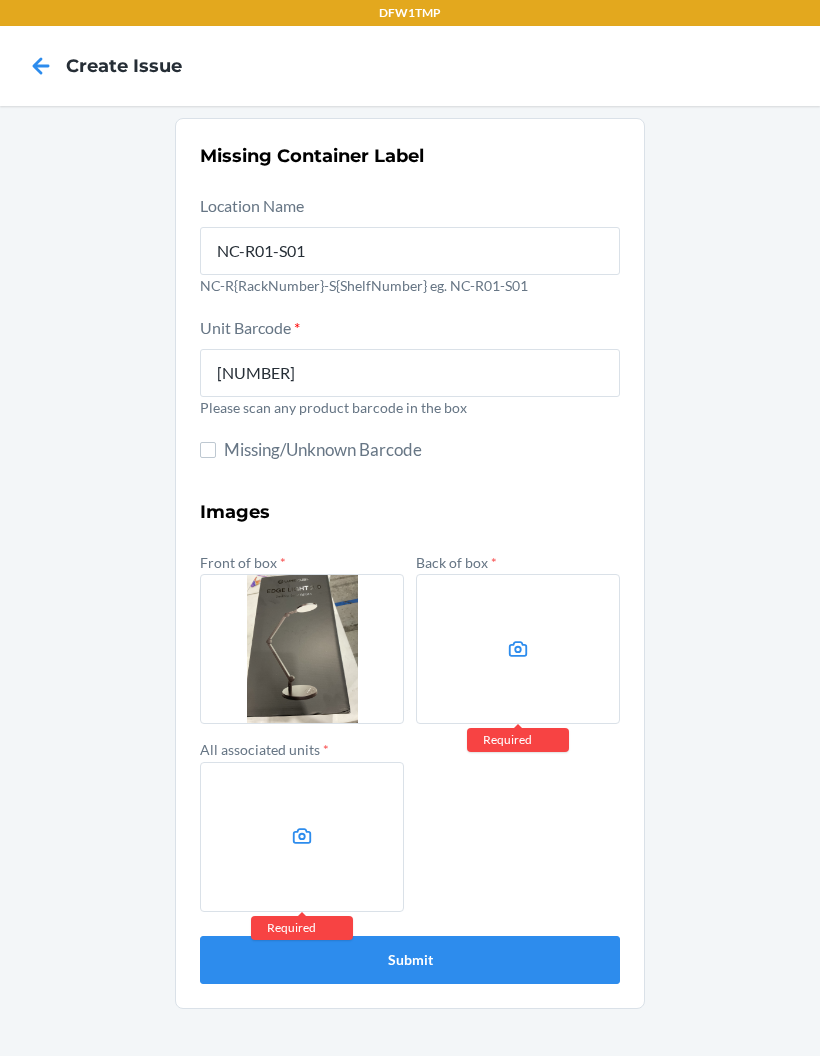click at bounding box center (518, 649) 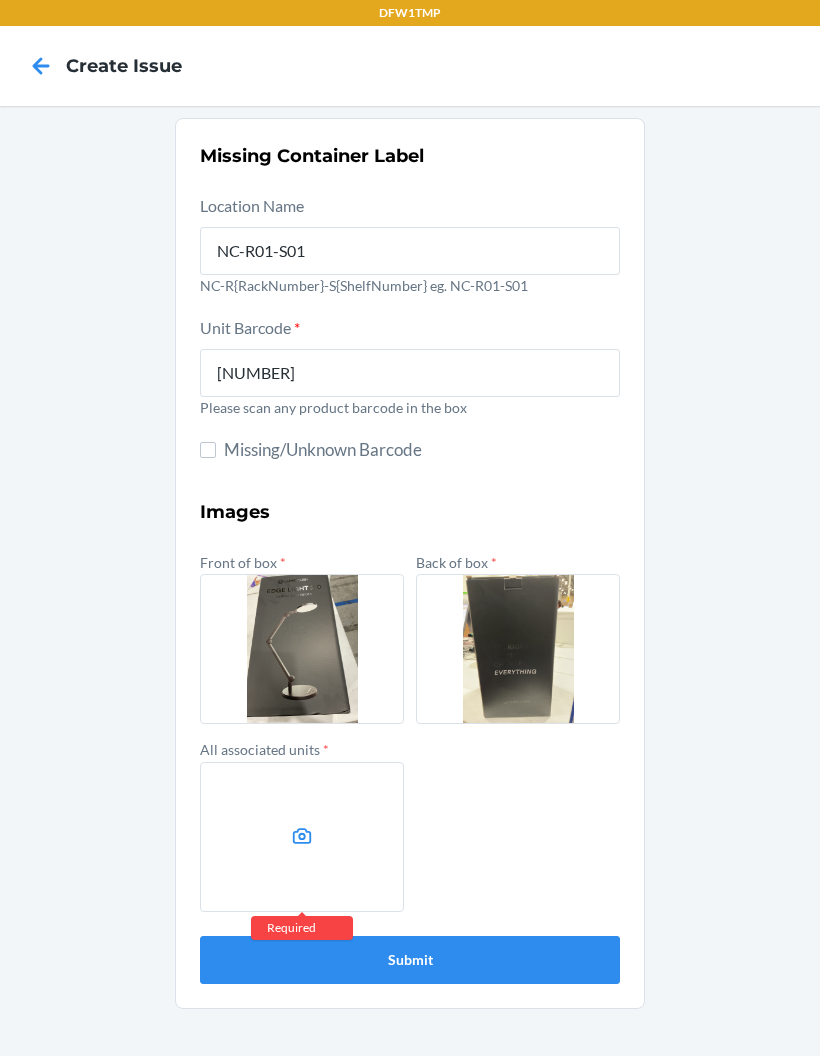 click at bounding box center [302, 837] 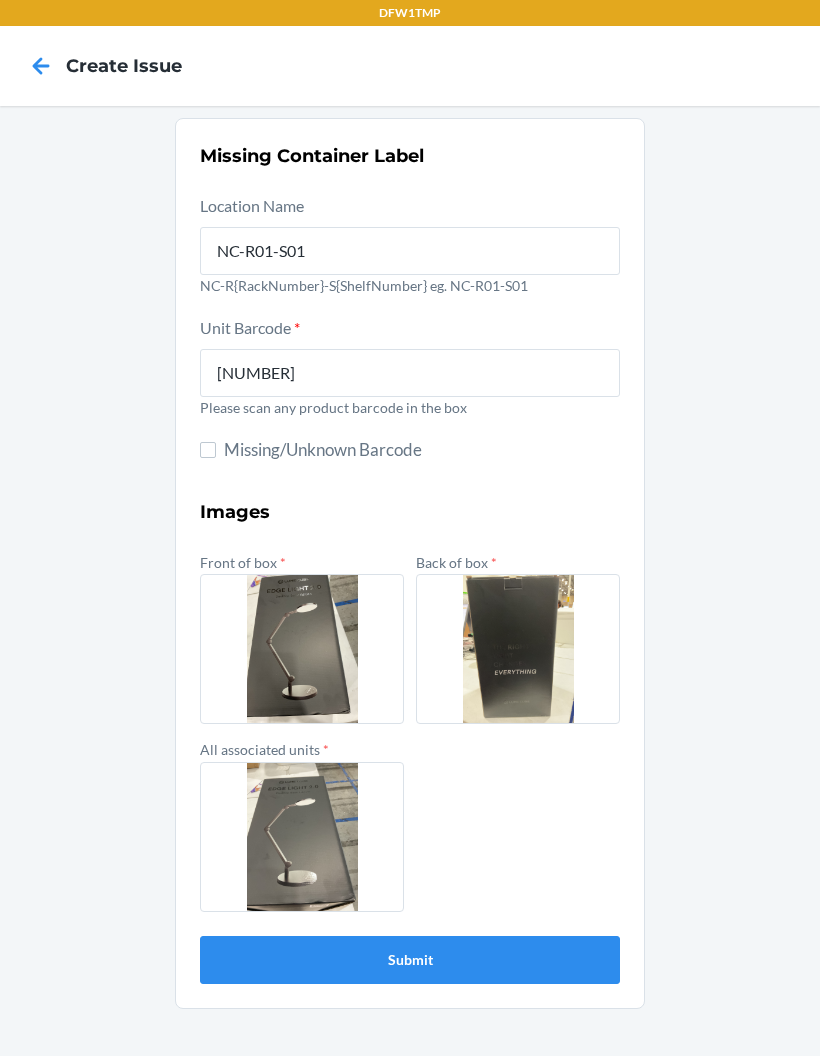 click on "Submit" at bounding box center [410, 960] 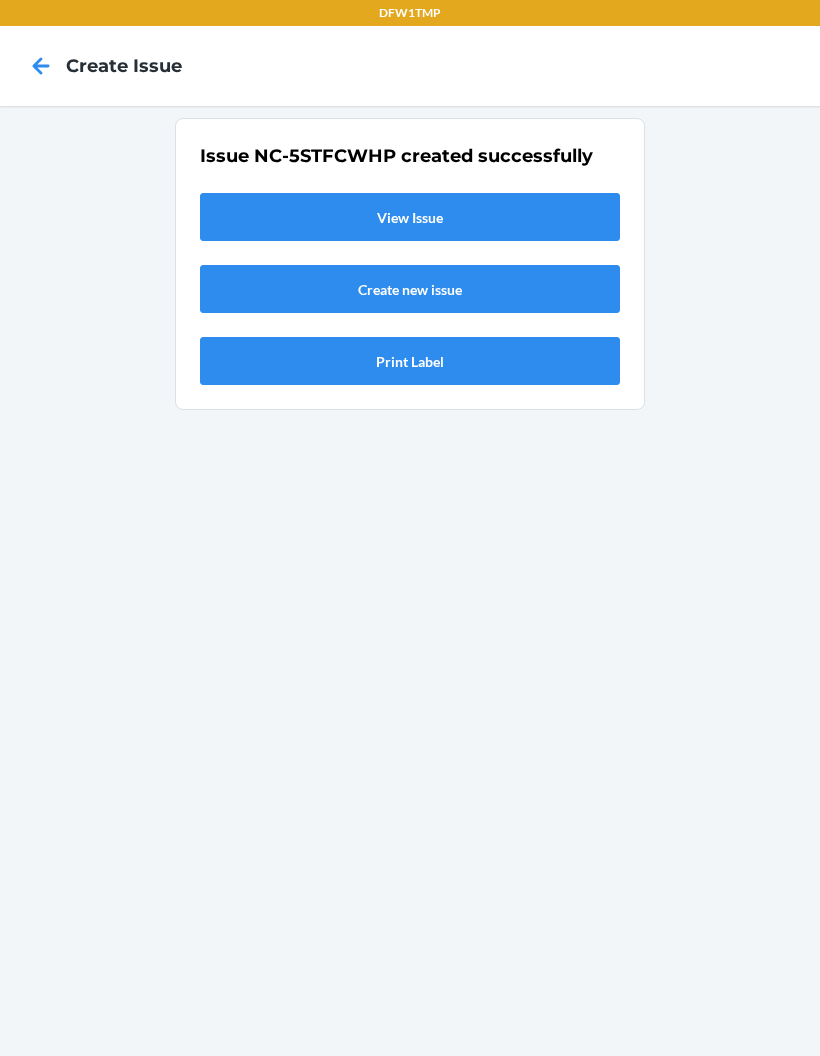 click on "View Issue" at bounding box center (410, 217) 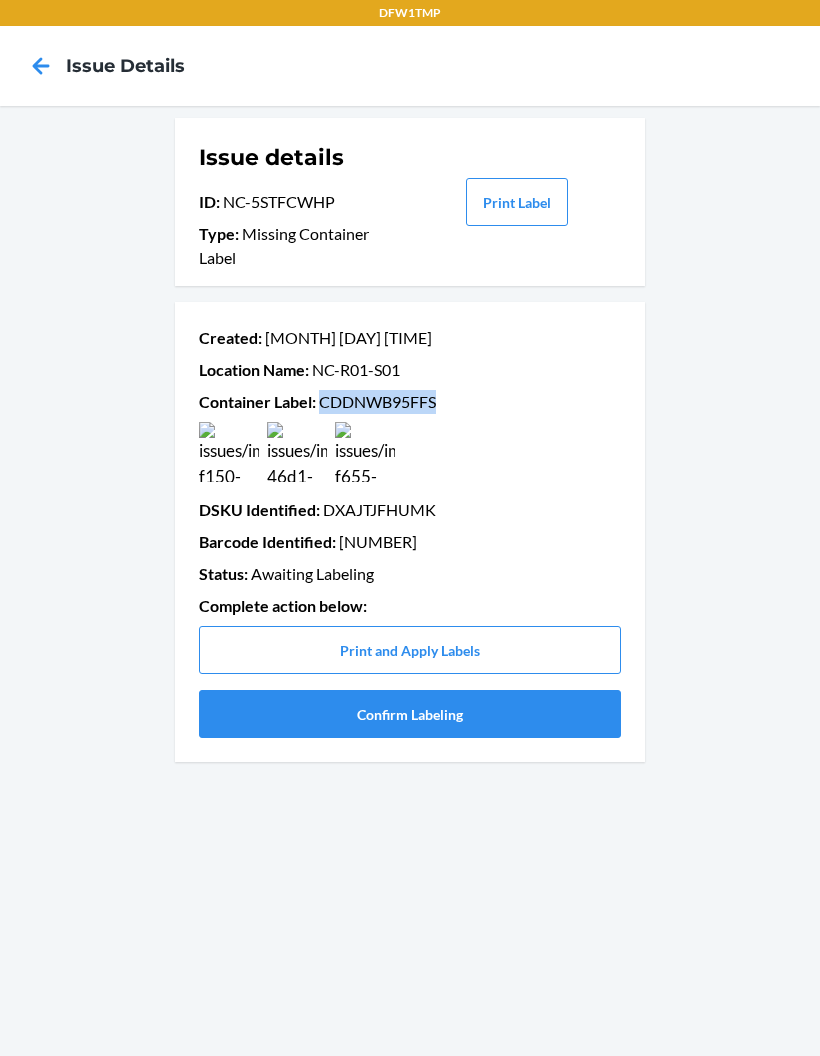 click on "Confirm Labeling" at bounding box center (410, 714) 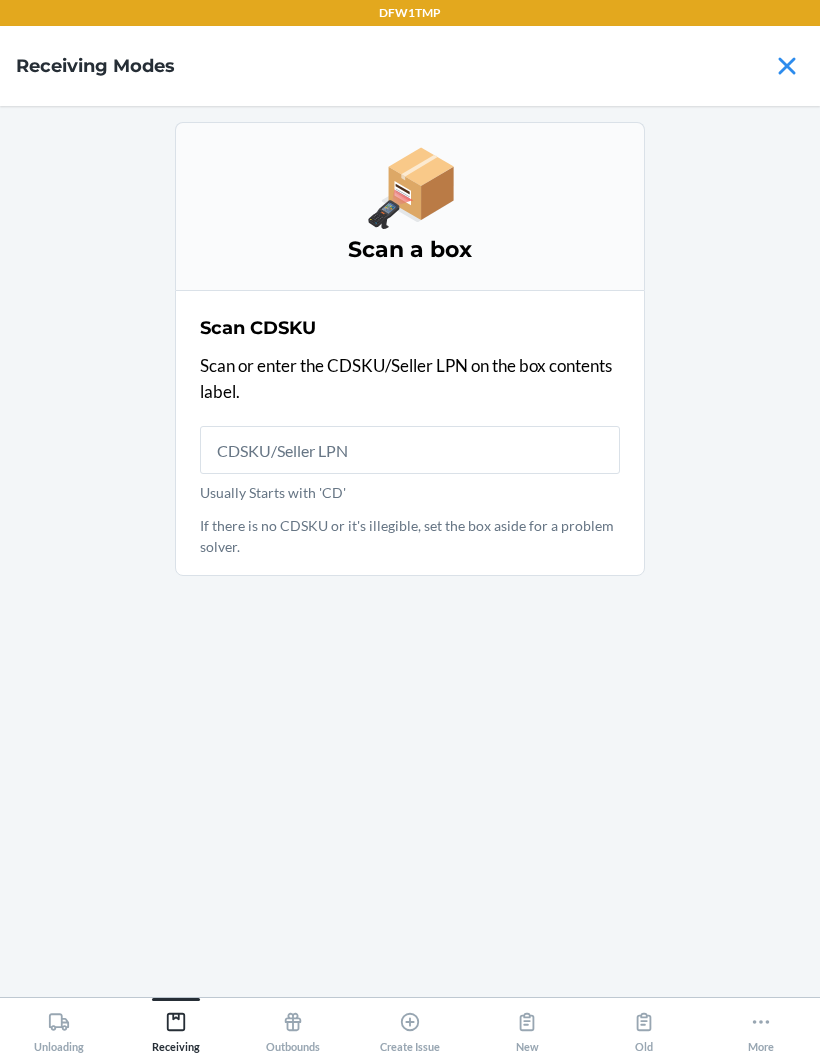 scroll, scrollTop: 0, scrollLeft: 0, axis: both 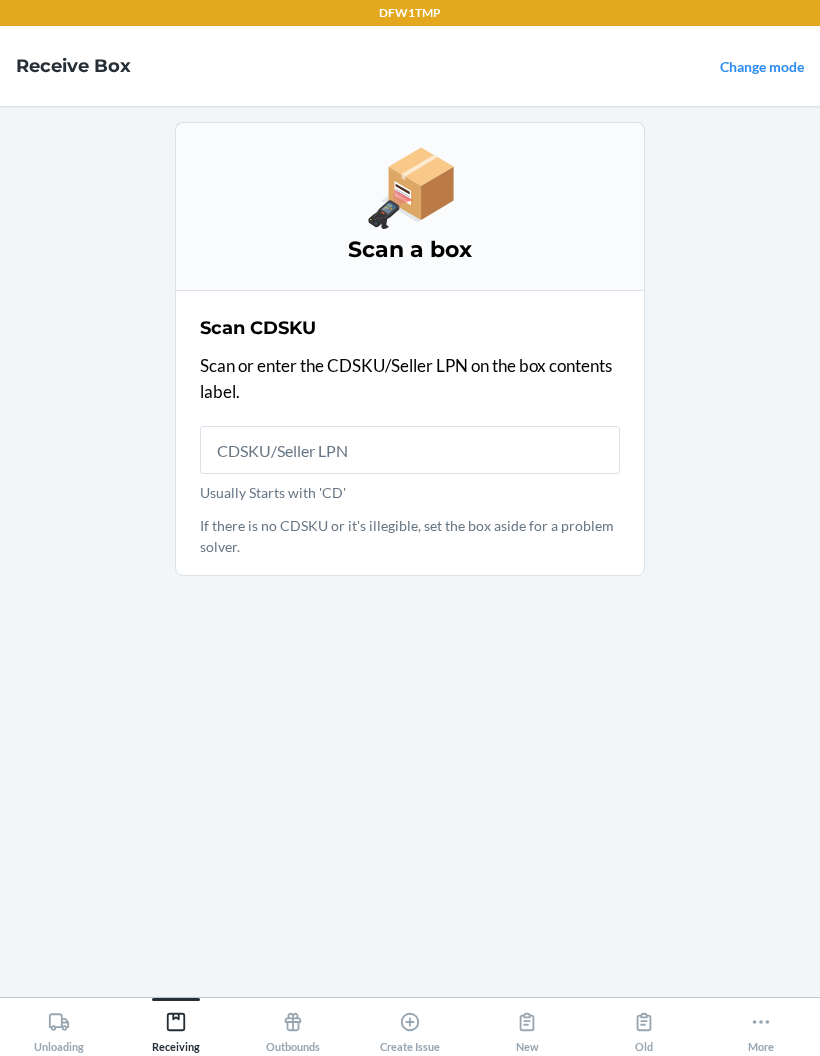 click on "Usually Starts with 'CD'" at bounding box center (410, 450) 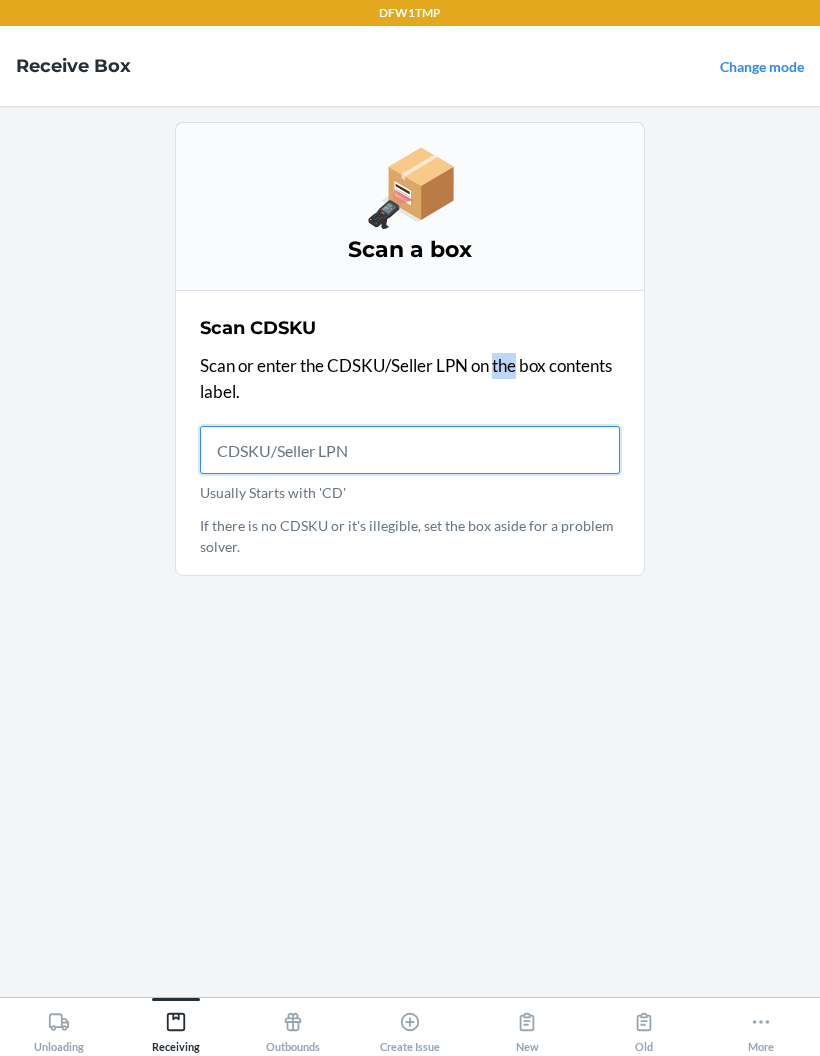 click on "Usually Starts with 'CD'" at bounding box center [410, 450] 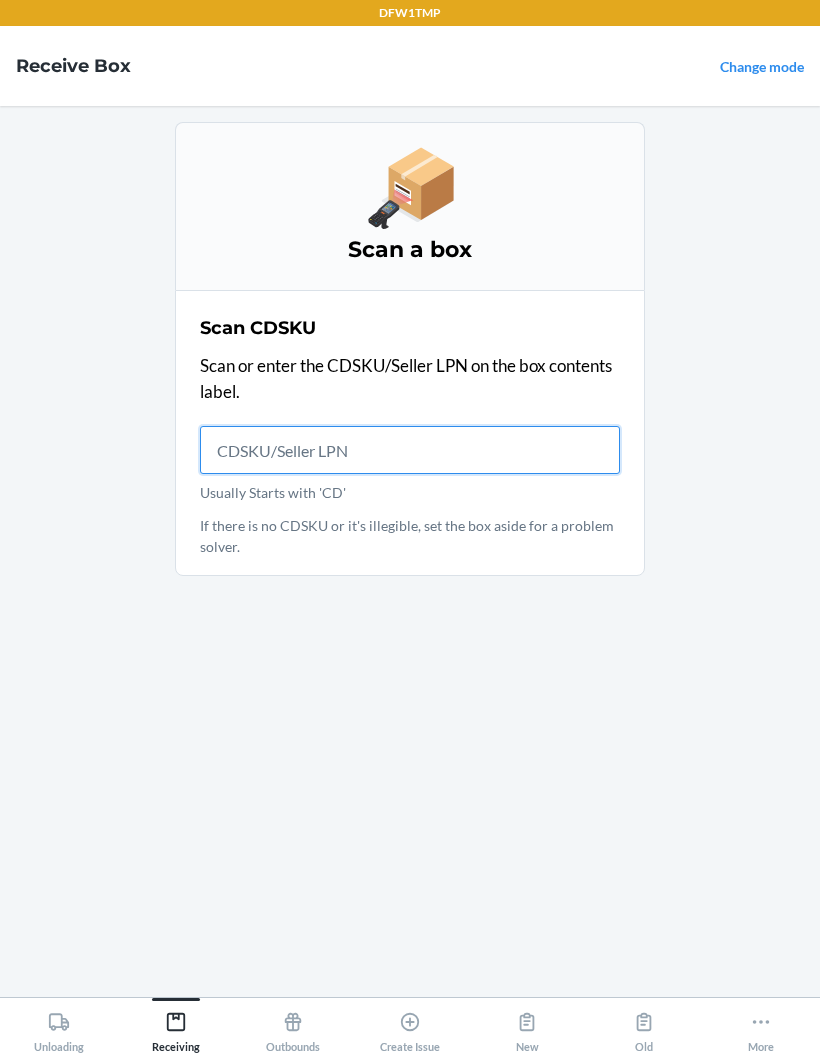 click on "Usually Starts with 'CD'" at bounding box center (410, 450) 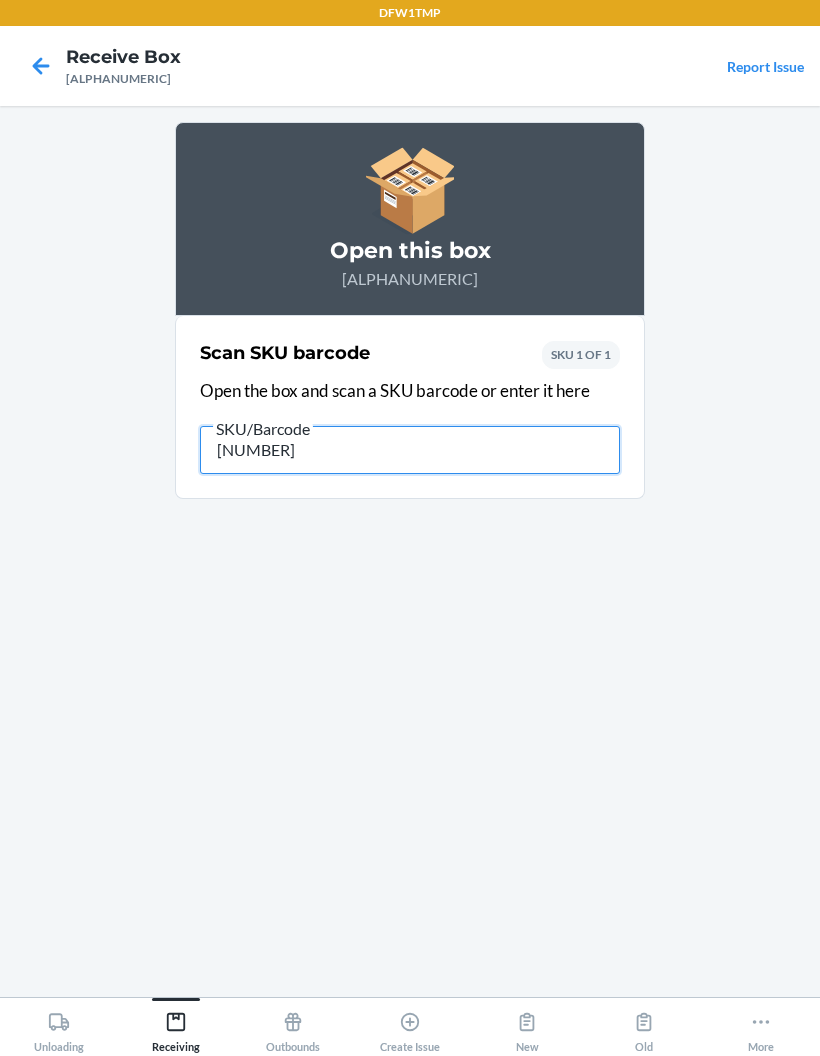 type on "[NUMBER] Scanned" 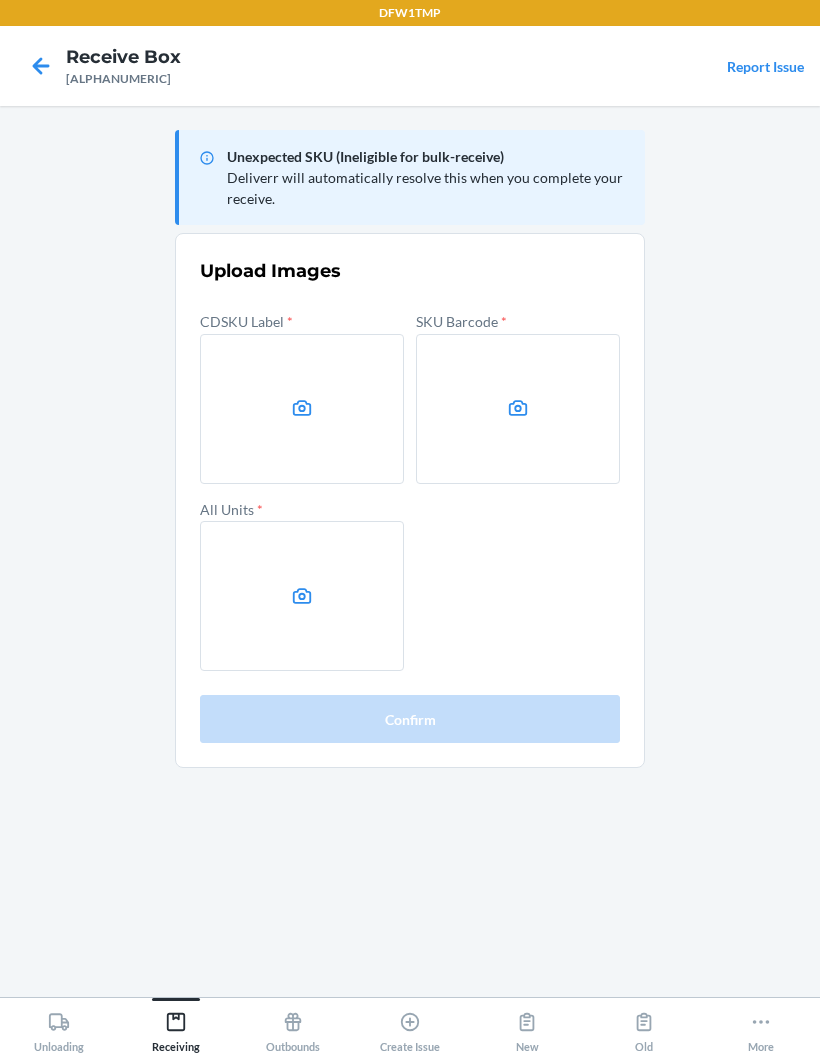 click at bounding box center [302, 409] 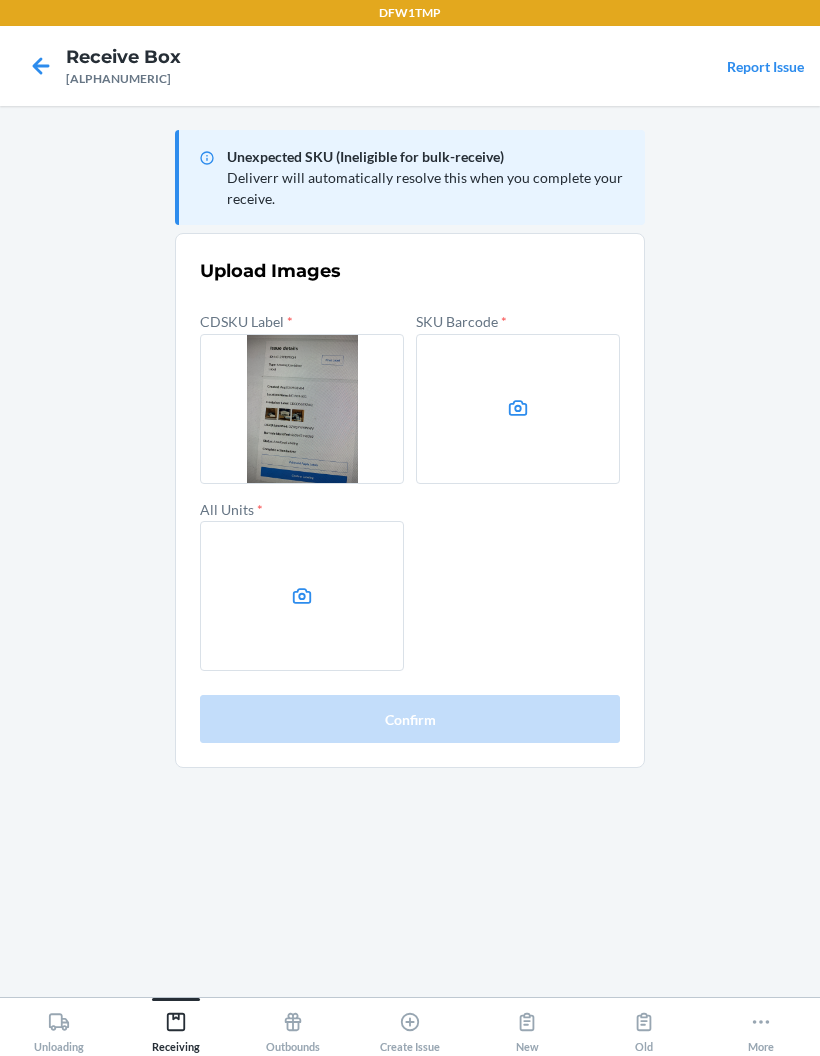 click at bounding box center [518, 409] 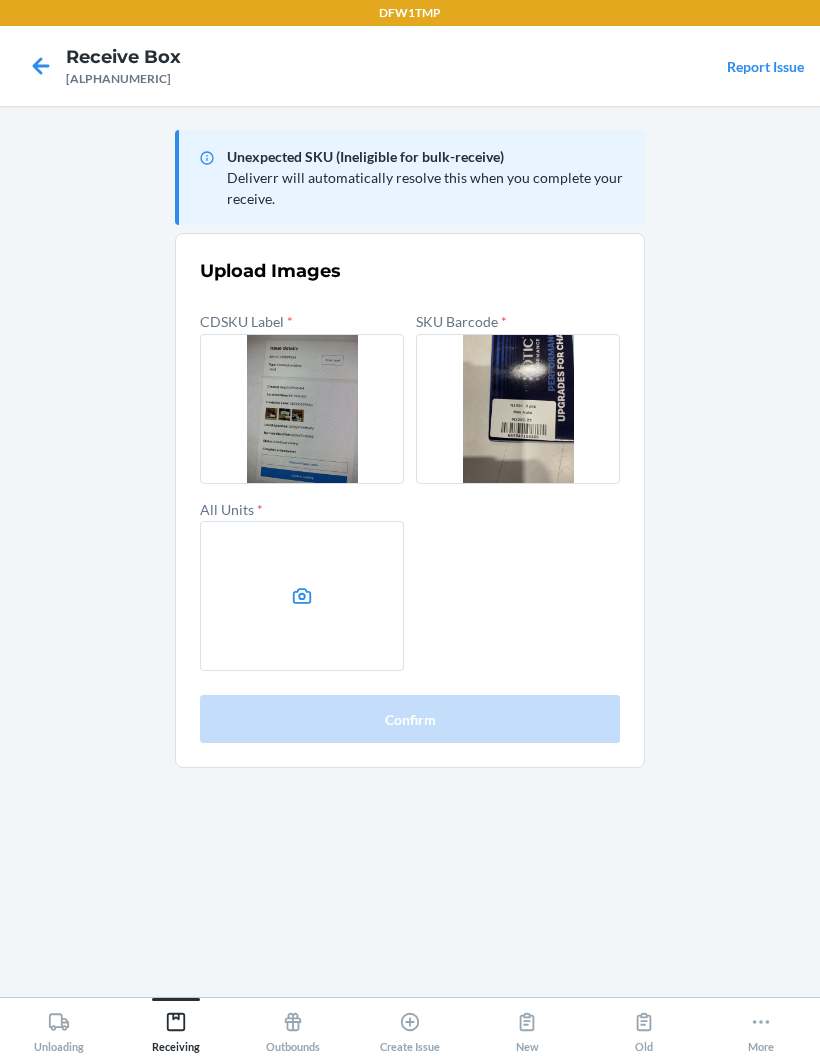 click at bounding box center (302, 596) 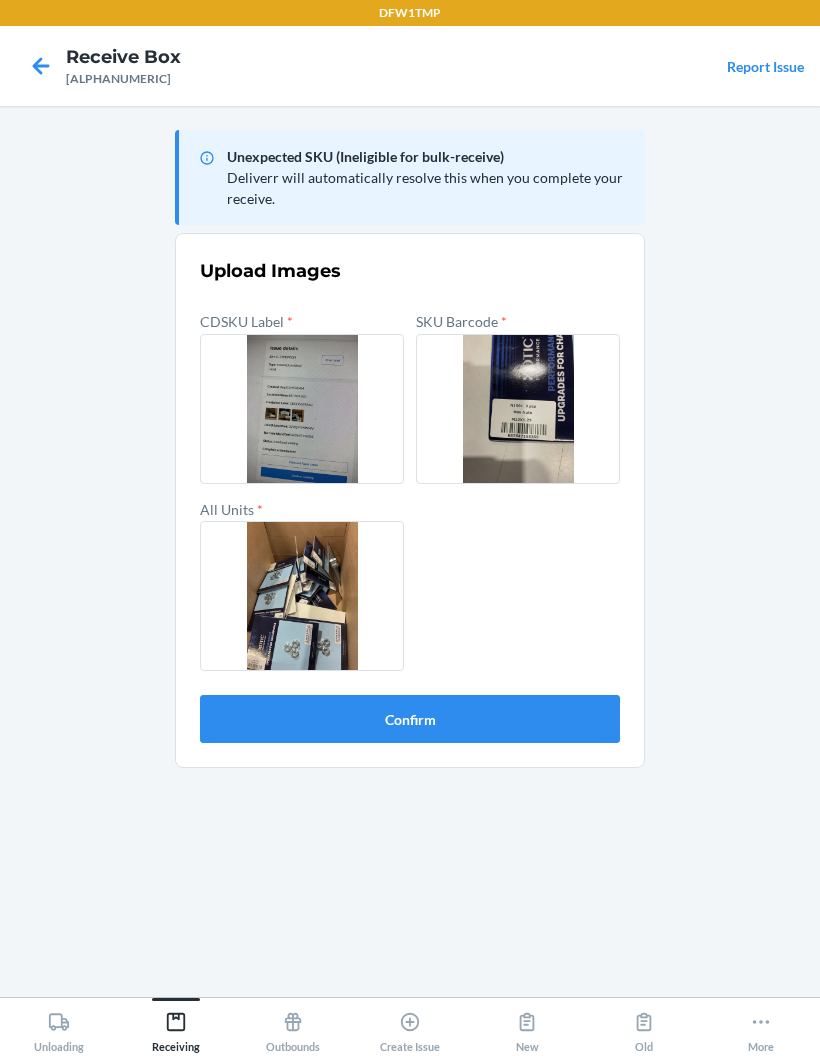 click on "Confirm" at bounding box center (410, 719) 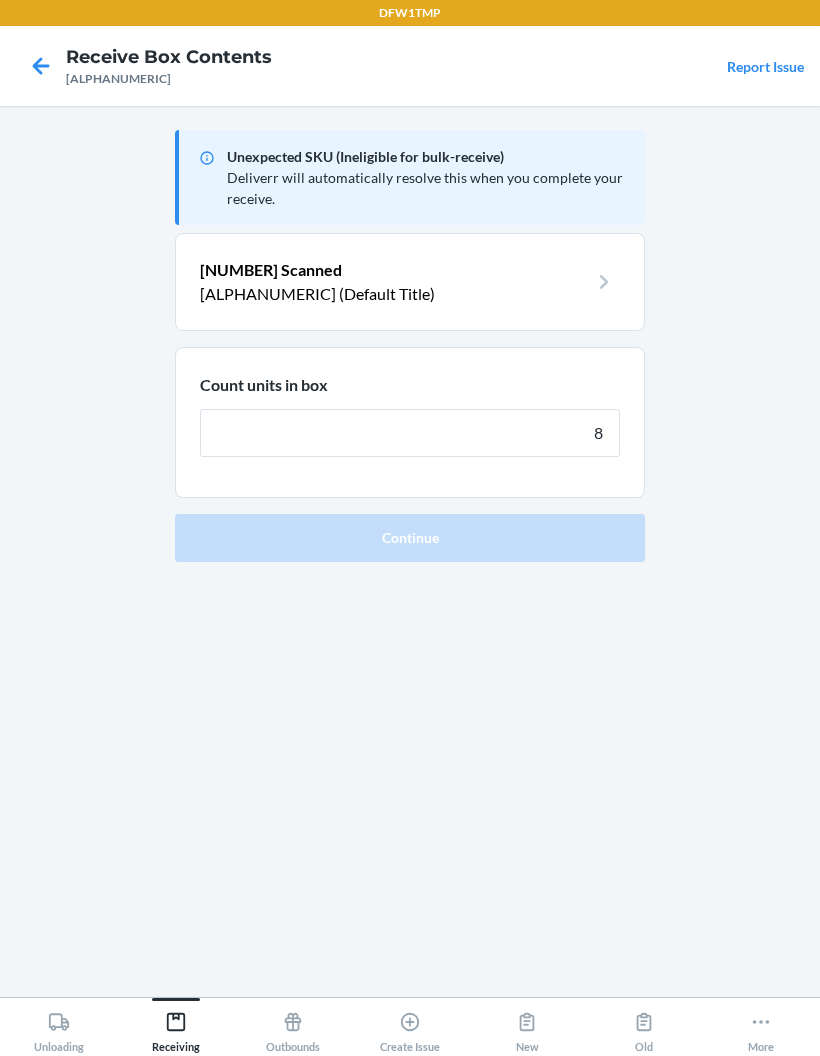 type on "8" 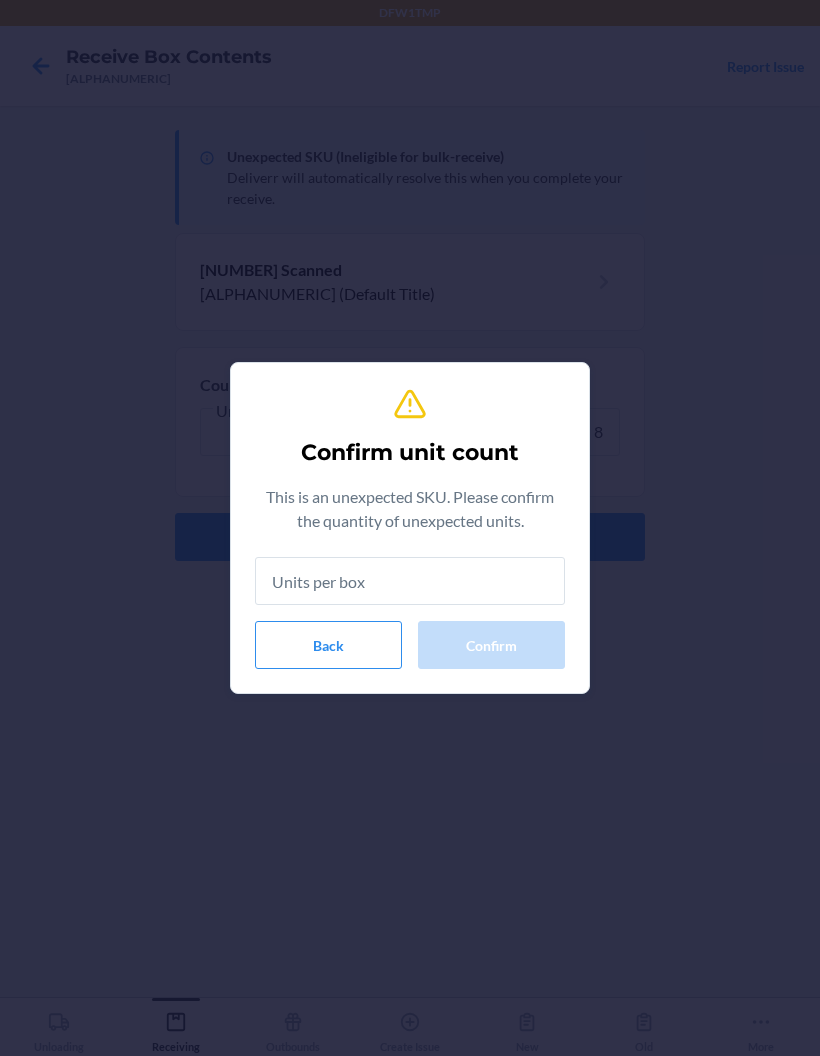 click at bounding box center [410, 581] 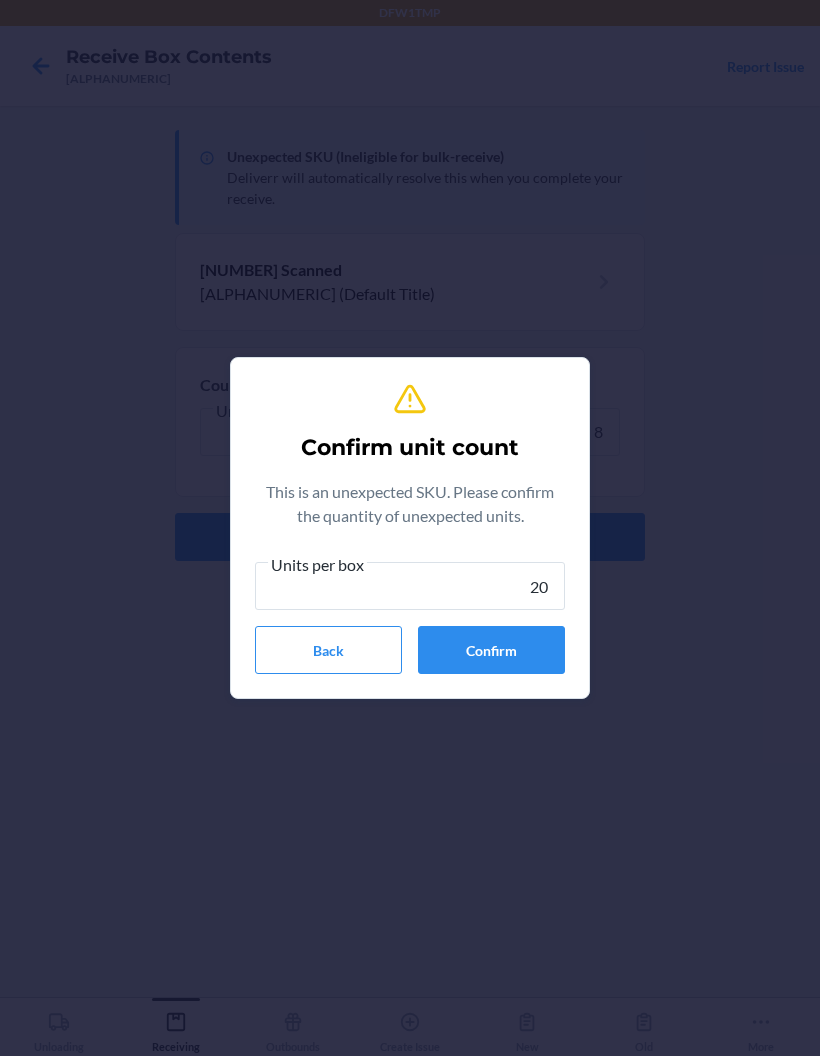 type on "20" 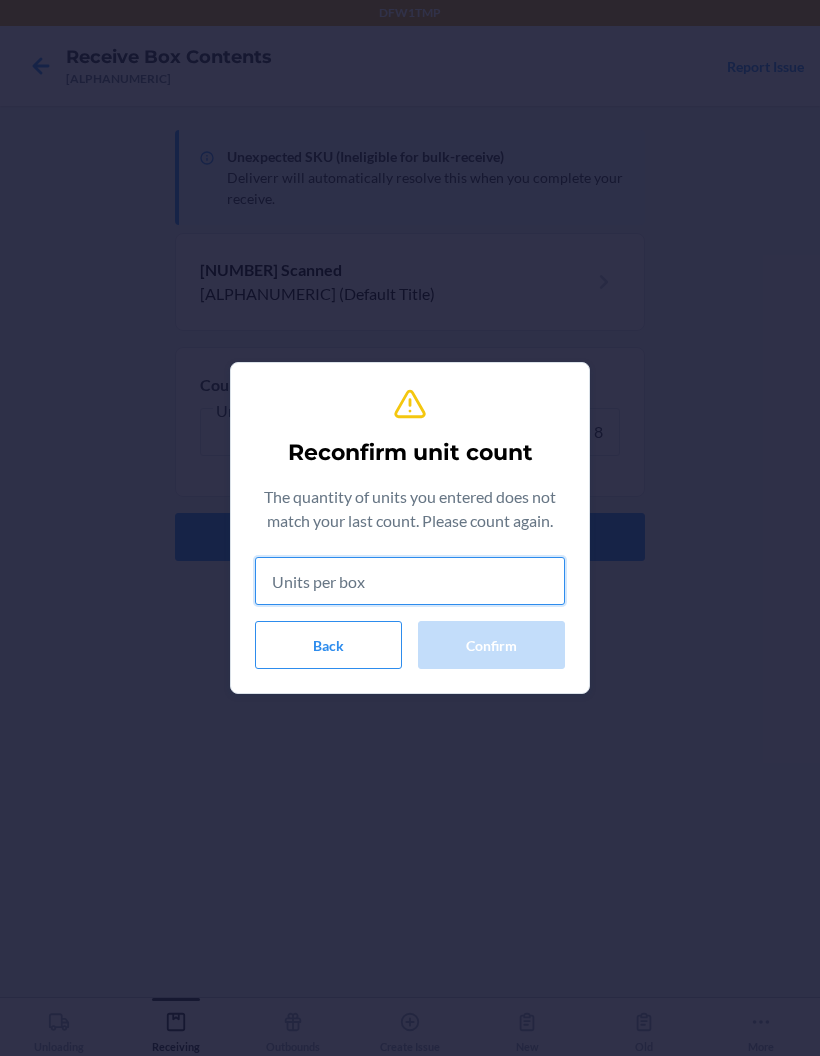 click at bounding box center (410, 581) 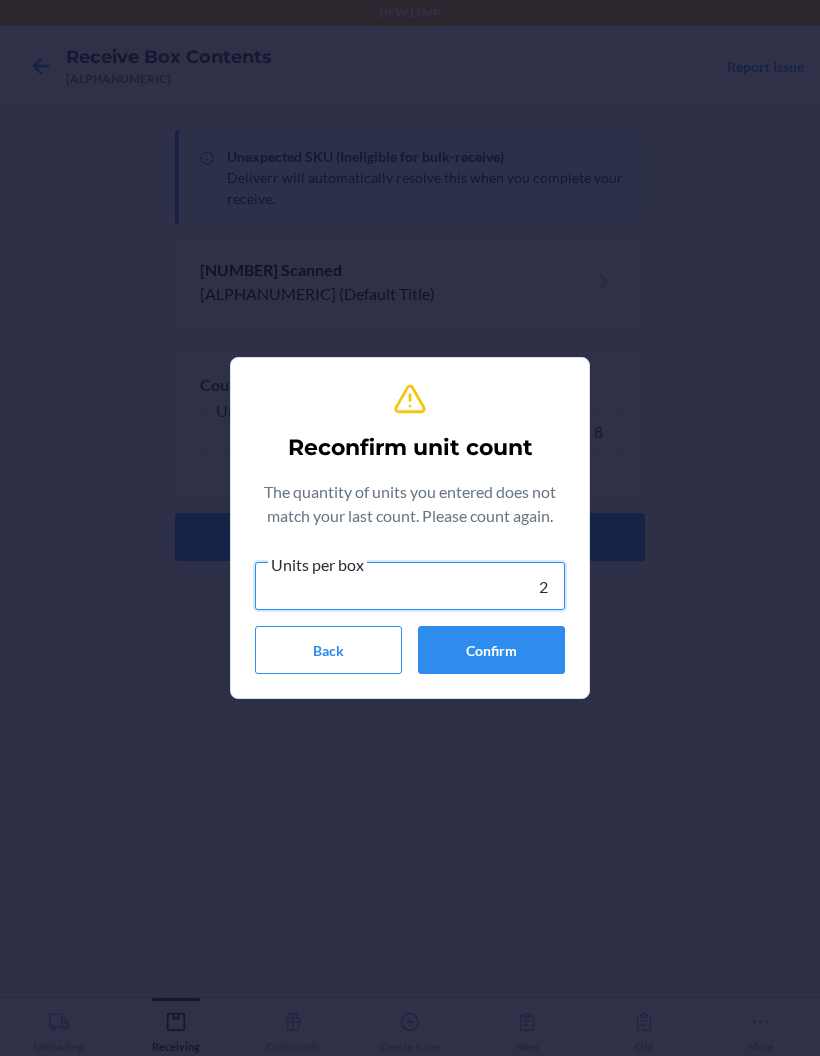 type on "20" 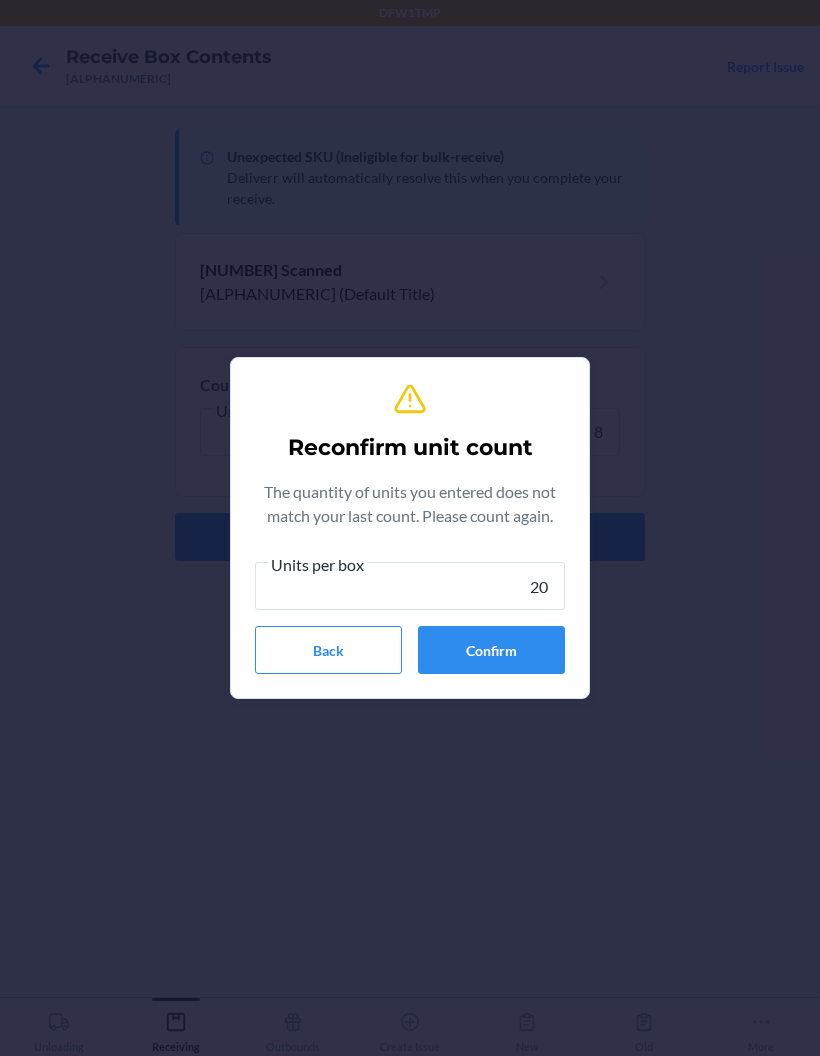 click on "Confirm" at bounding box center [491, 650] 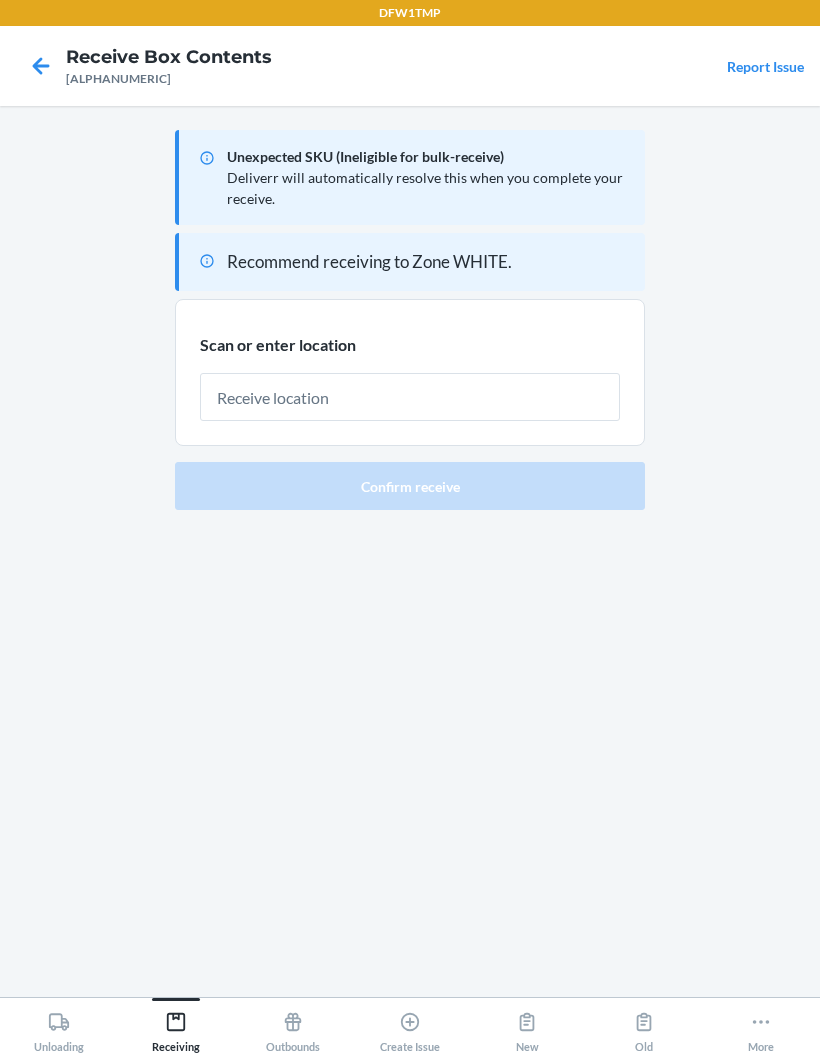 click at bounding box center [410, 397] 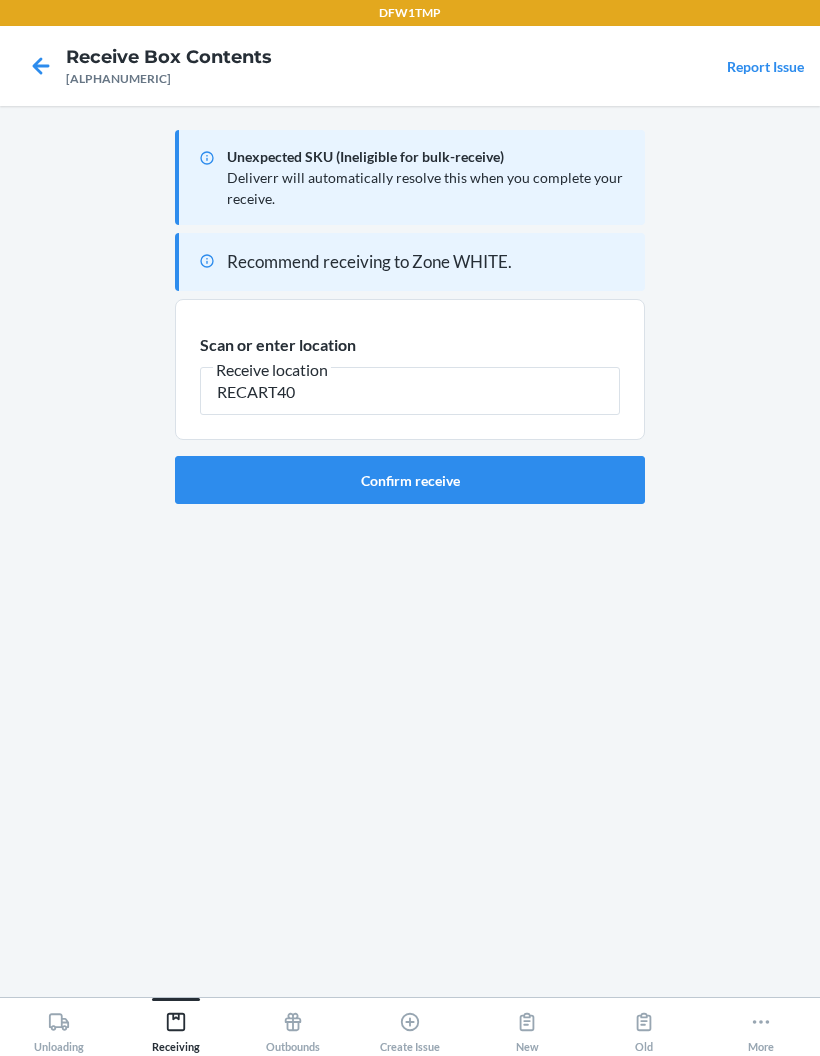 type on "RECART40" 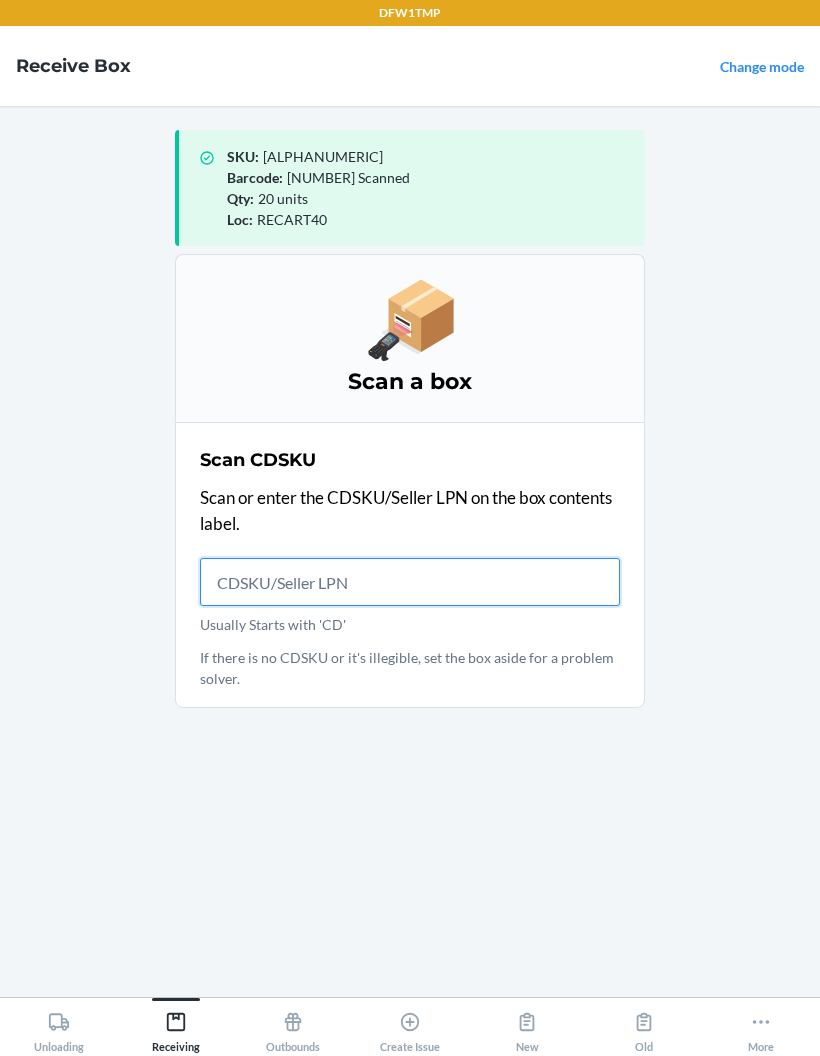 click on "Usually Starts with 'CD'" at bounding box center [410, 582] 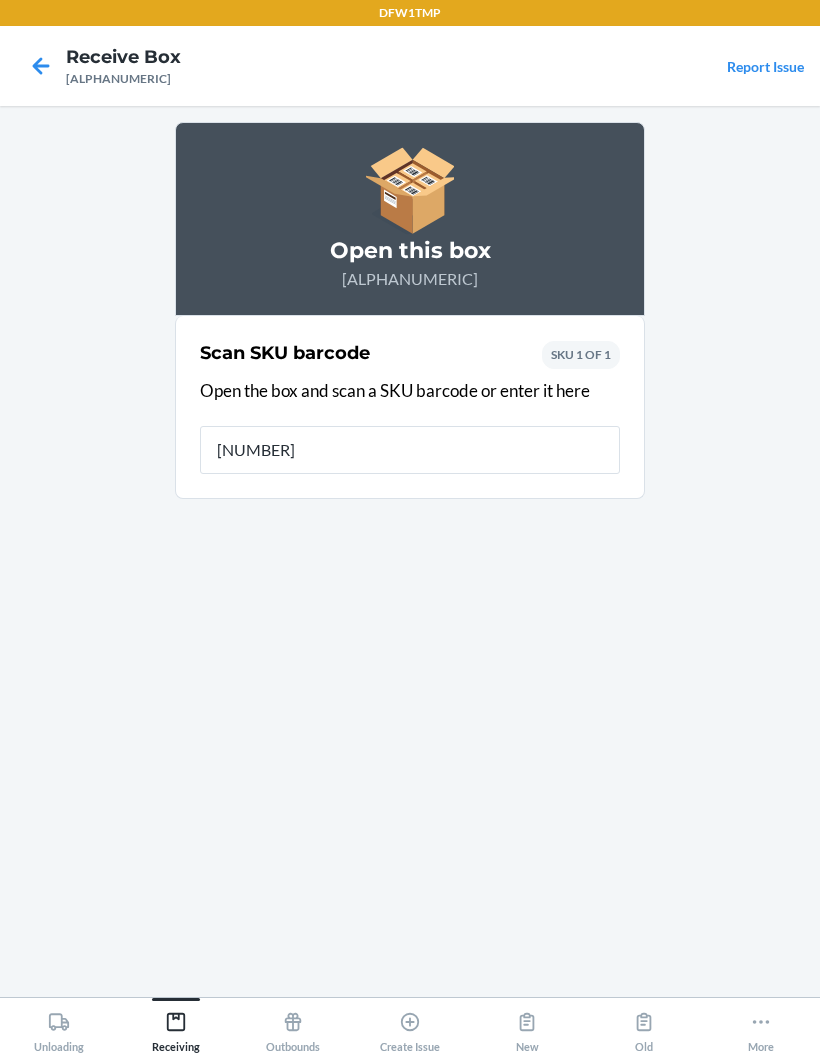 type on "[NUMBER]" 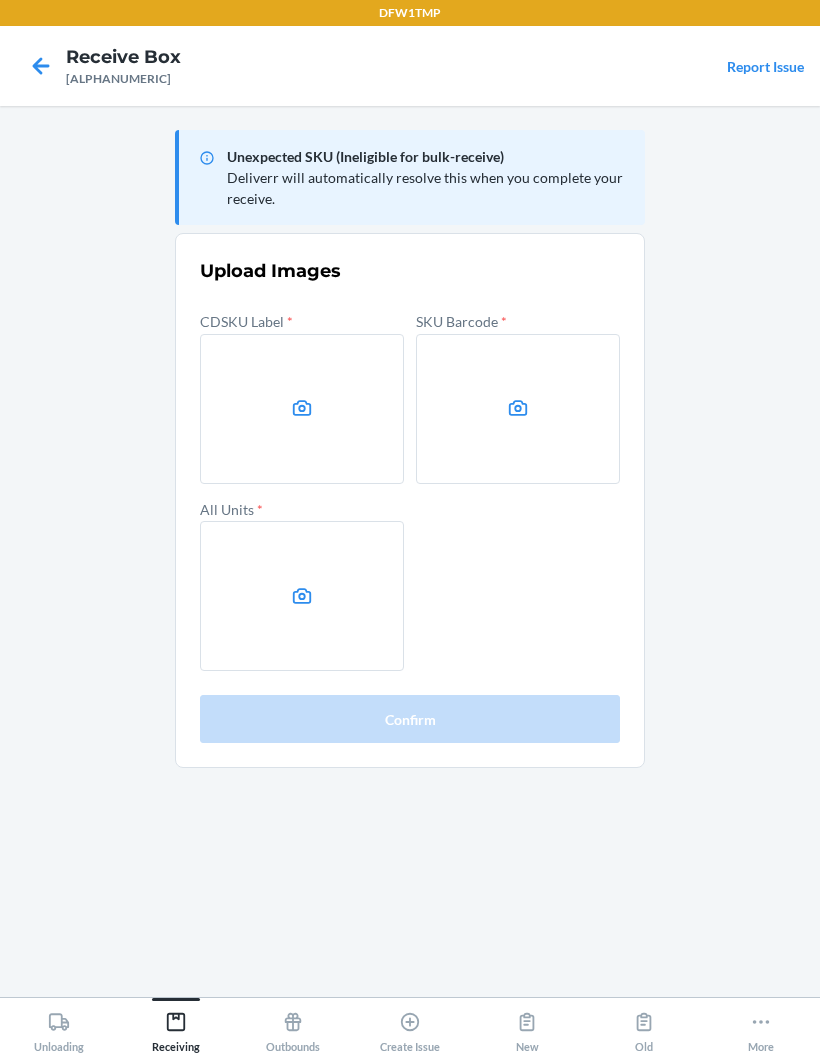 click at bounding box center [302, 409] 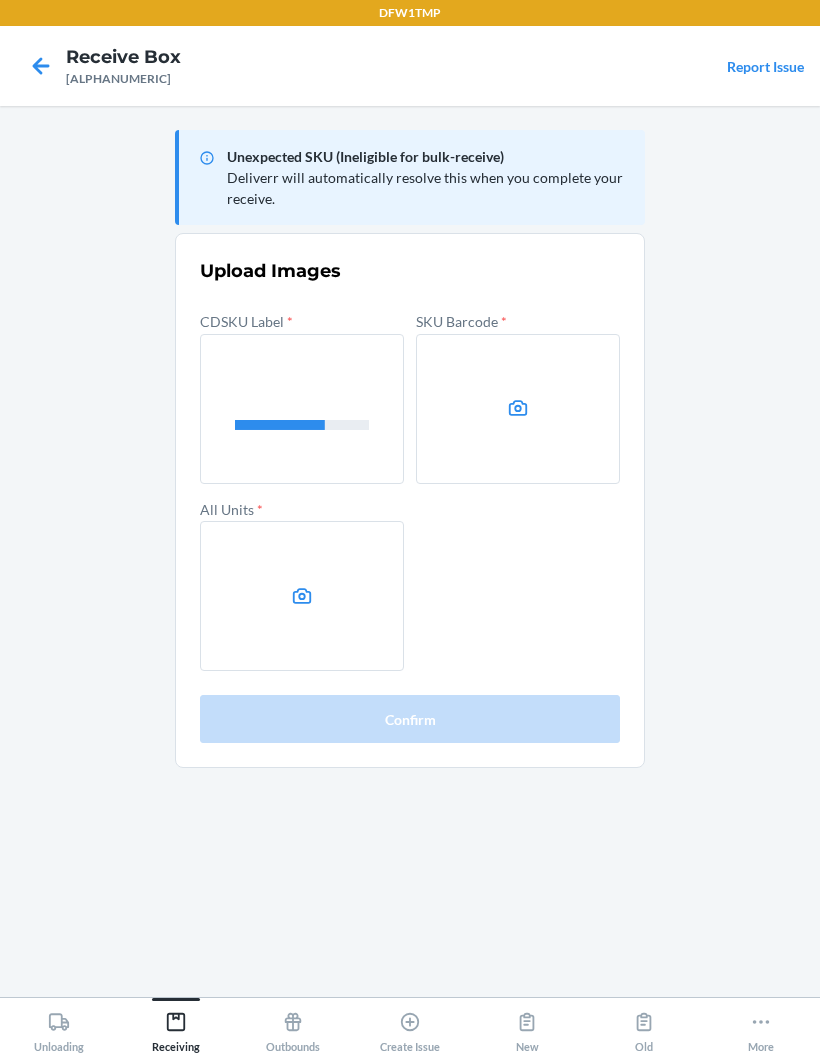 click 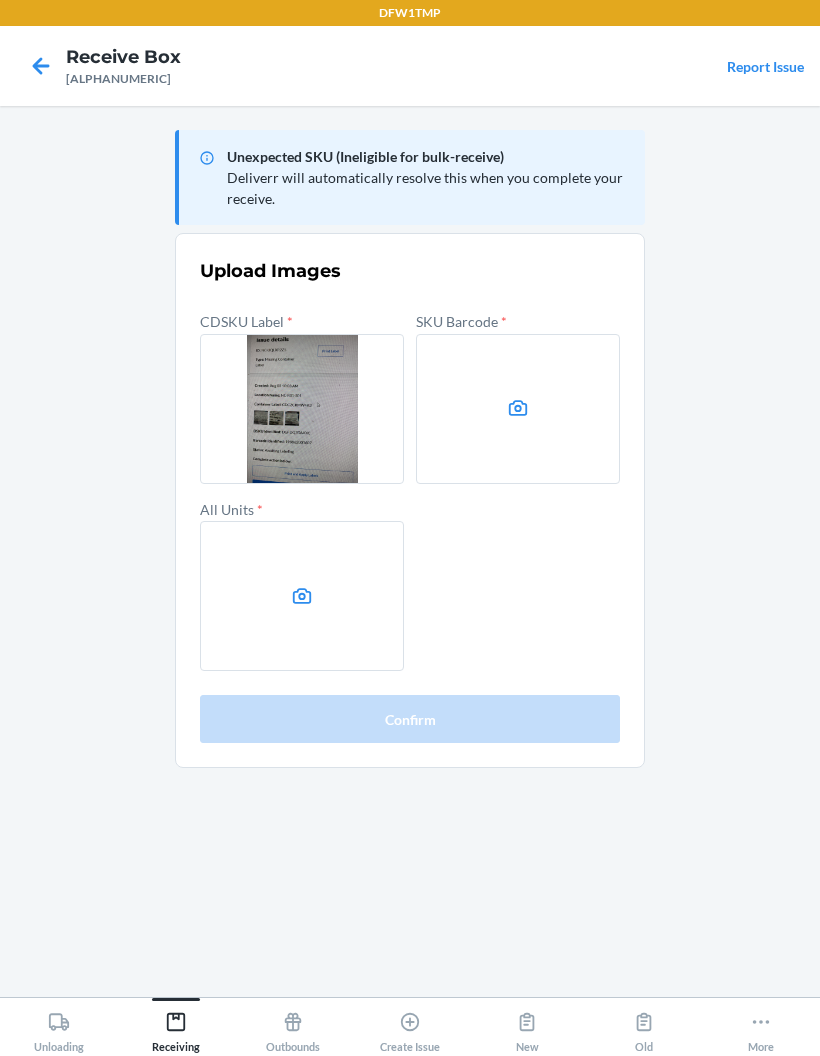click at bounding box center (302, 596) 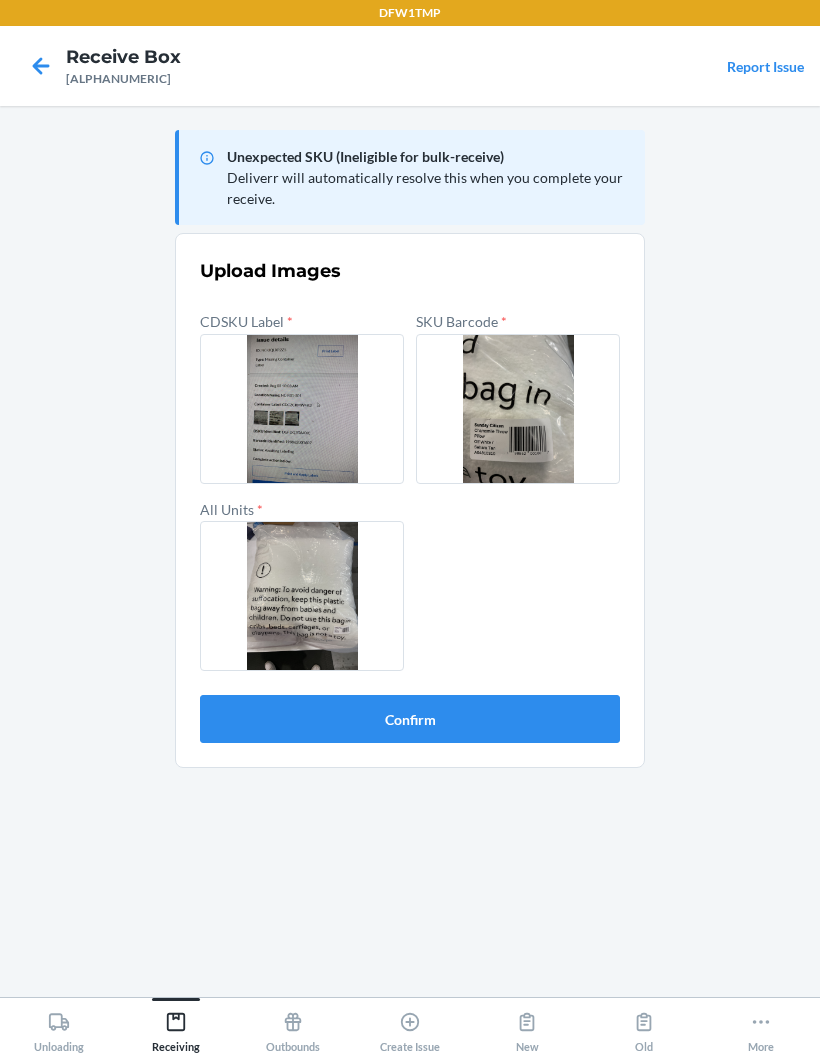 click on "Confirm" at bounding box center [410, 719] 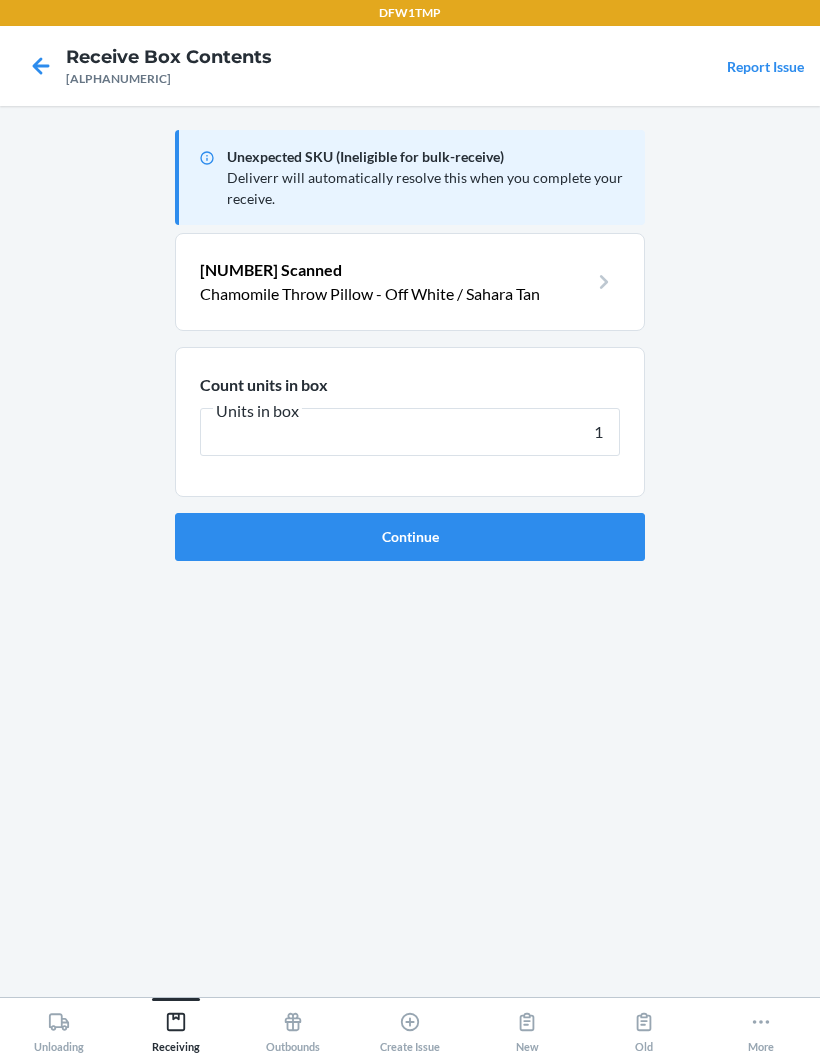 type on "1" 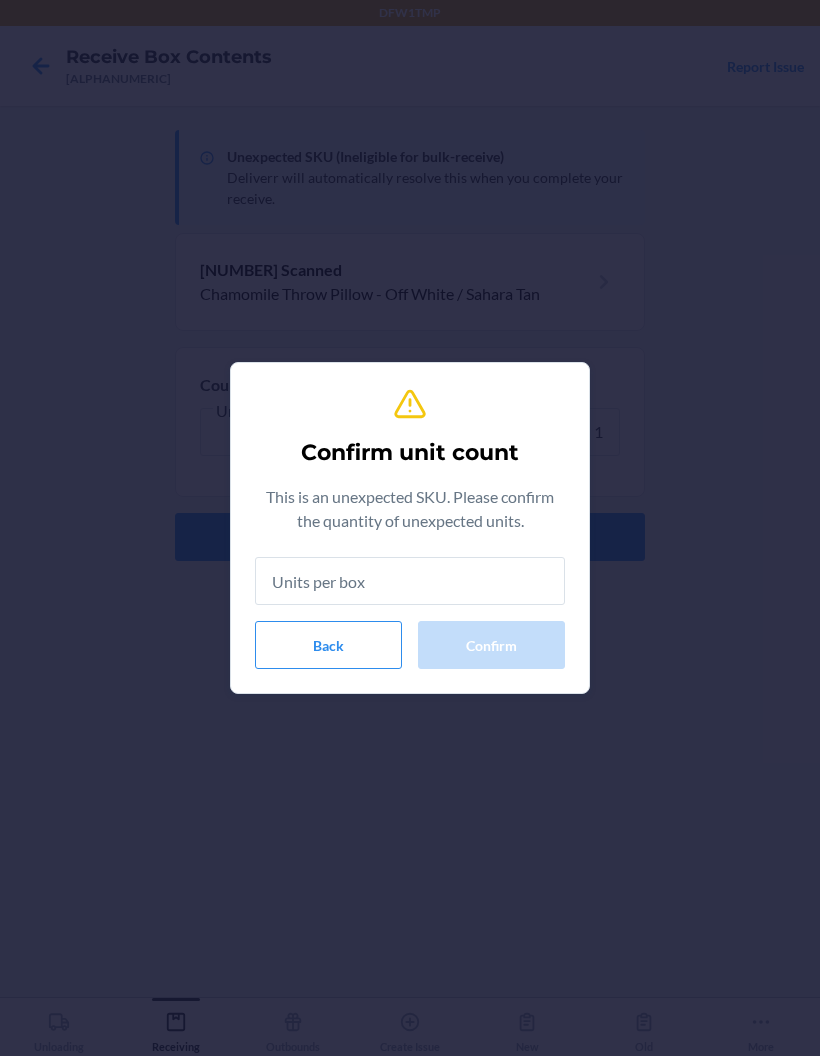 click at bounding box center (410, 581) 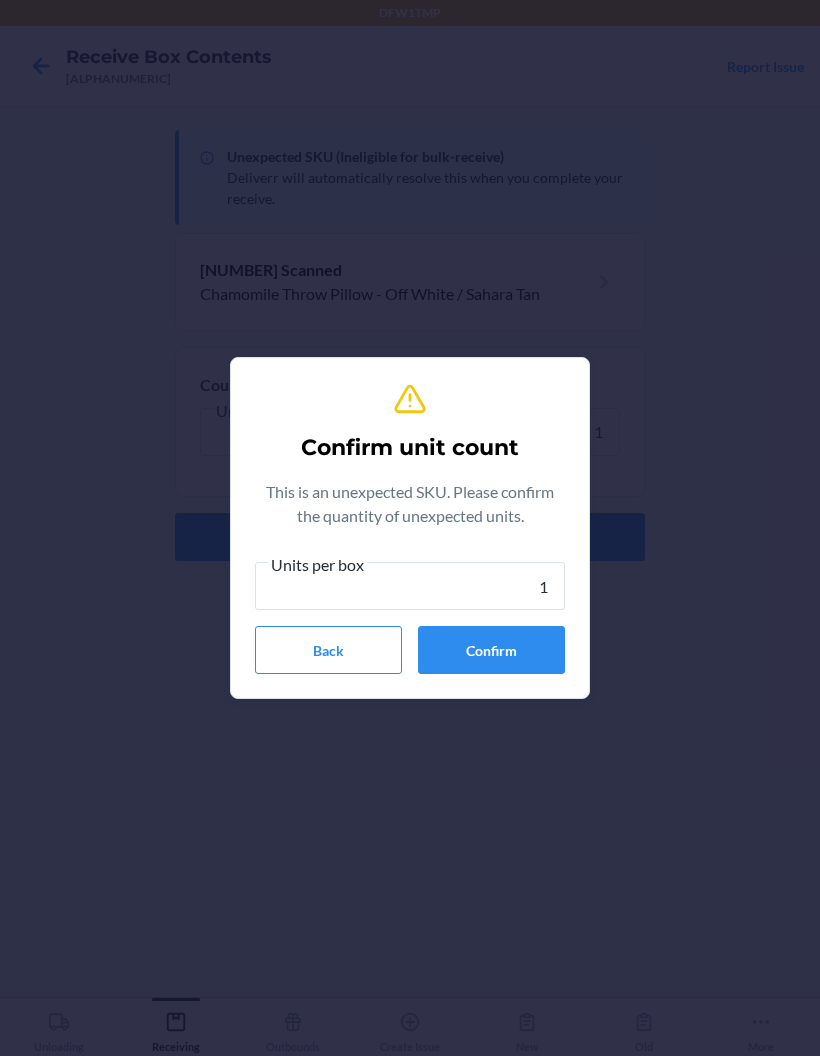click on "Confirm" at bounding box center [491, 650] 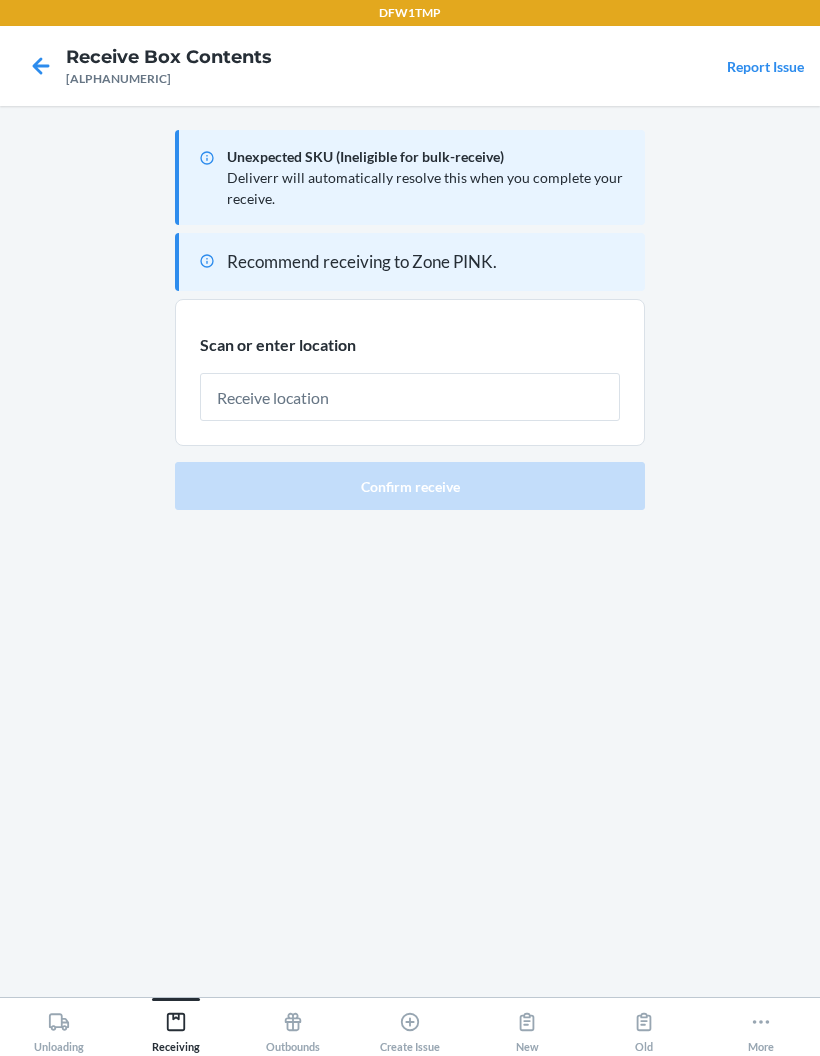 click at bounding box center [410, 397] 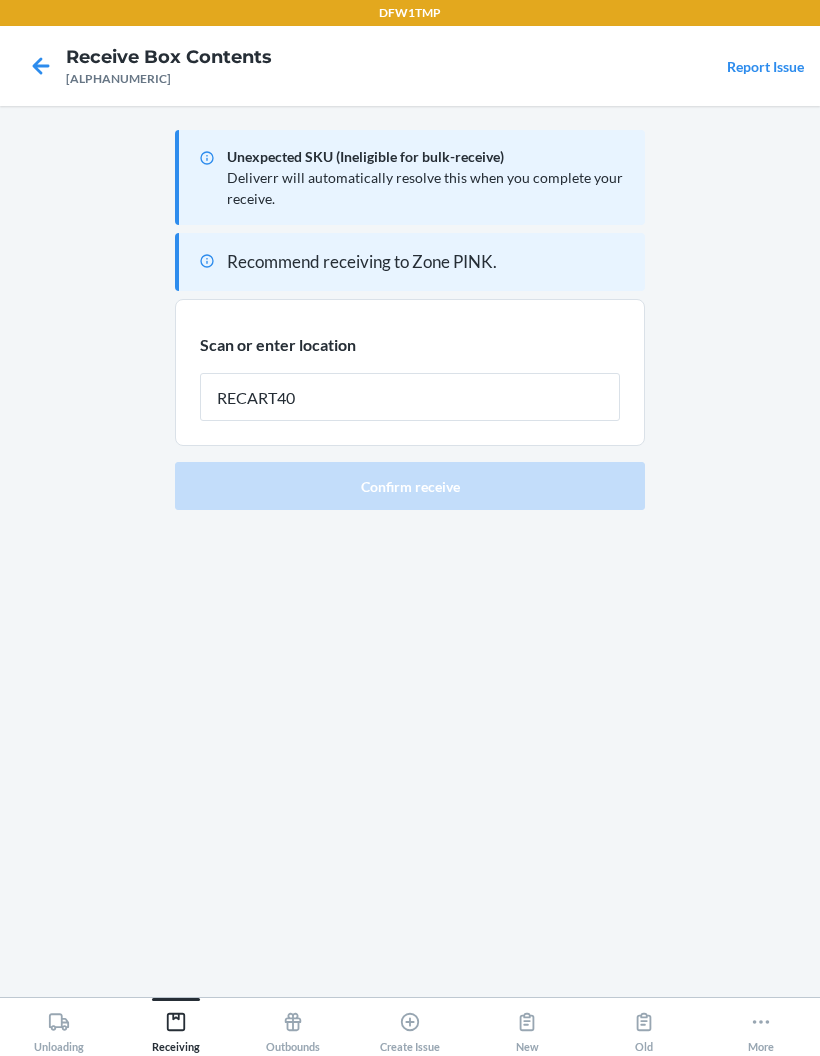 type on "RECART40" 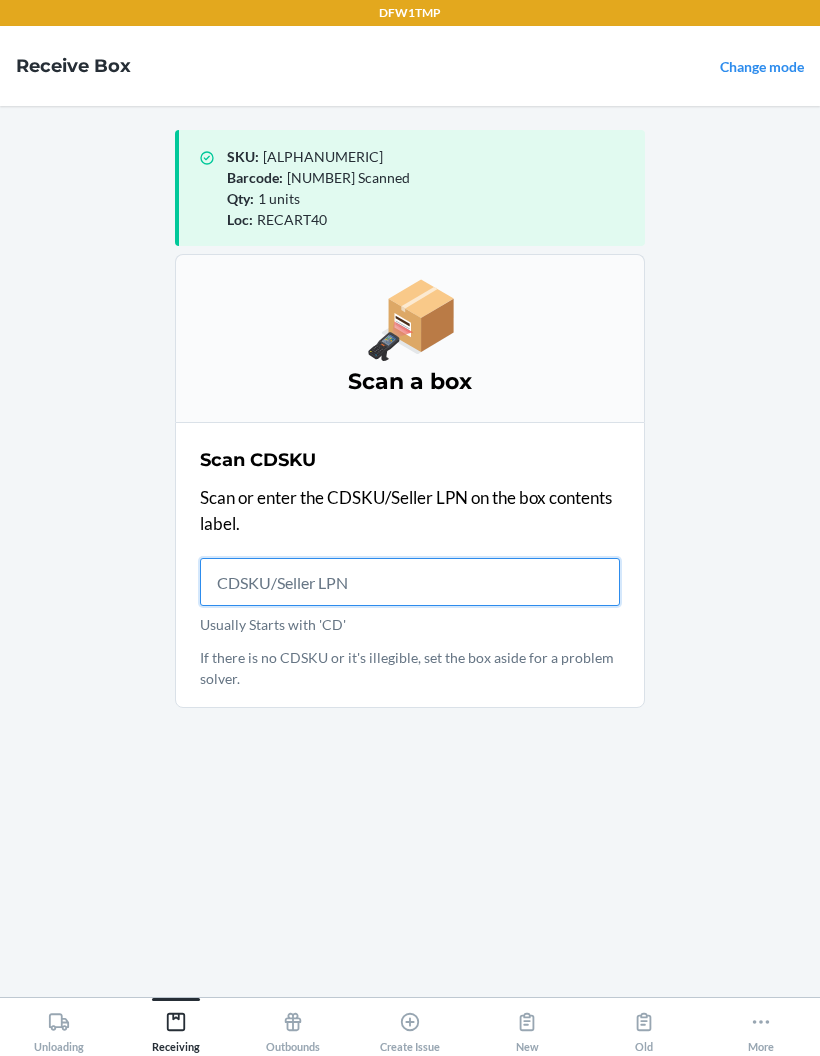 click on "Usually Starts with 'CD'" at bounding box center (410, 582) 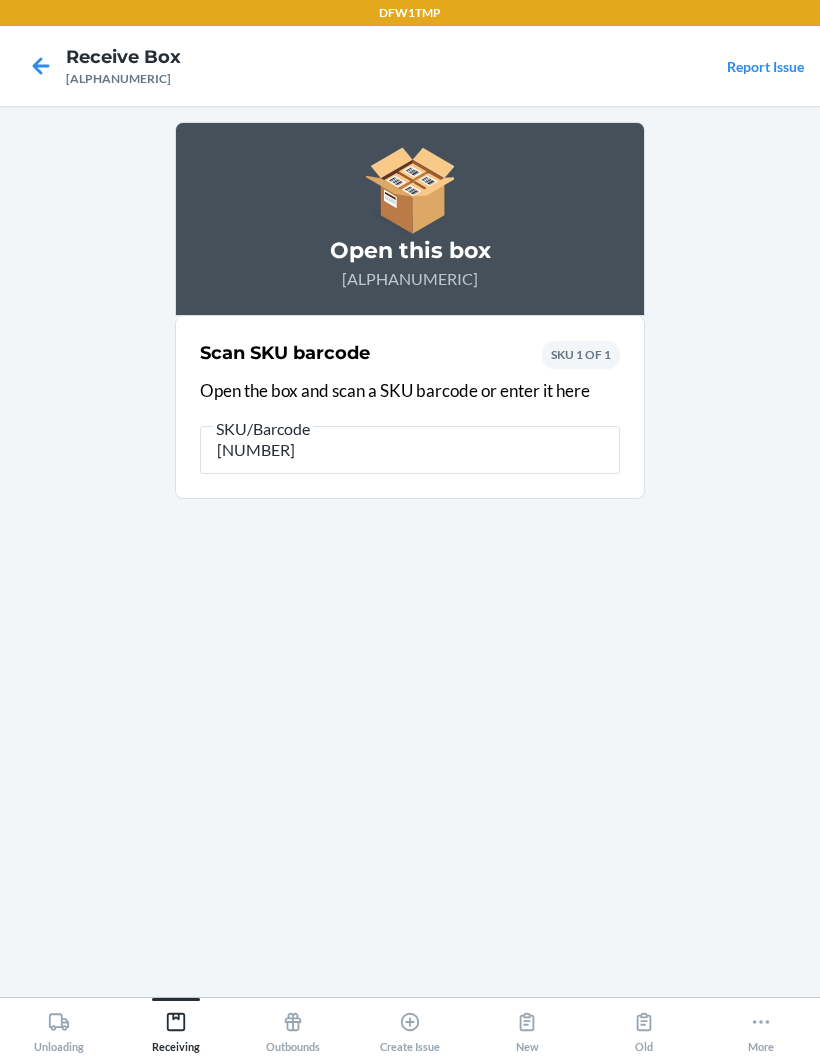 type on "[NUMBER]" 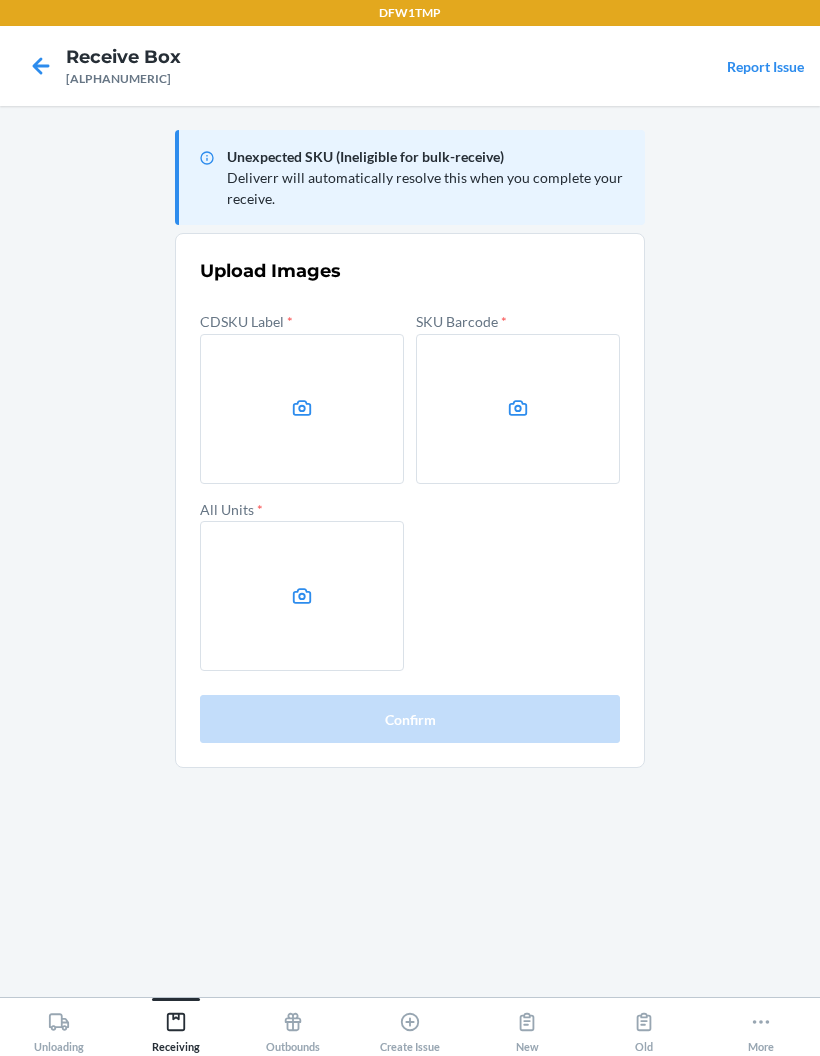 click at bounding box center (302, 409) 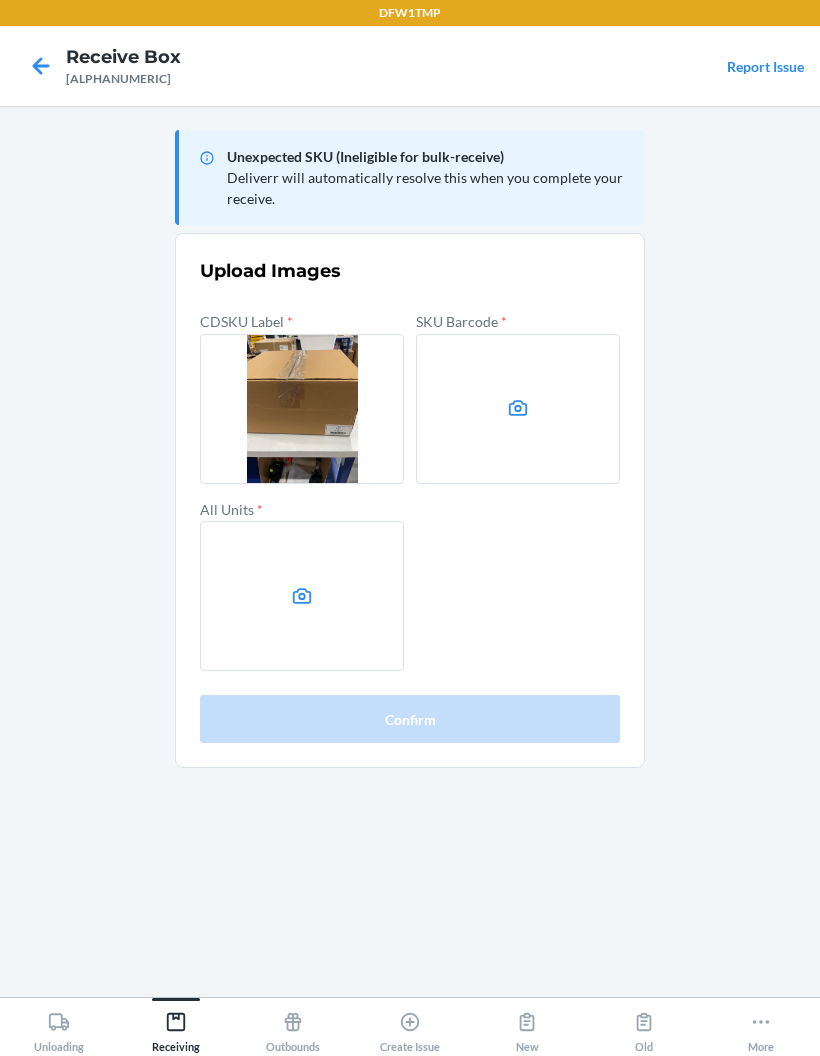 click at bounding box center (302, 409) 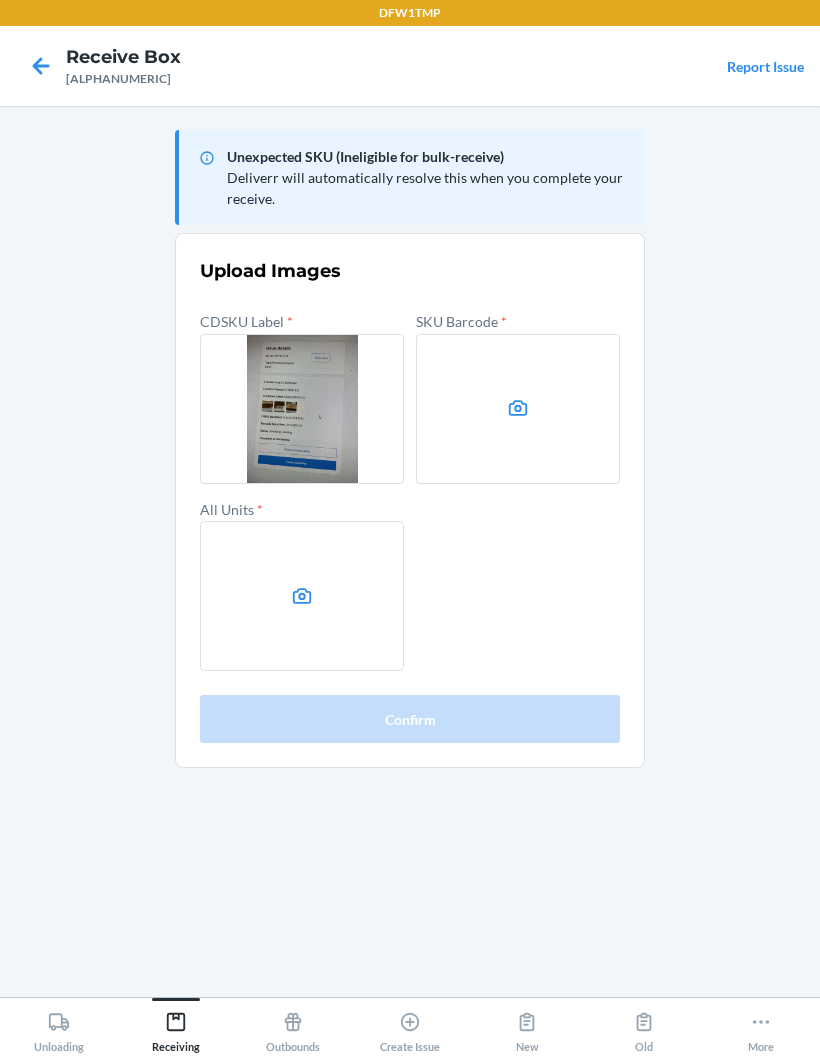 click 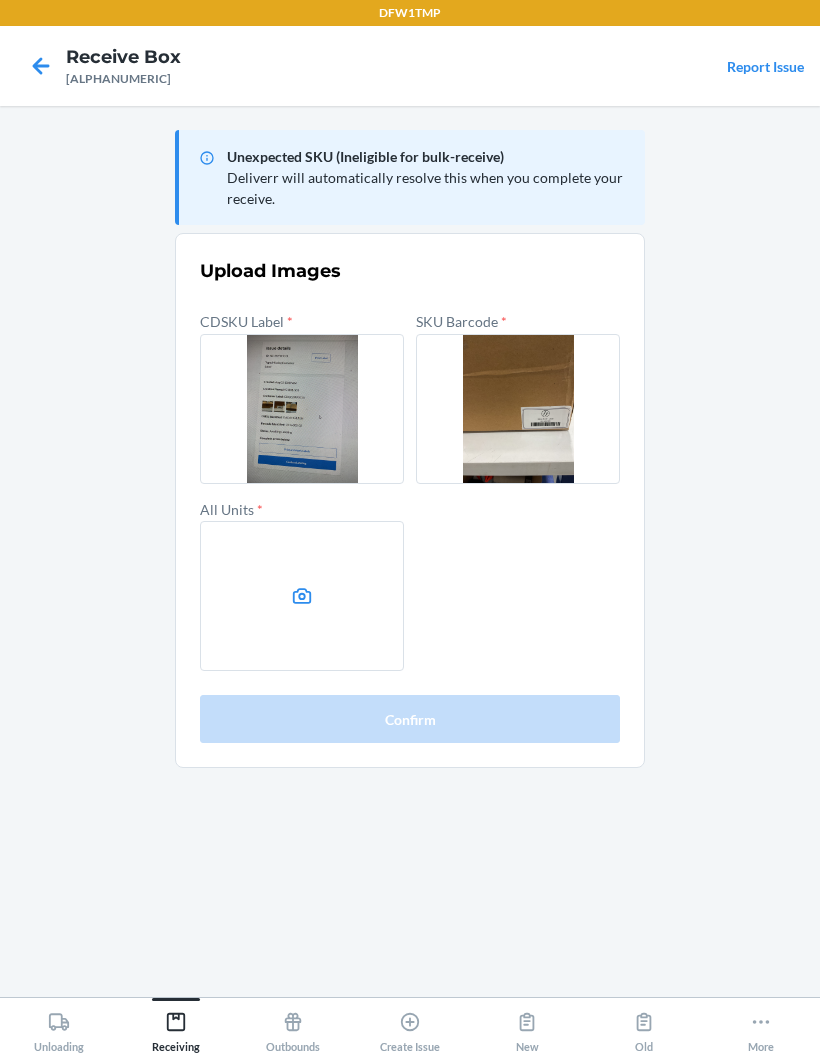 click at bounding box center [518, 409] 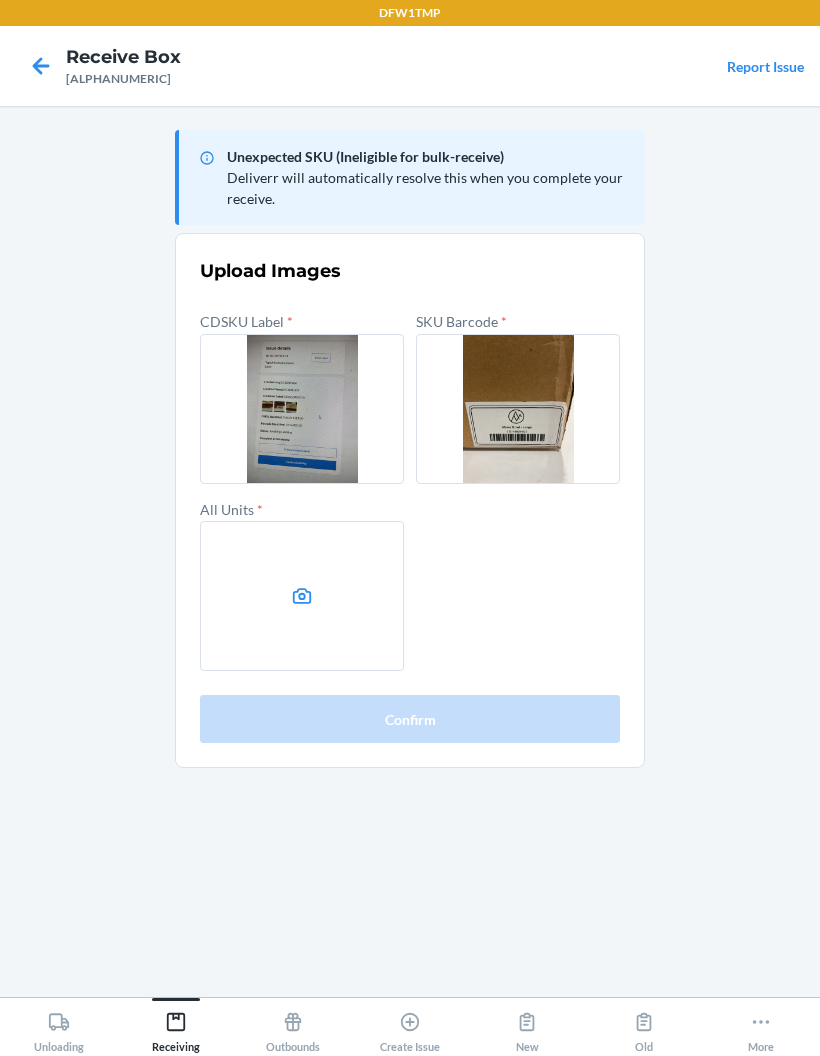 click at bounding box center [302, 596] 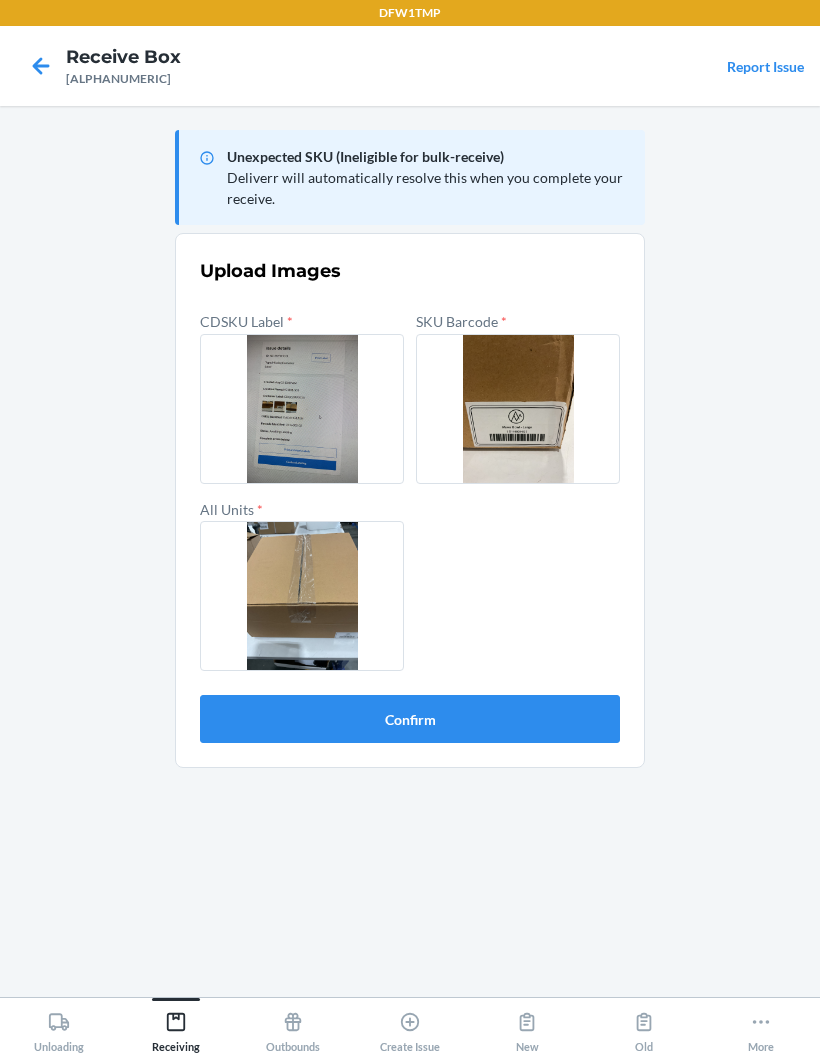 click on "Upload Images CDSKU Label   * SKU Barcode   * All Units   * Confirm" at bounding box center [410, 500] 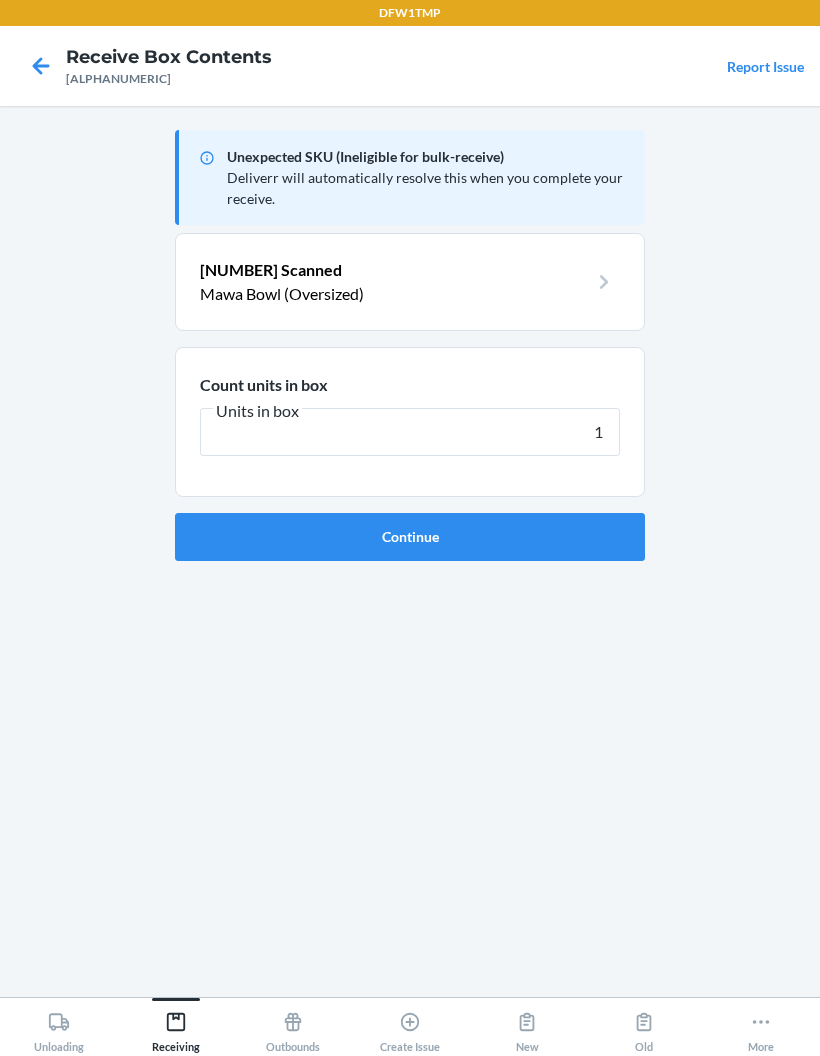type on "1" 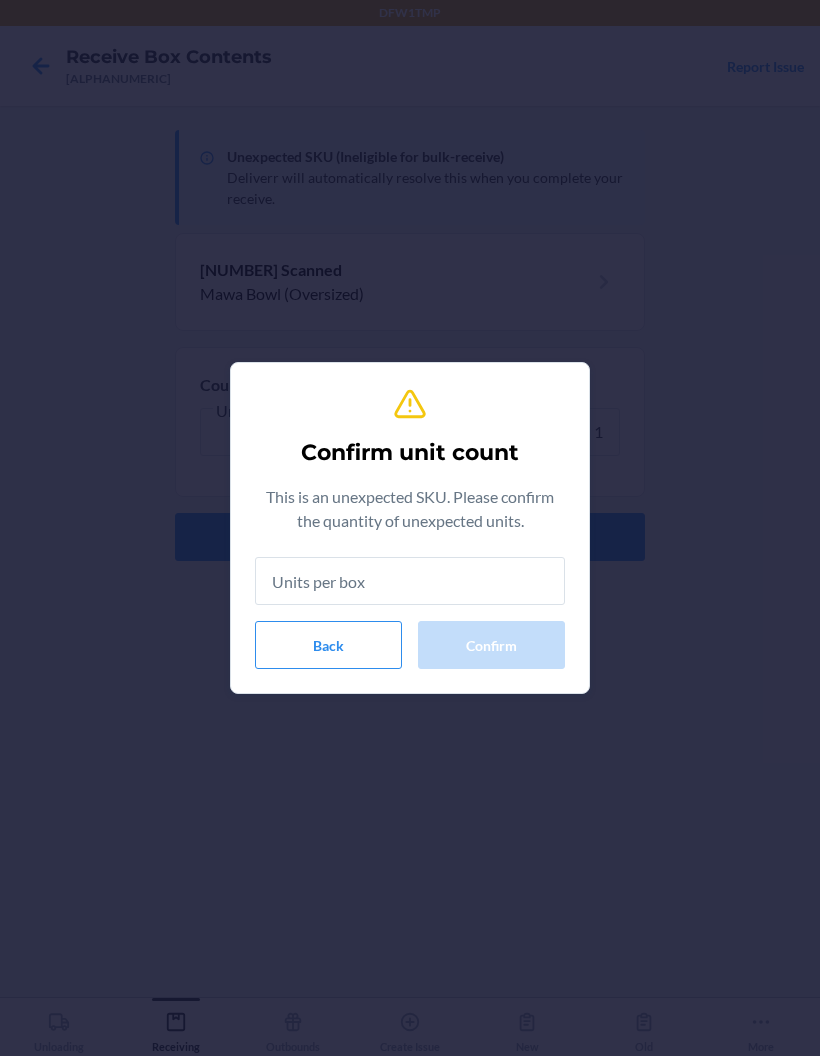 click at bounding box center (410, 581) 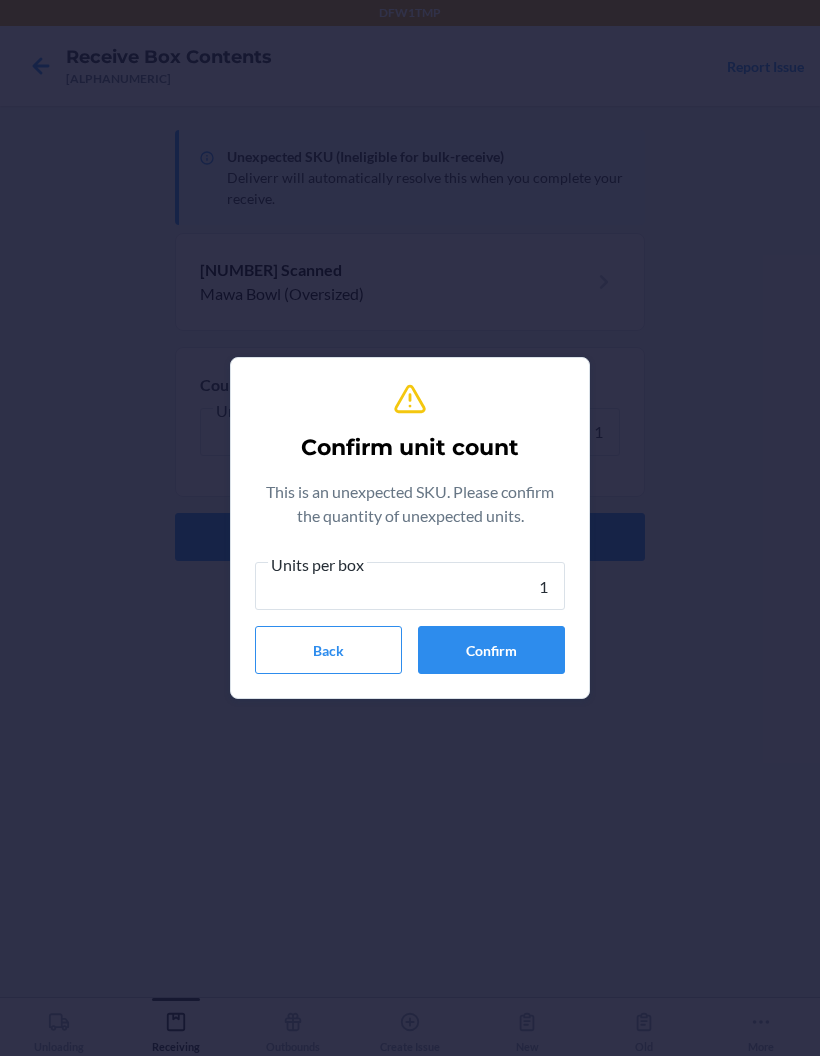 click on "Confirm" at bounding box center [491, 650] 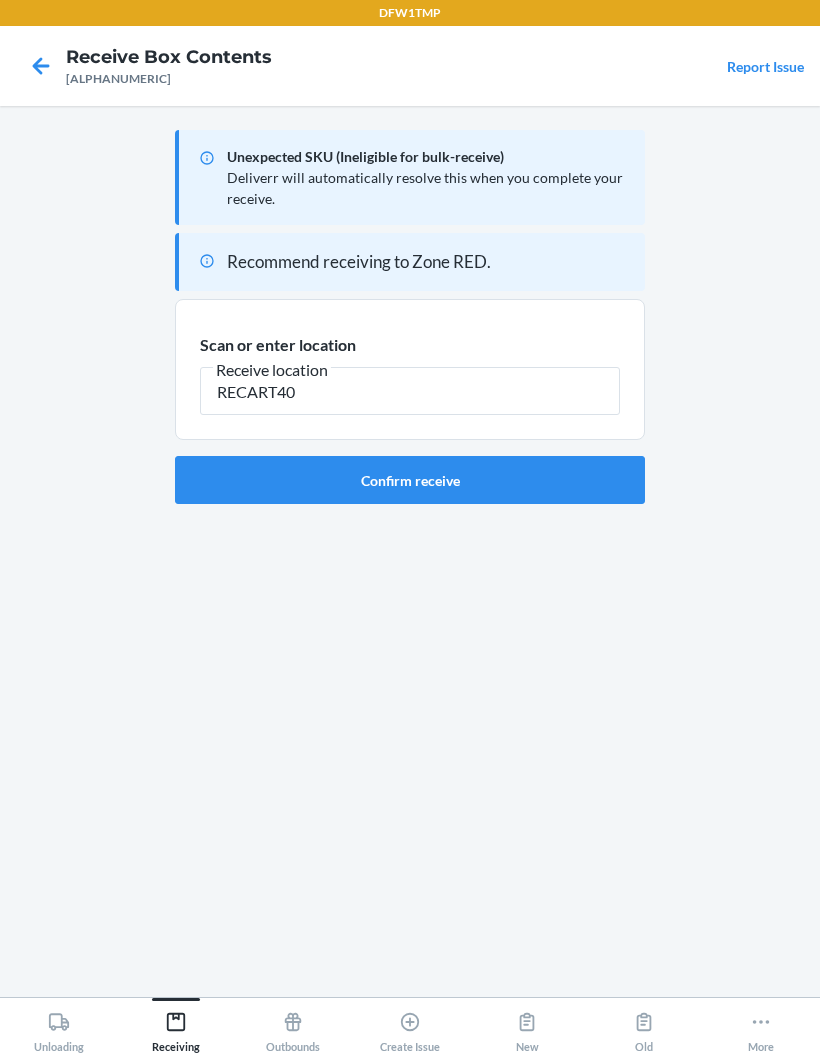 type on "RECART40" 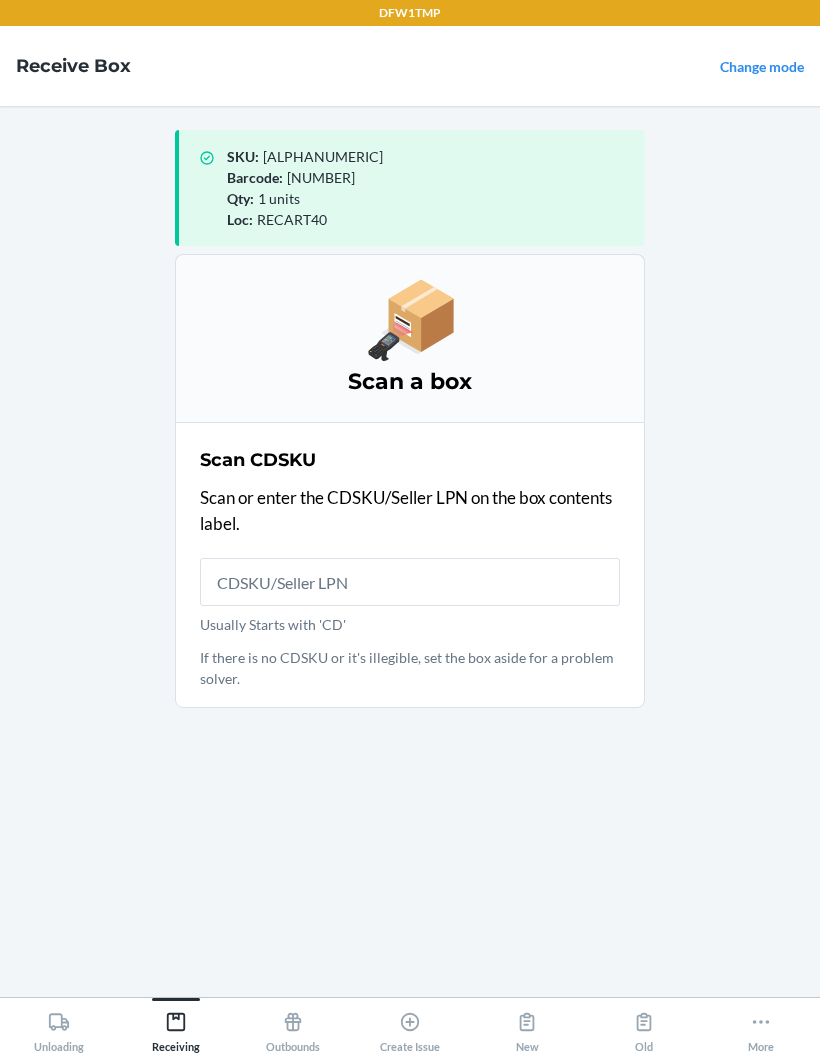 click on "Usually Starts with 'CD'" at bounding box center (410, 582) 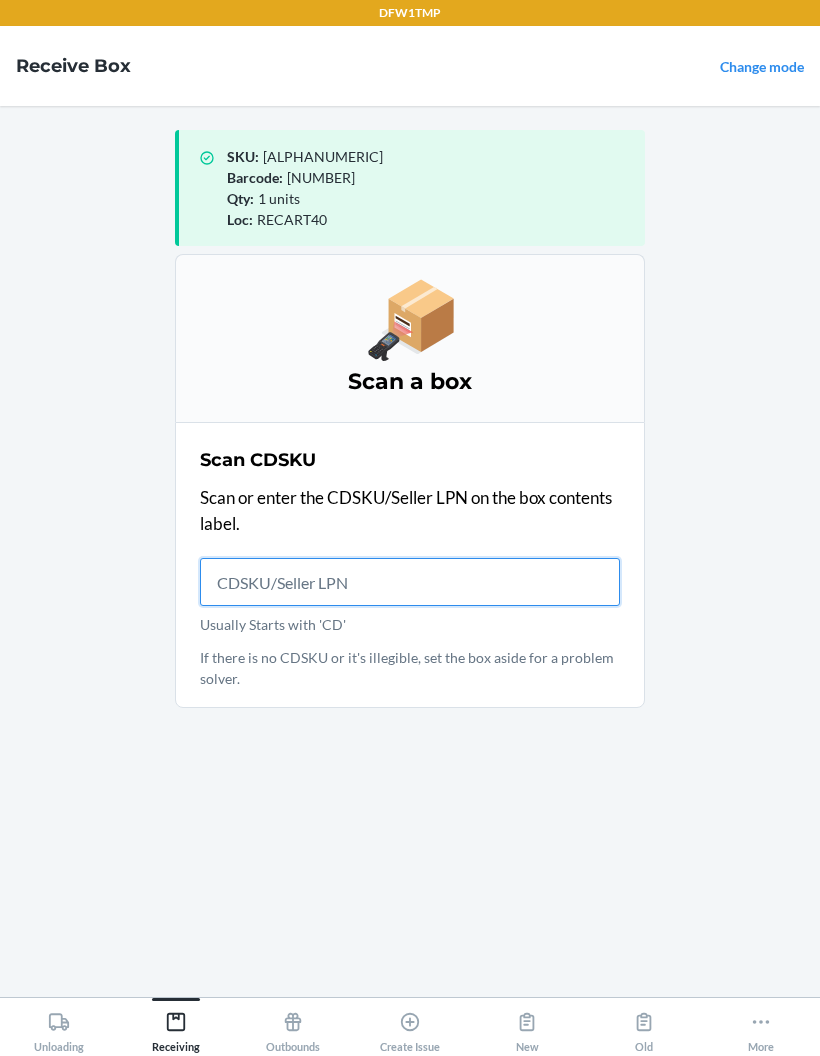 click on "Usually Starts with 'CD'" at bounding box center [410, 582] 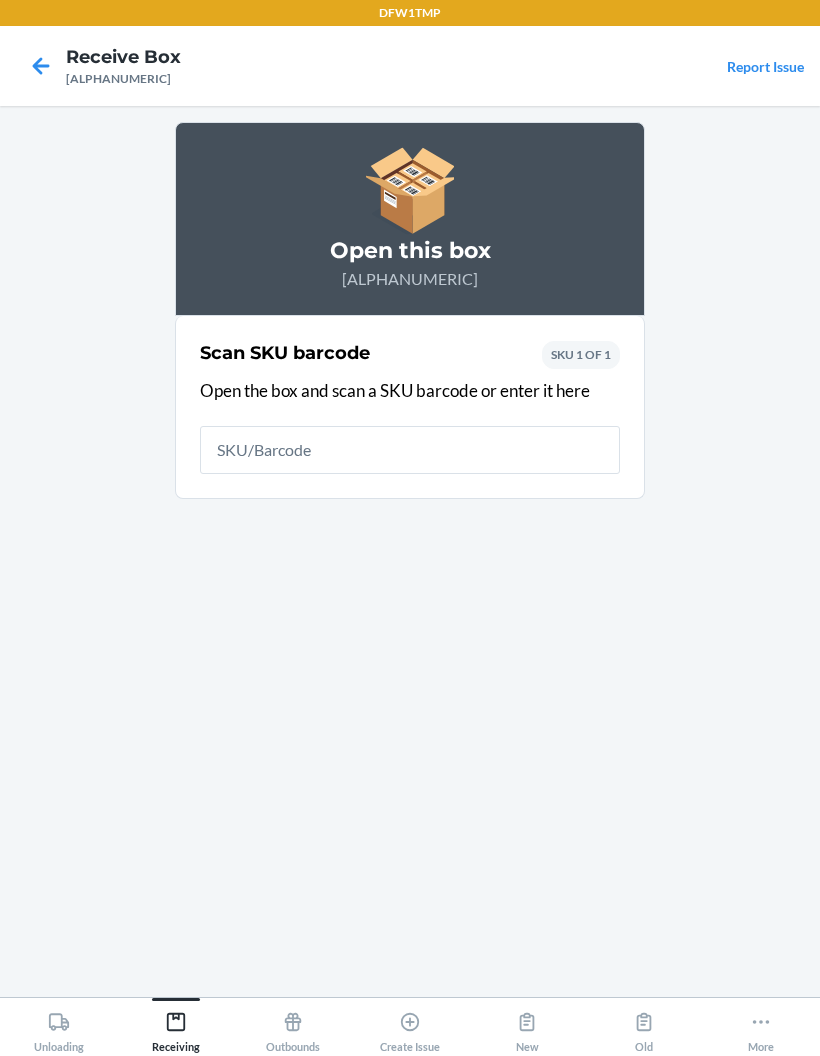 click at bounding box center (410, 450) 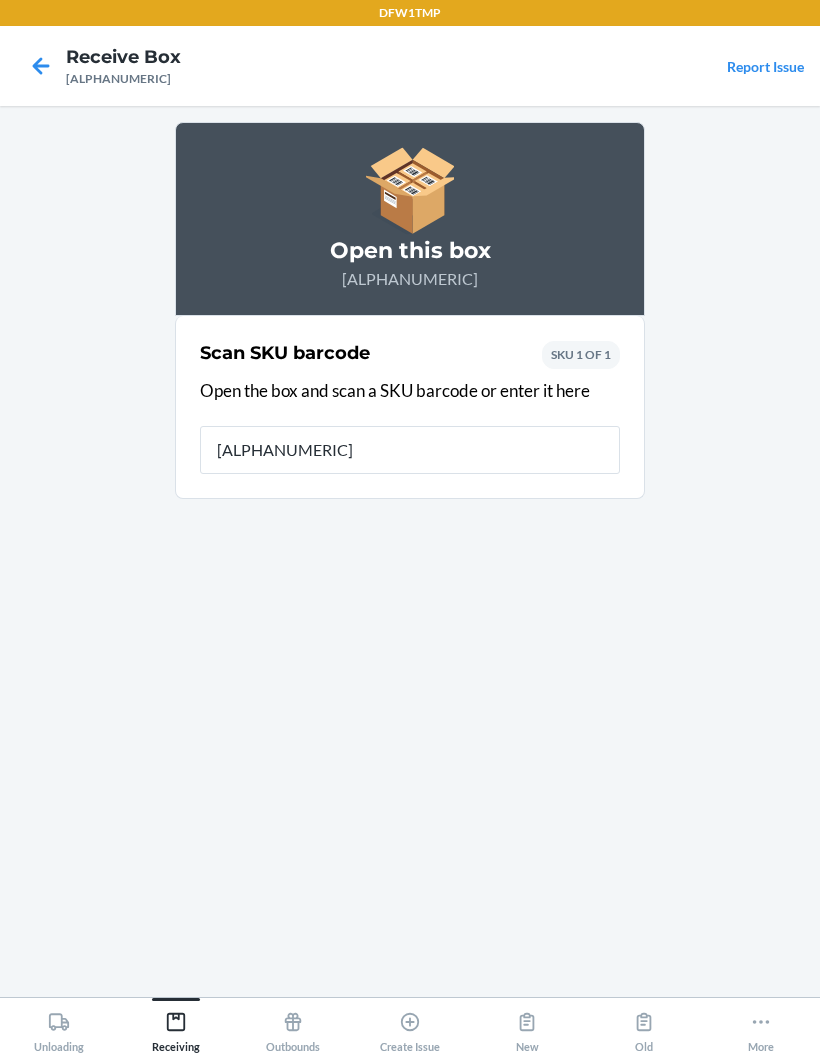 type on "[ALPHANUMERIC]" 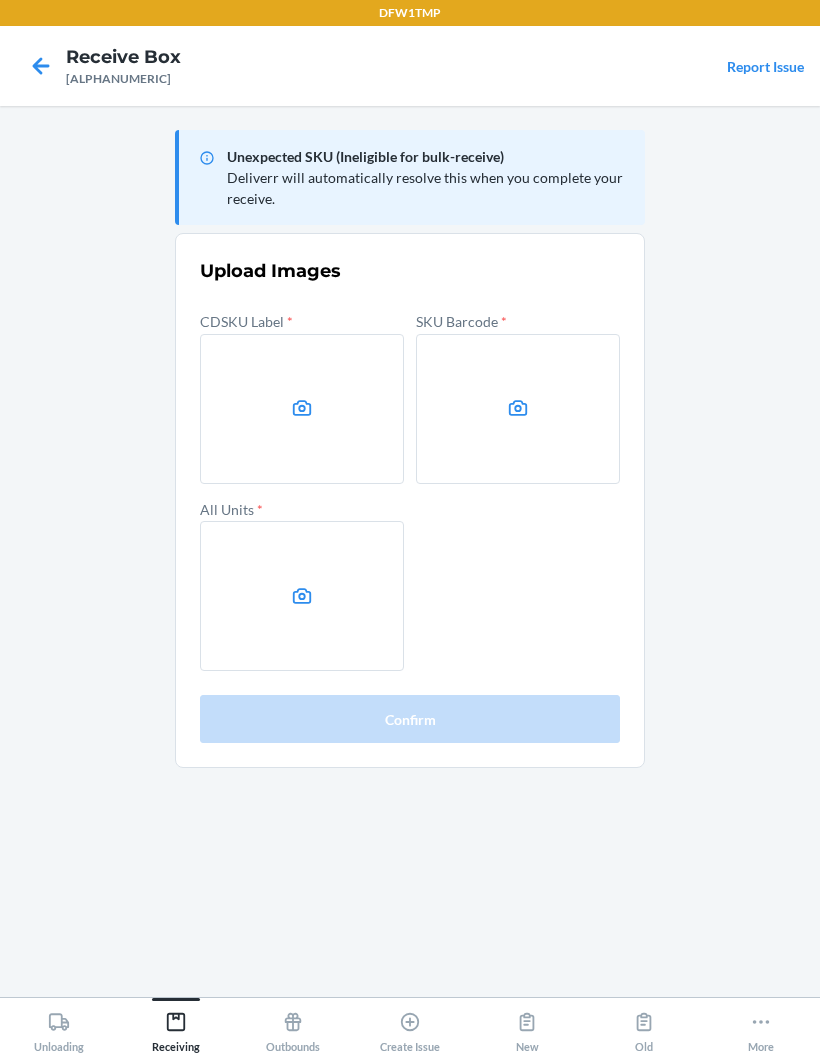 click at bounding box center [302, 409] 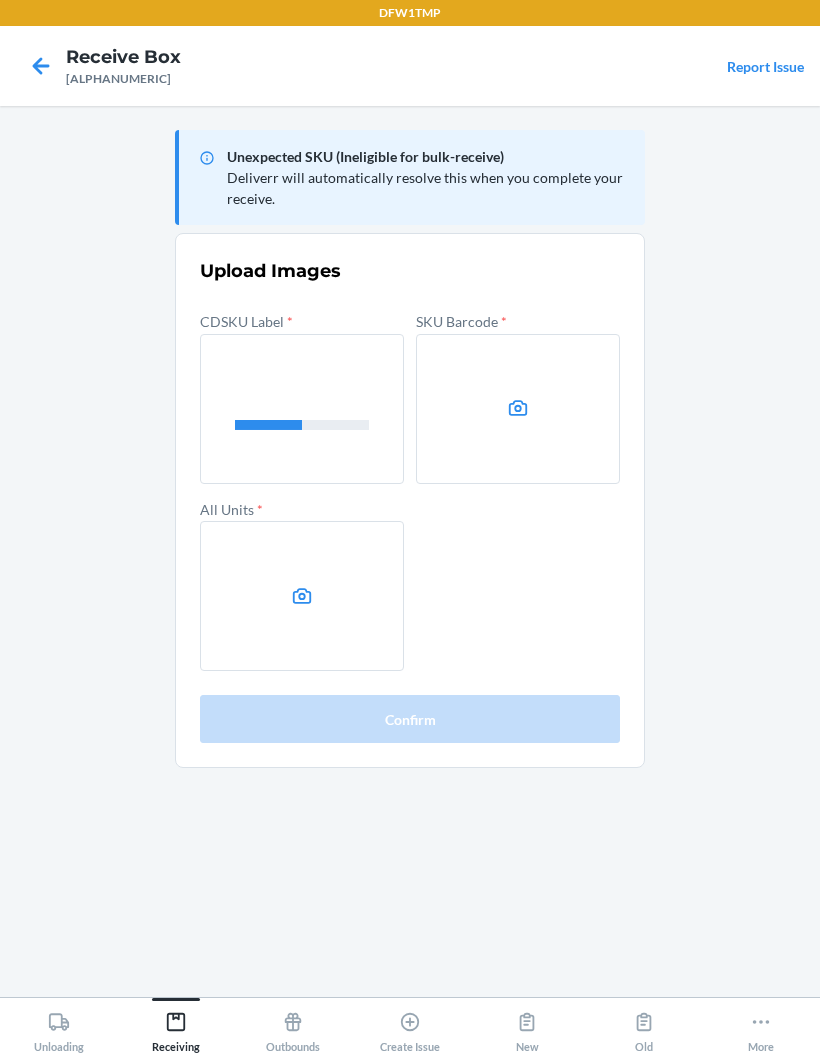 click at bounding box center (518, 409) 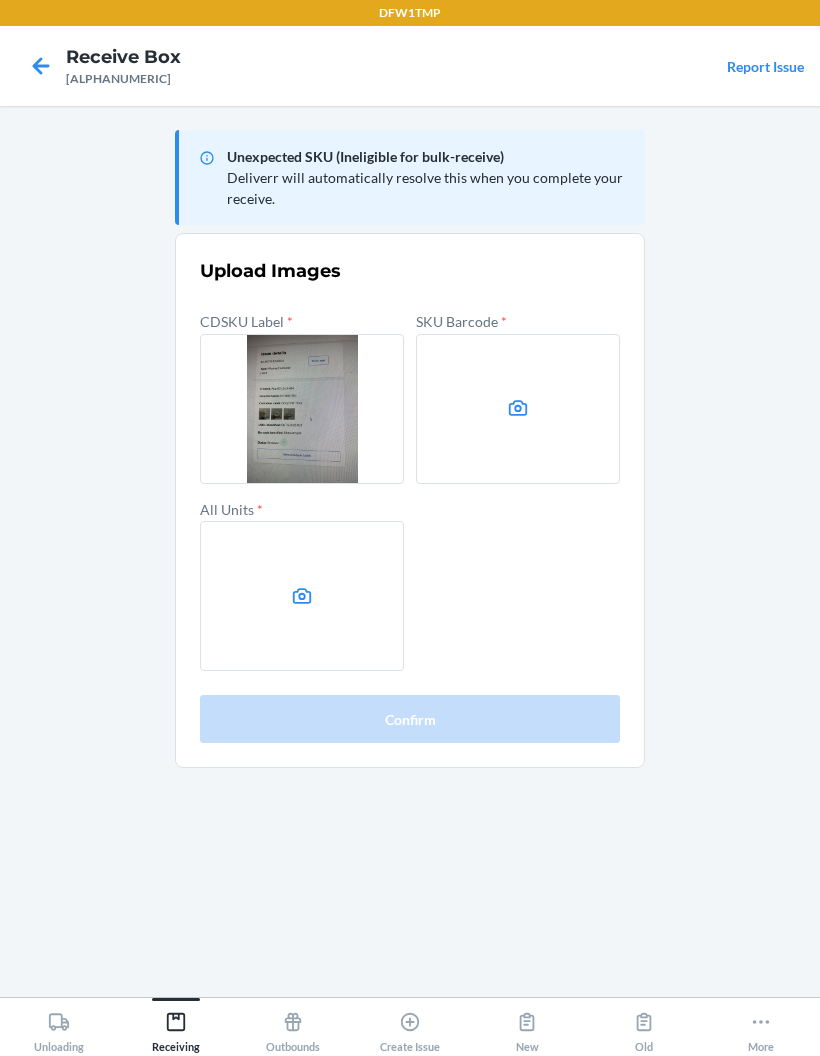 click at bounding box center (518, 409) 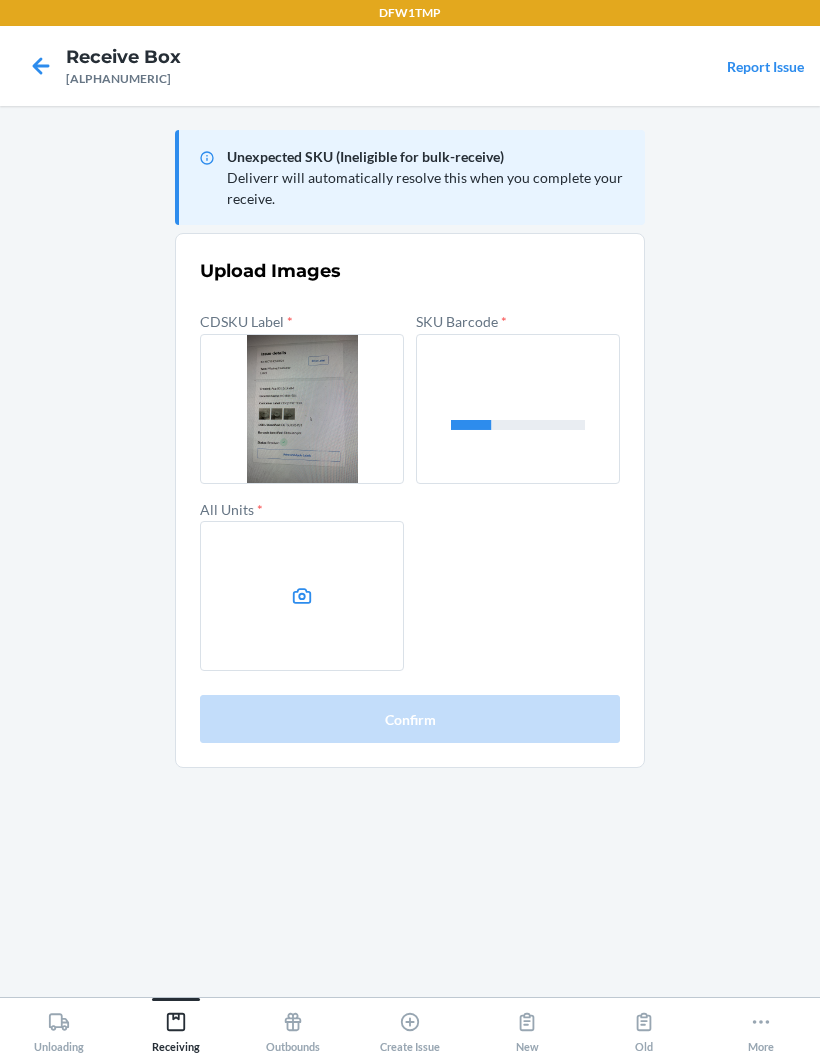 click 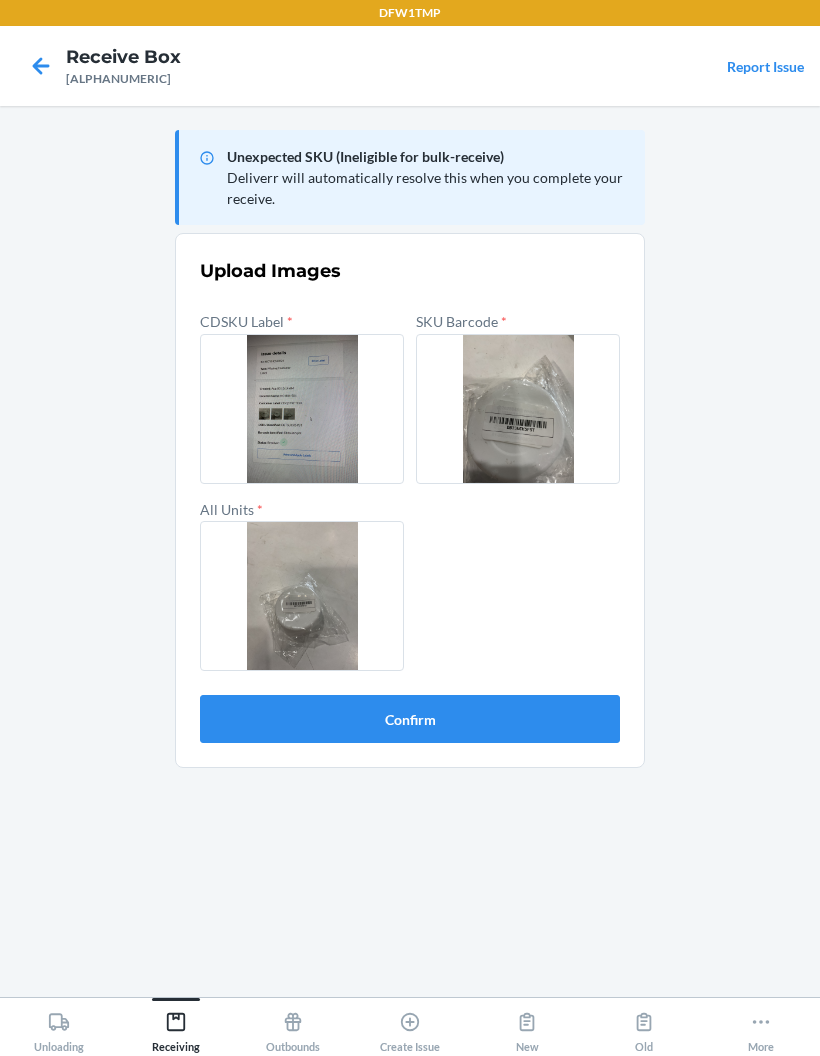 click on "Confirm" at bounding box center [410, 719] 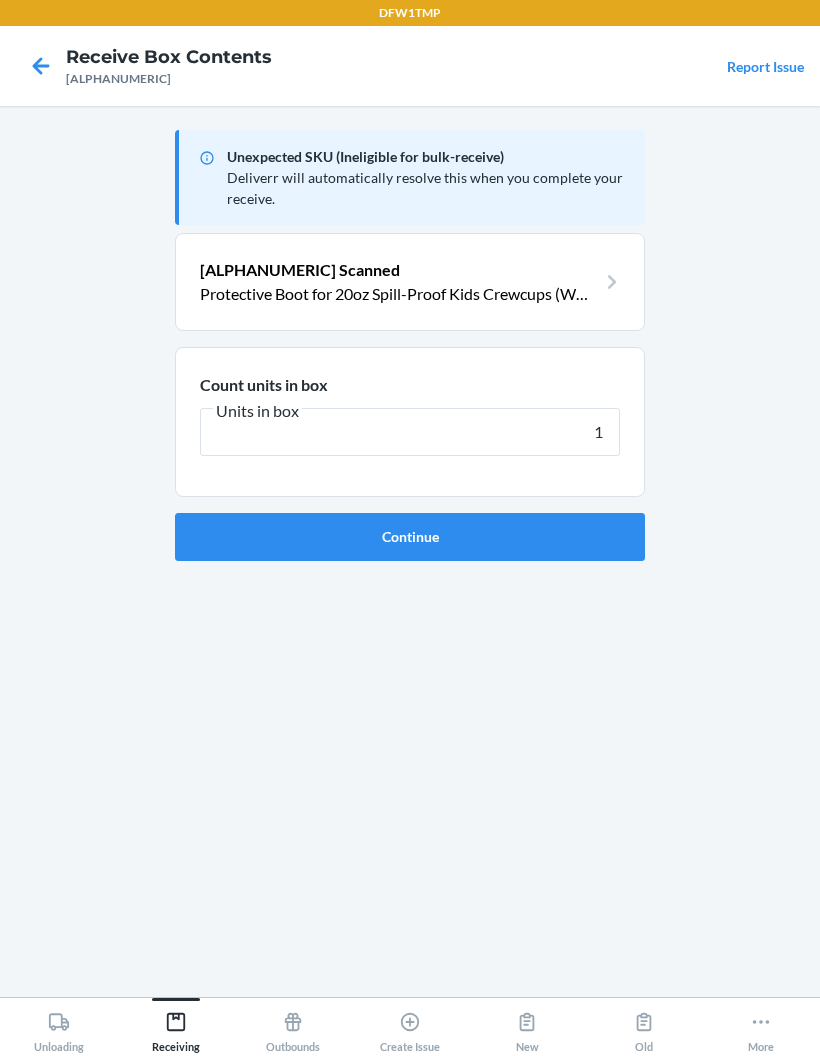 type on "1" 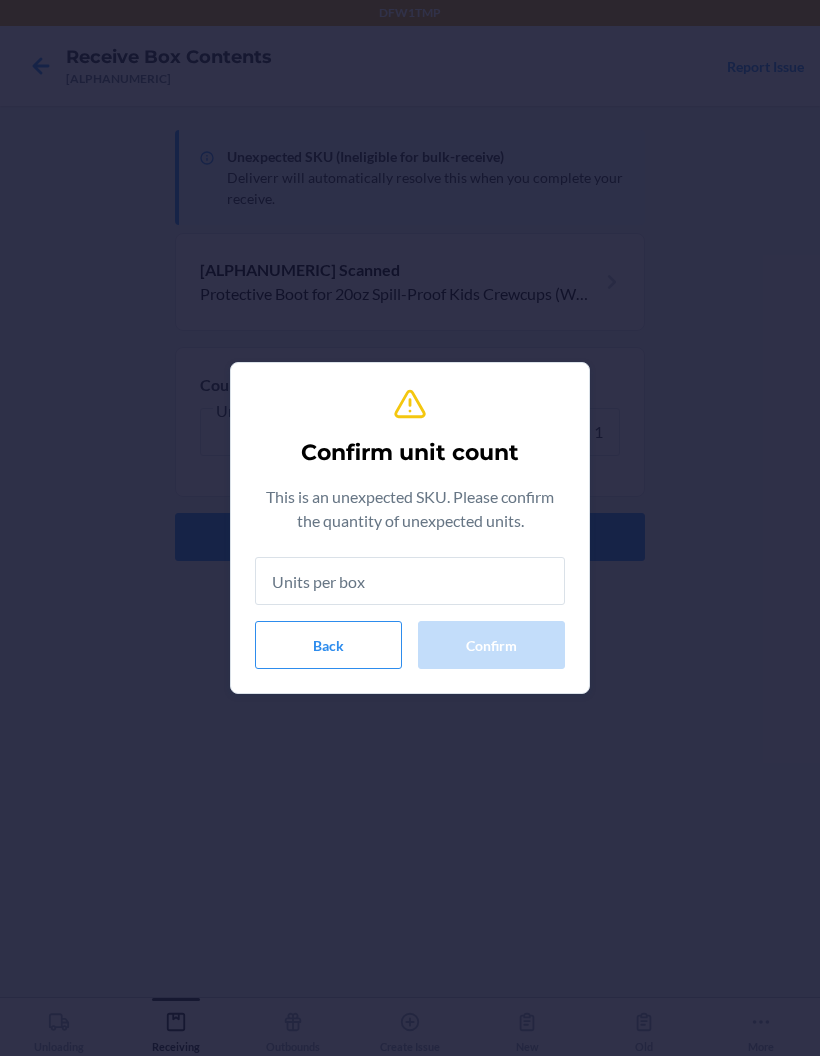 type on "1" 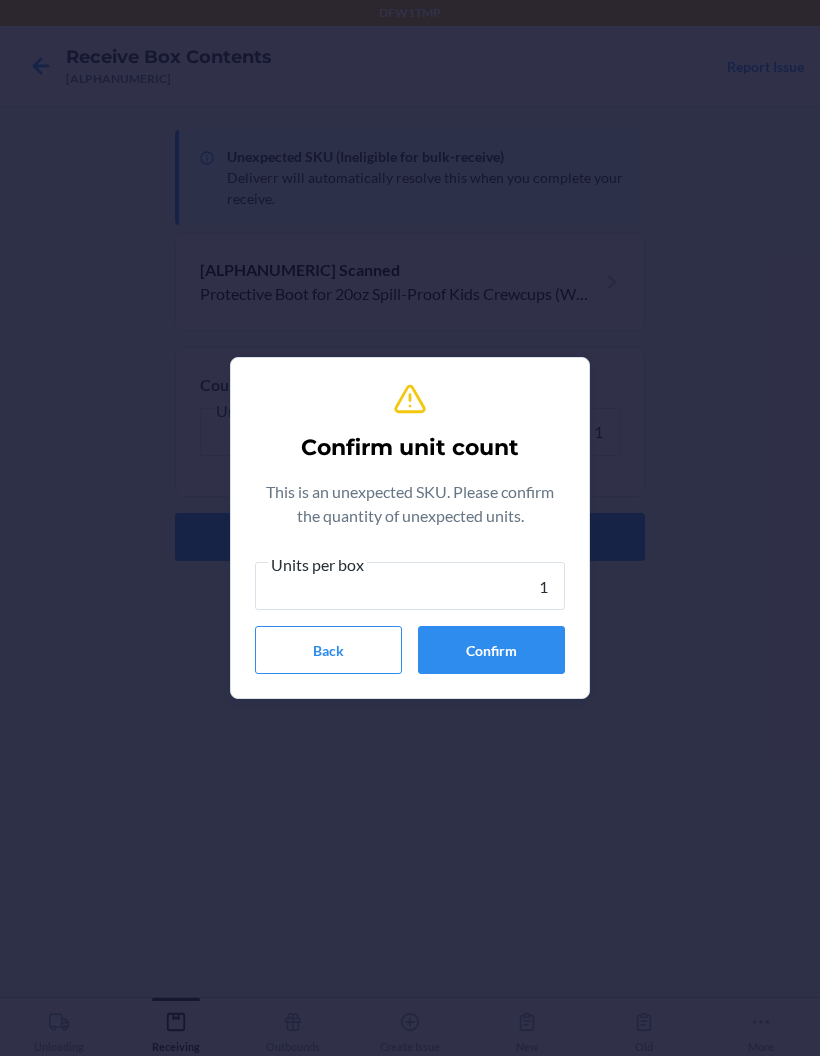 click on "Confirm" at bounding box center (491, 650) 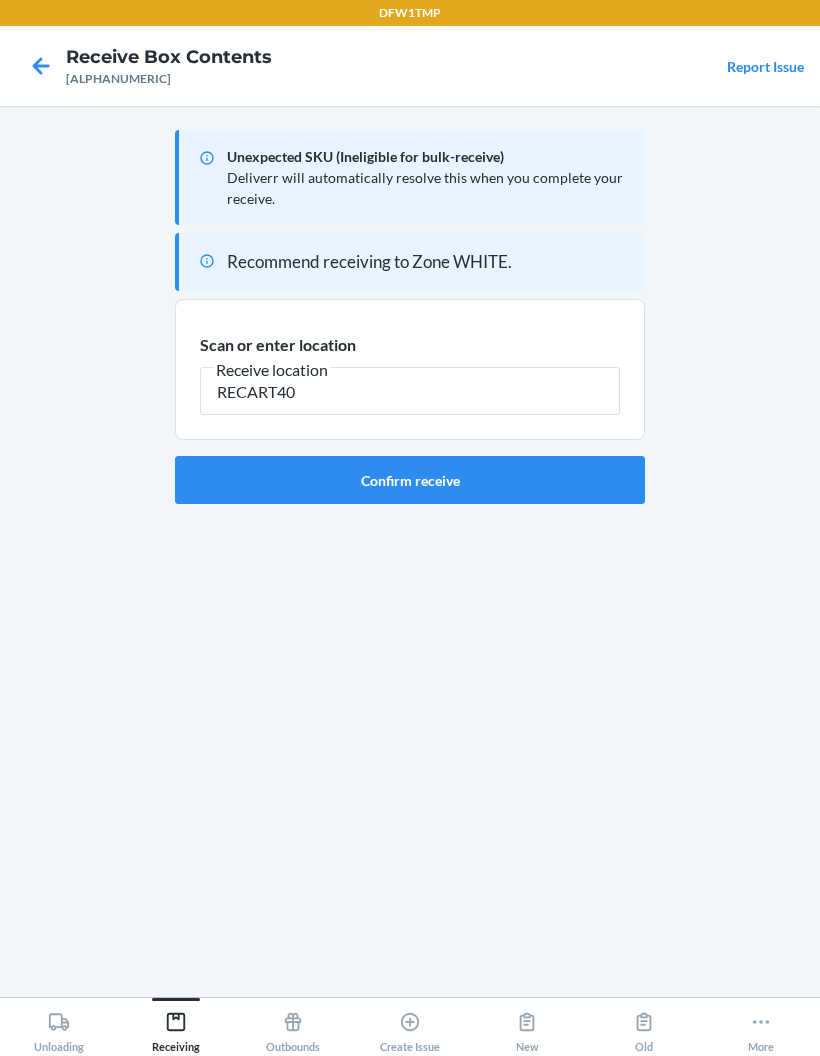 type on "RECART40" 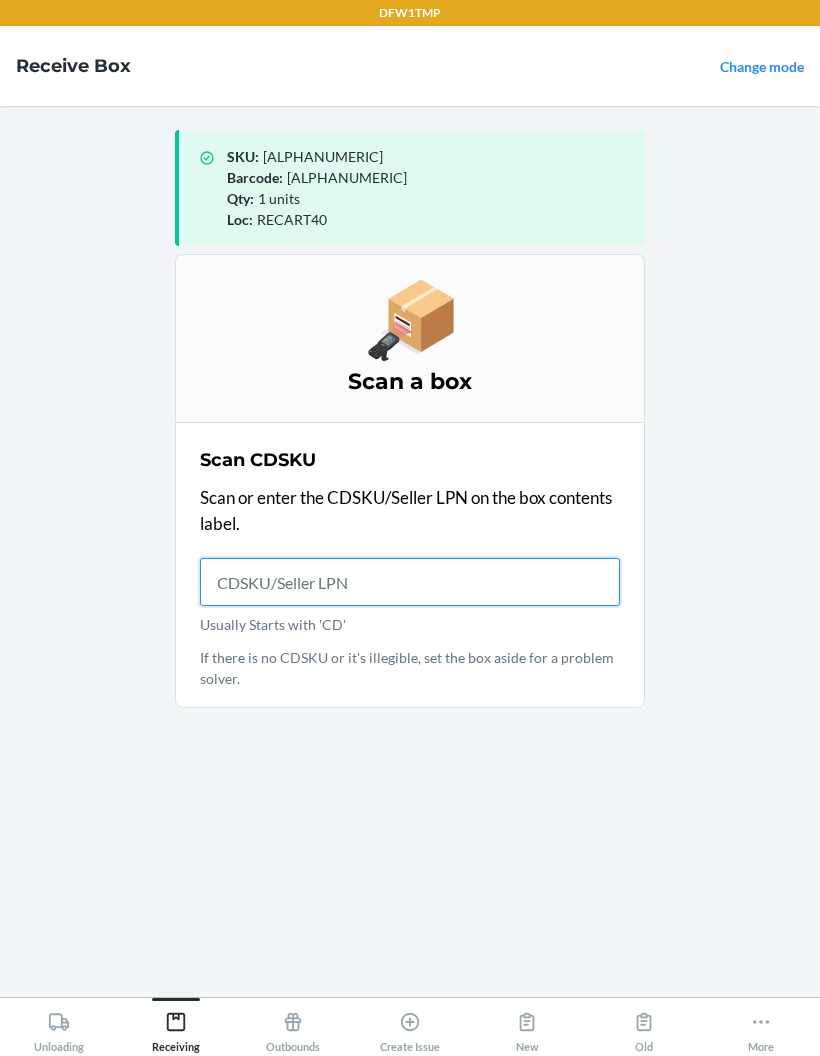 click on "Usually Starts with 'CD'" at bounding box center [410, 582] 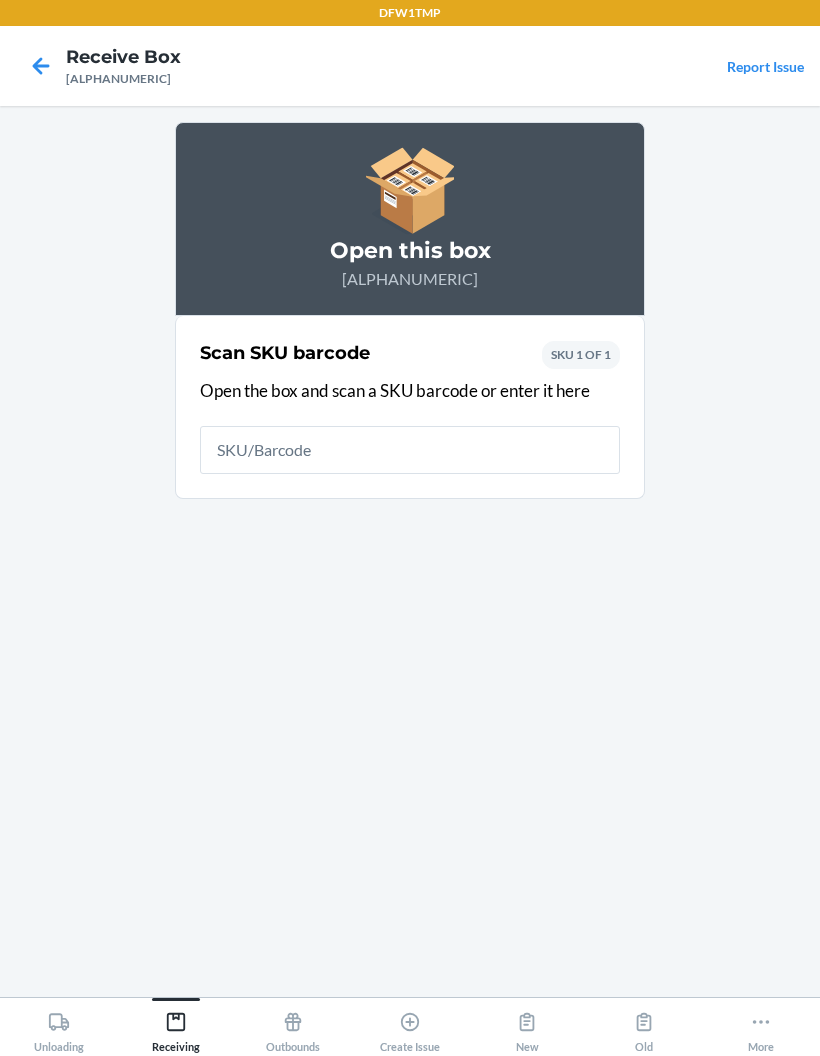 click at bounding box center [410, 450] 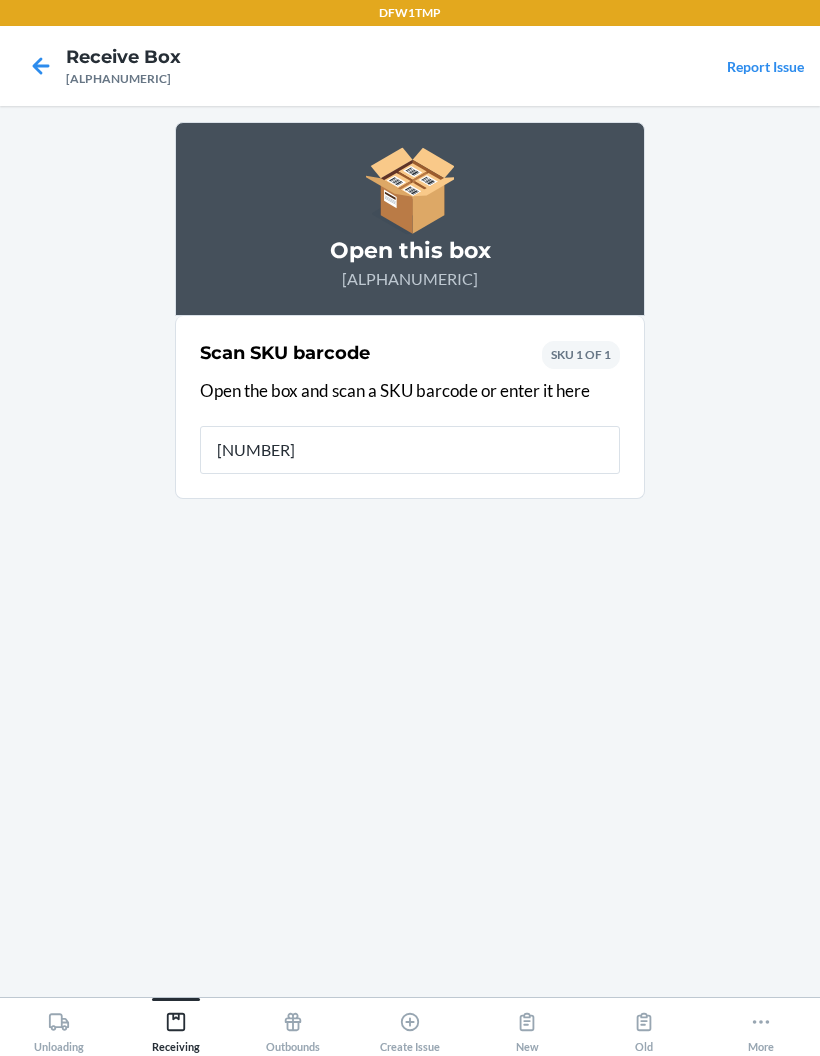 type on "[NUMBER]" 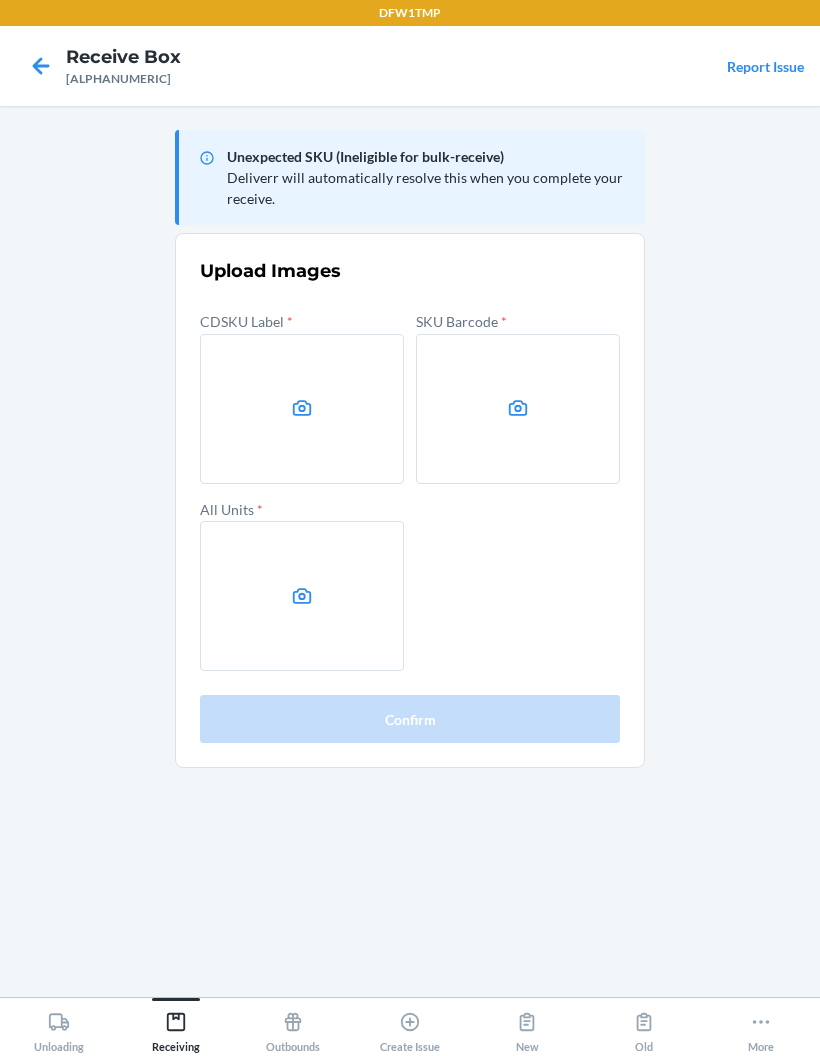 click at bounding box center (302, 409) 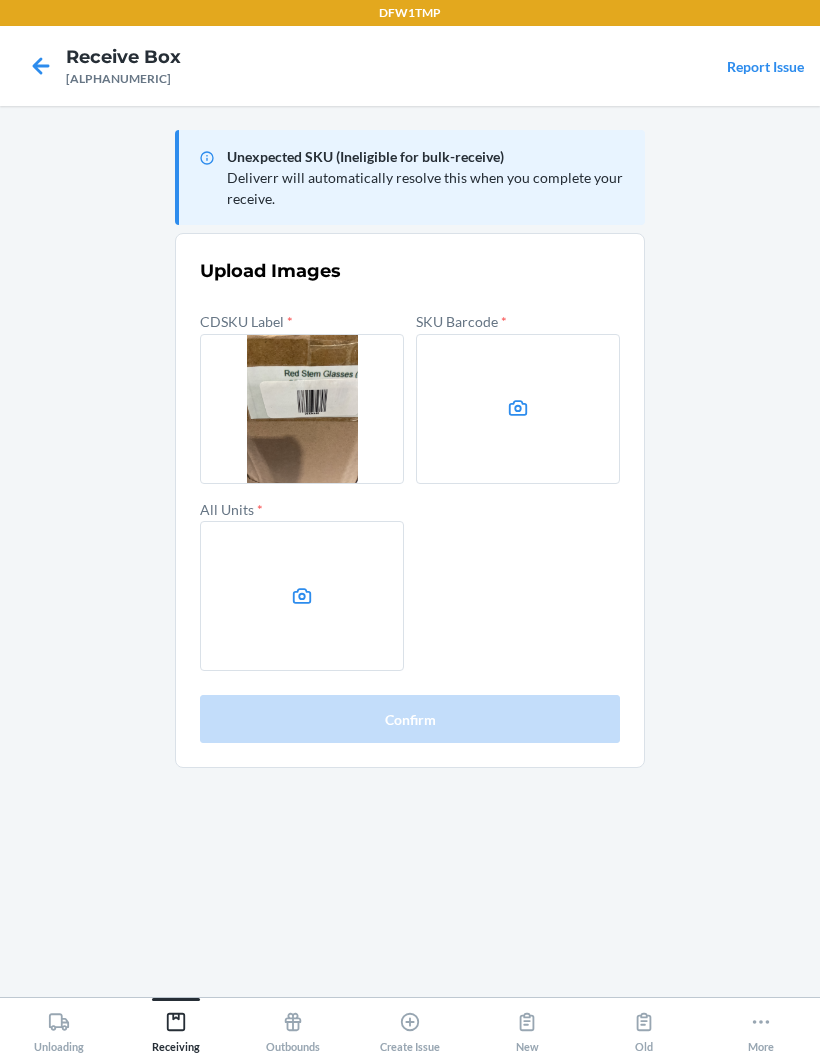 click at bounding box center [302, 409] 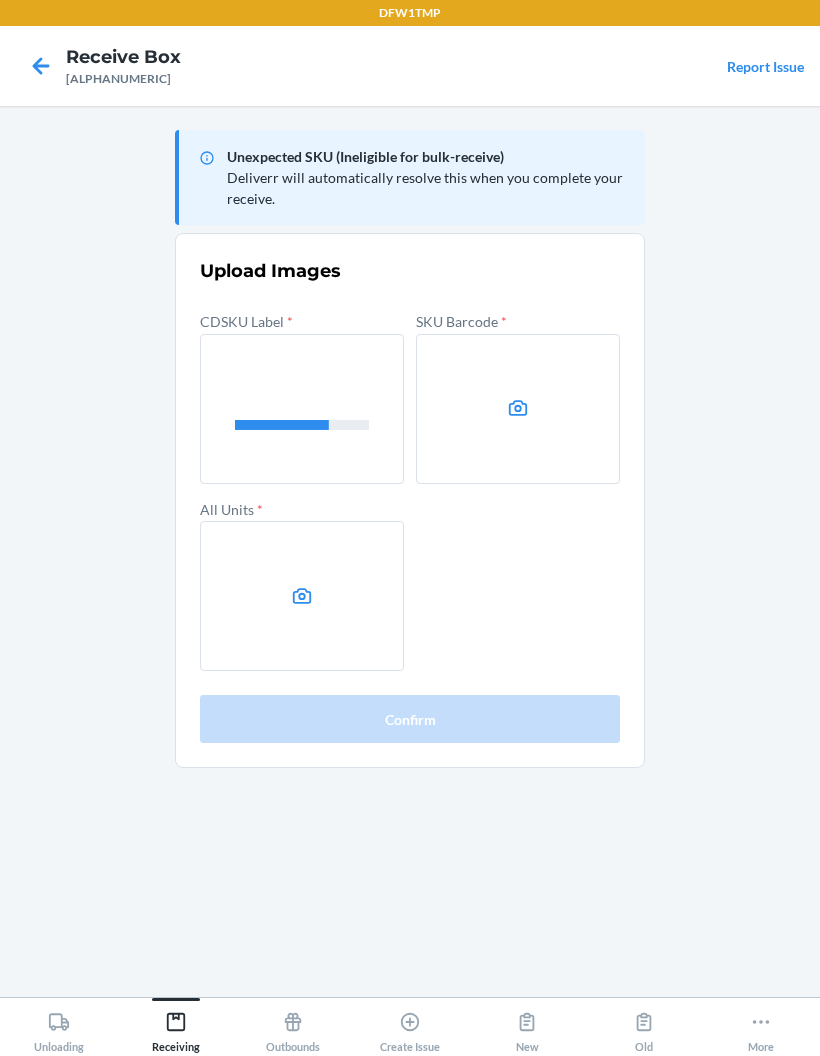 click at bounding box center (518, 409) 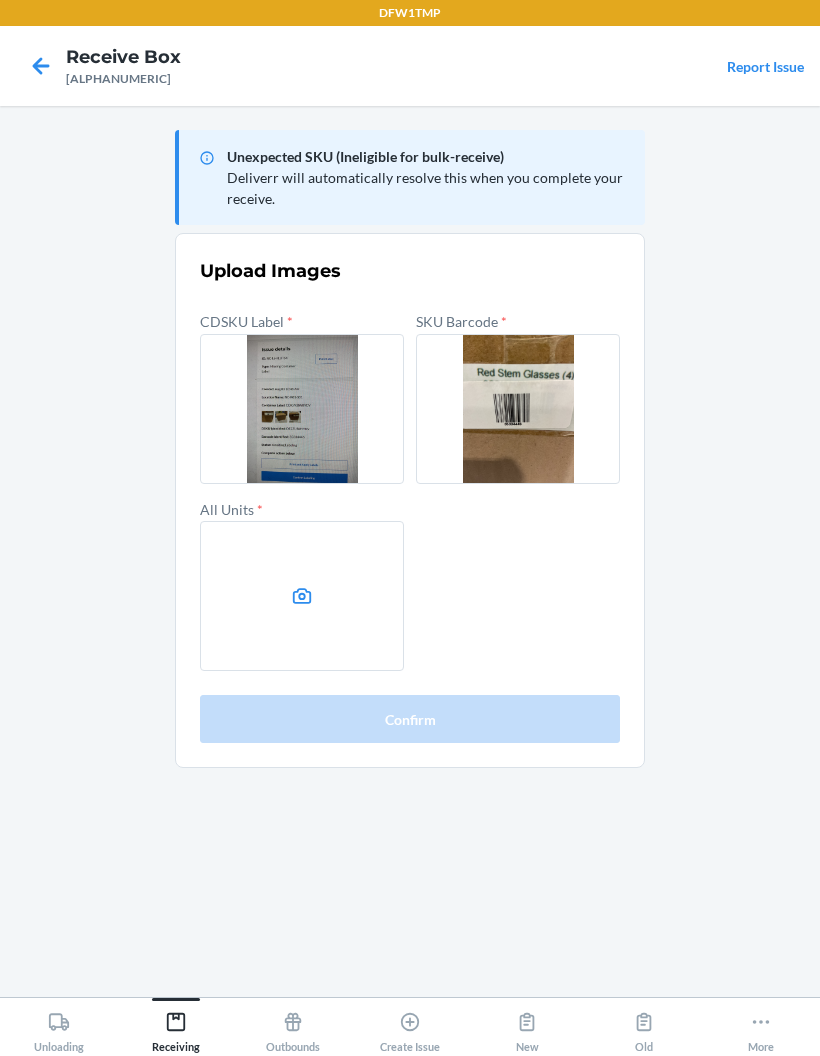 click at bounding box center [302, 596] 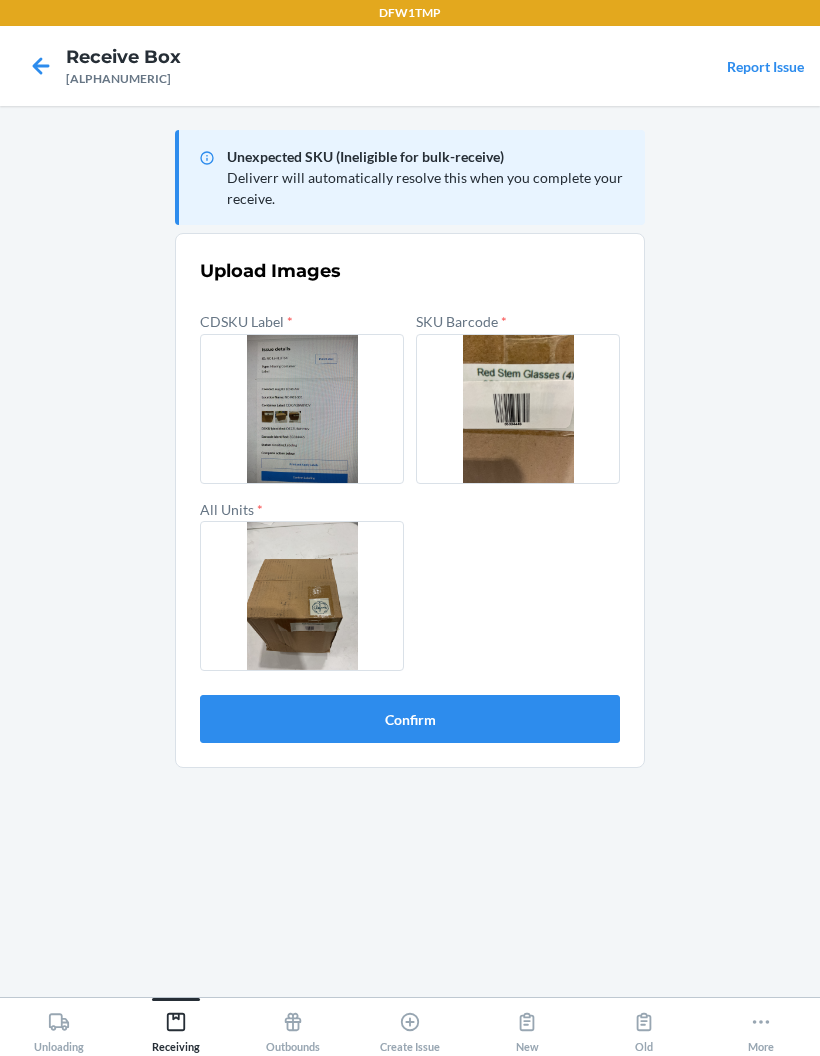 click on "Confirm" at bounding box center (410, 719) 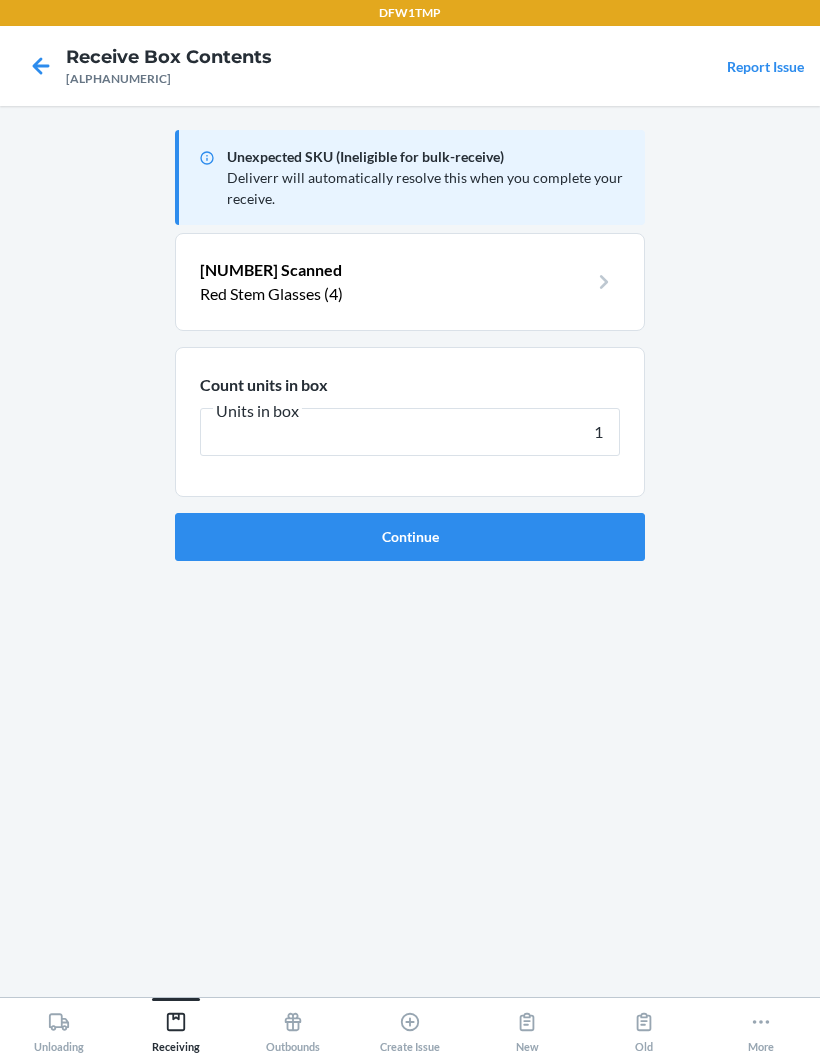 type on "1" 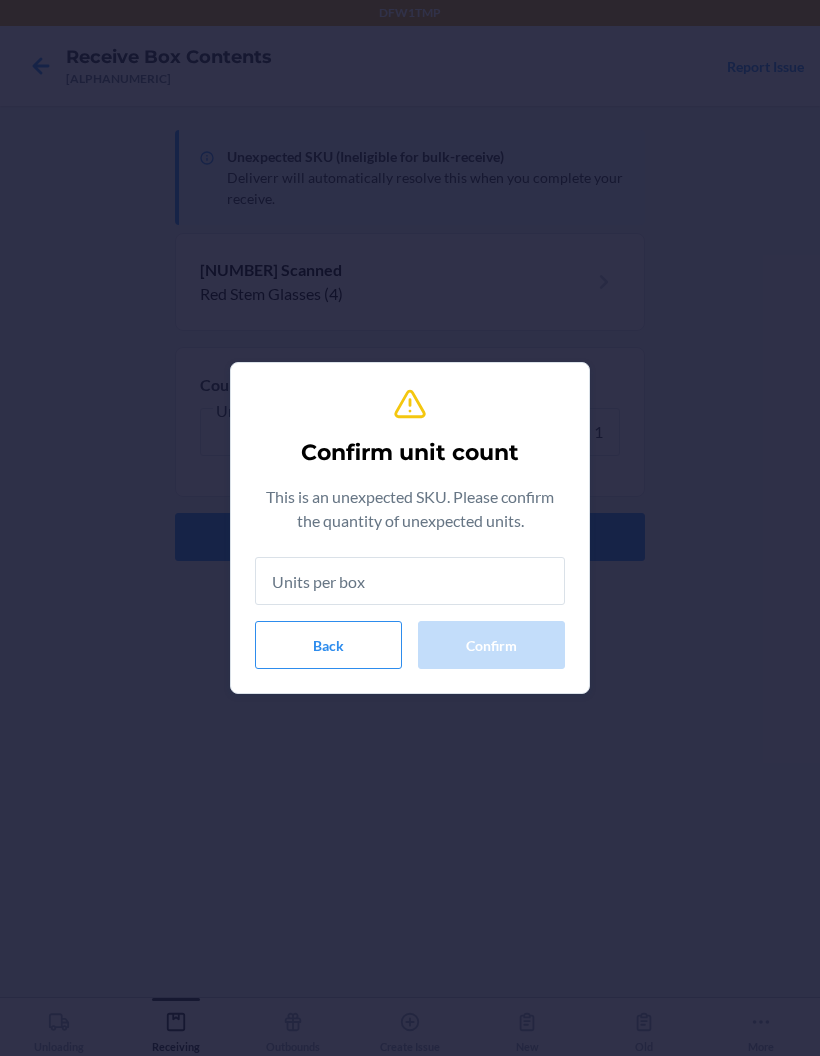 type on "1" 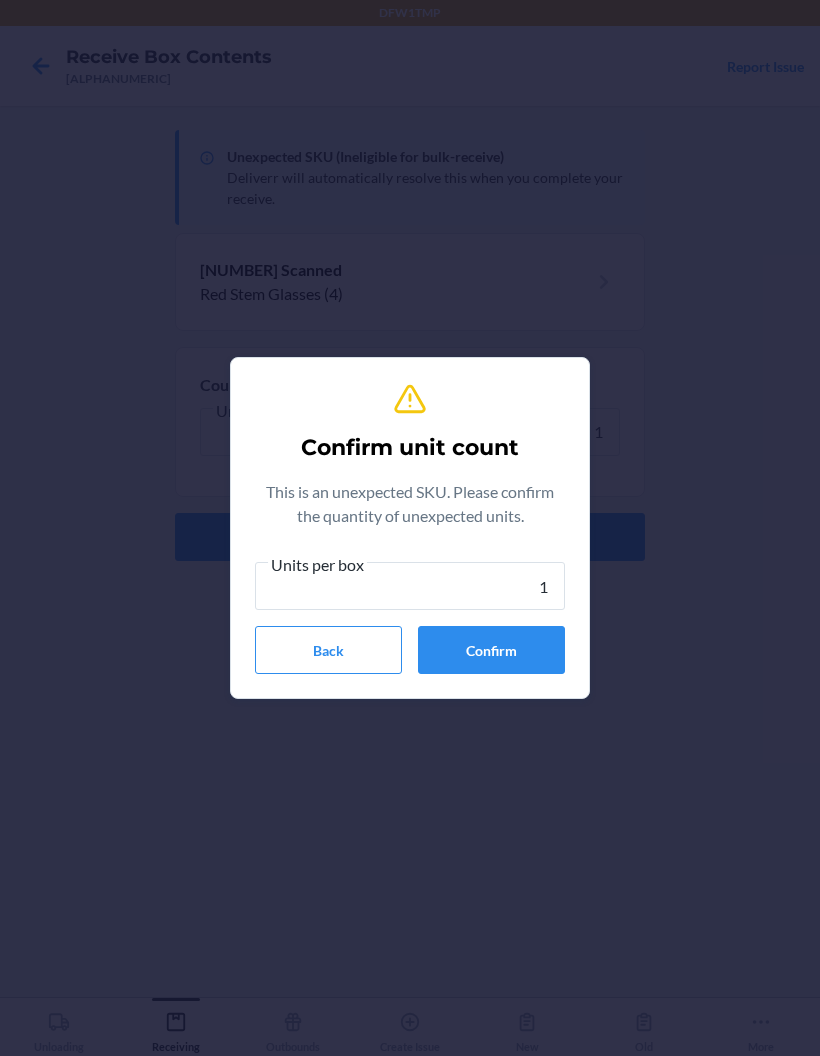 click on "Confirm" at bounding box center (491, 650) 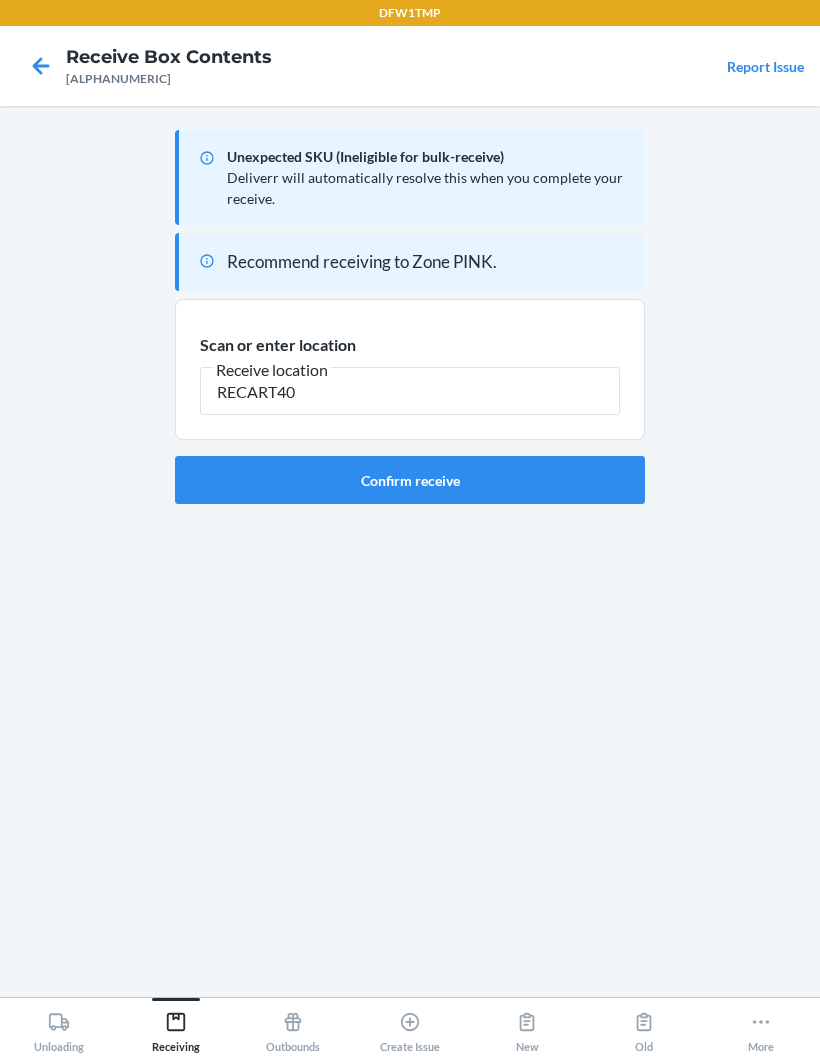 type on "RECART40" 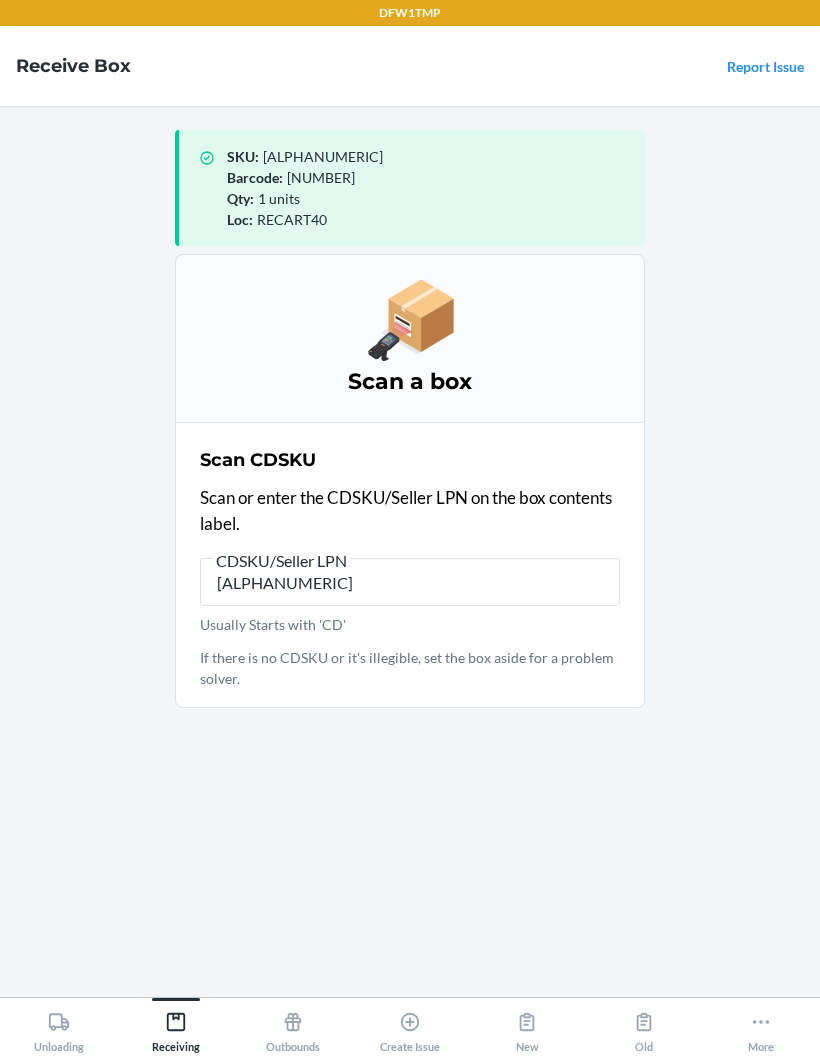 type on "[ALPHANUMERIC]" 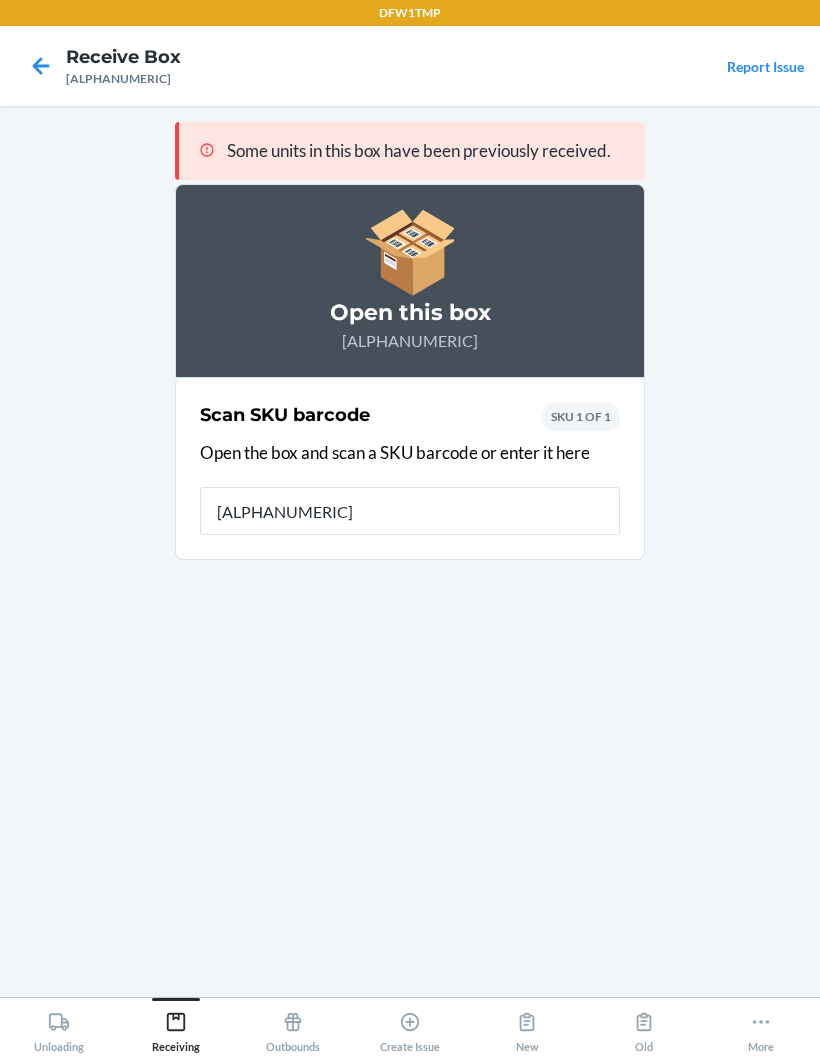 type on "[ALPHANUMERIC]" 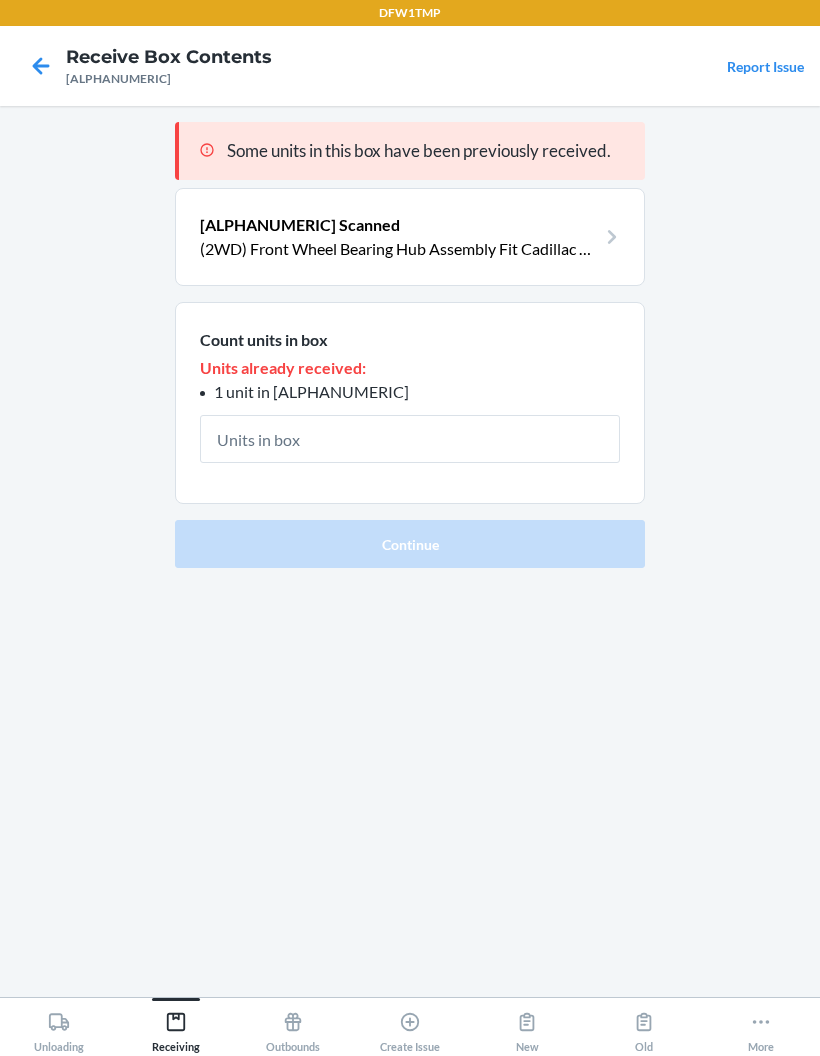 click at bounding box center (410, 439) 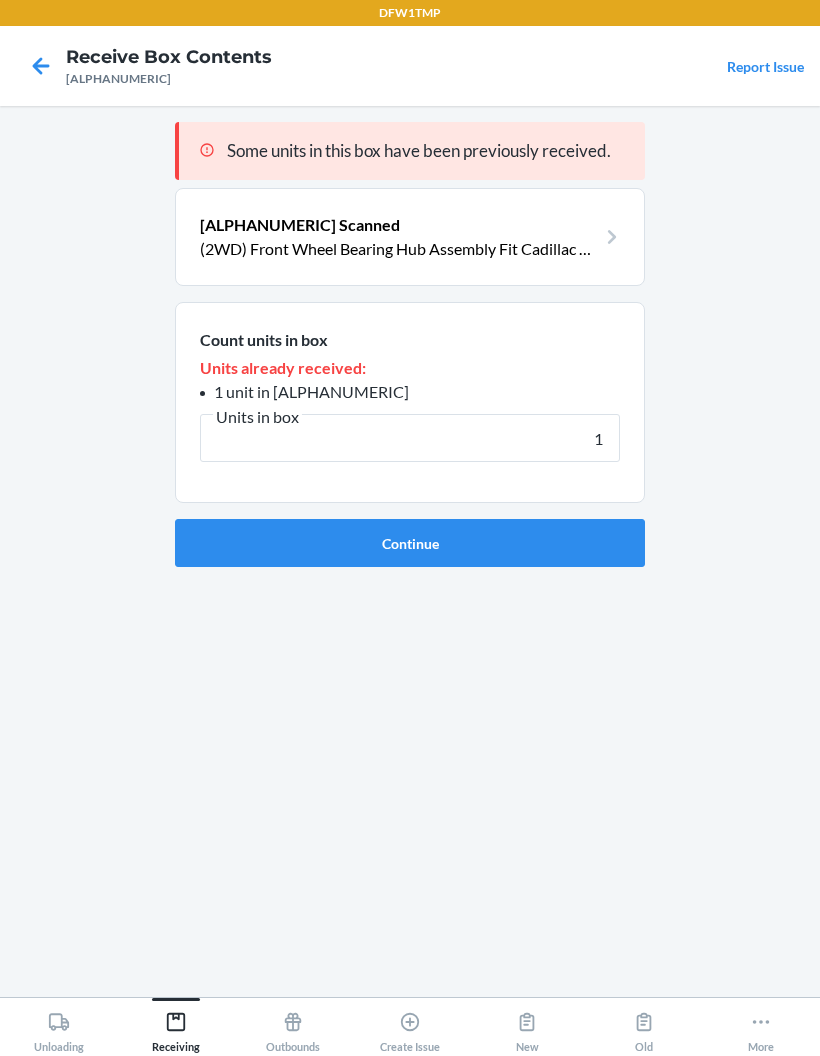 click on "Continue" at bounding box center [410, 543] 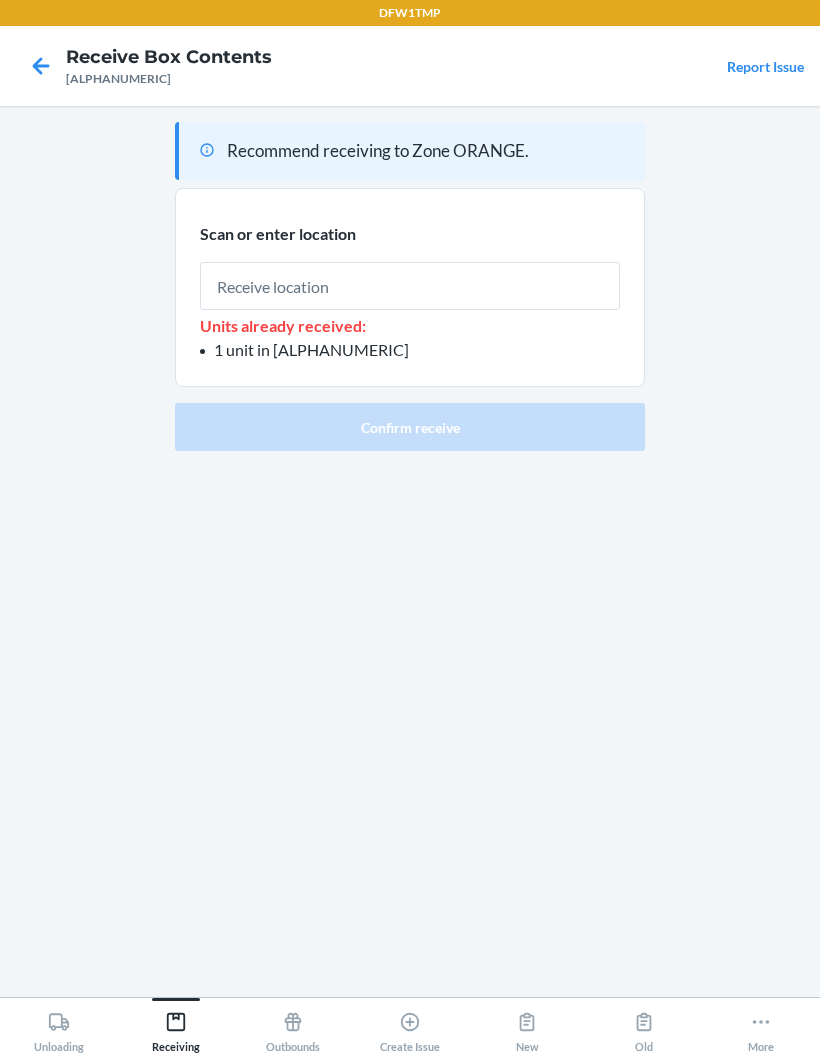 click at bounding box center (410, 286) 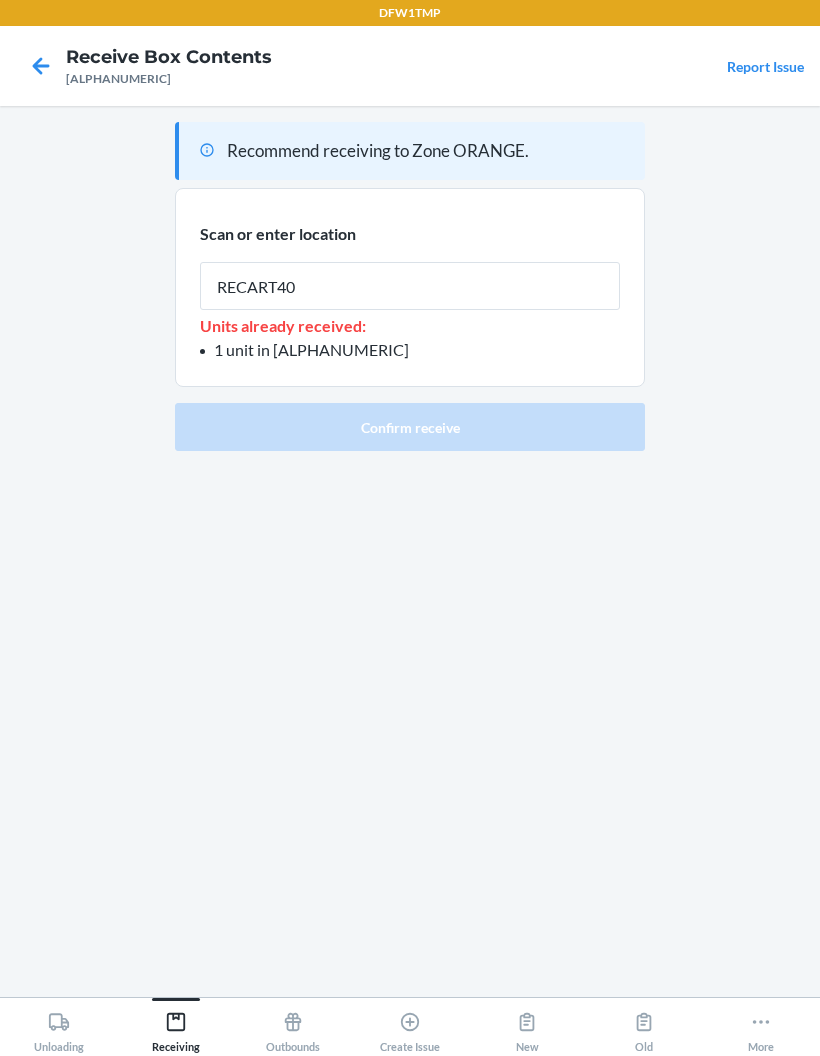 type on "RECART40" 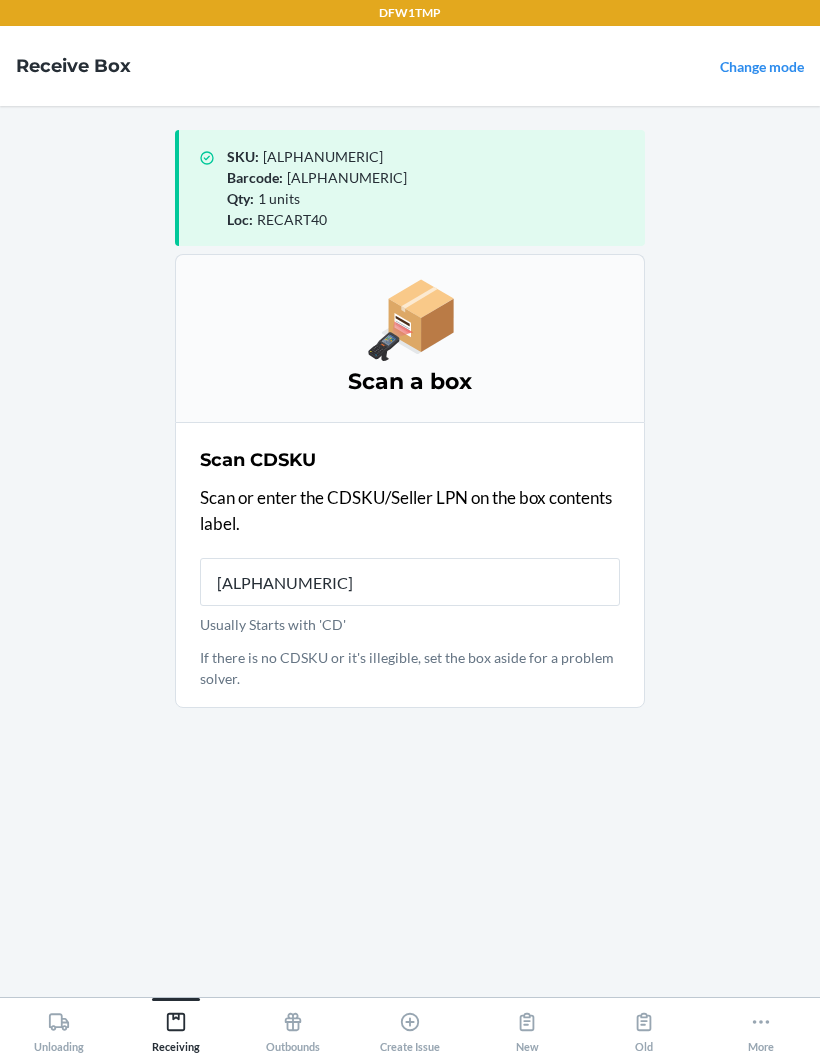 type on "[ALPHANUMERIC]" 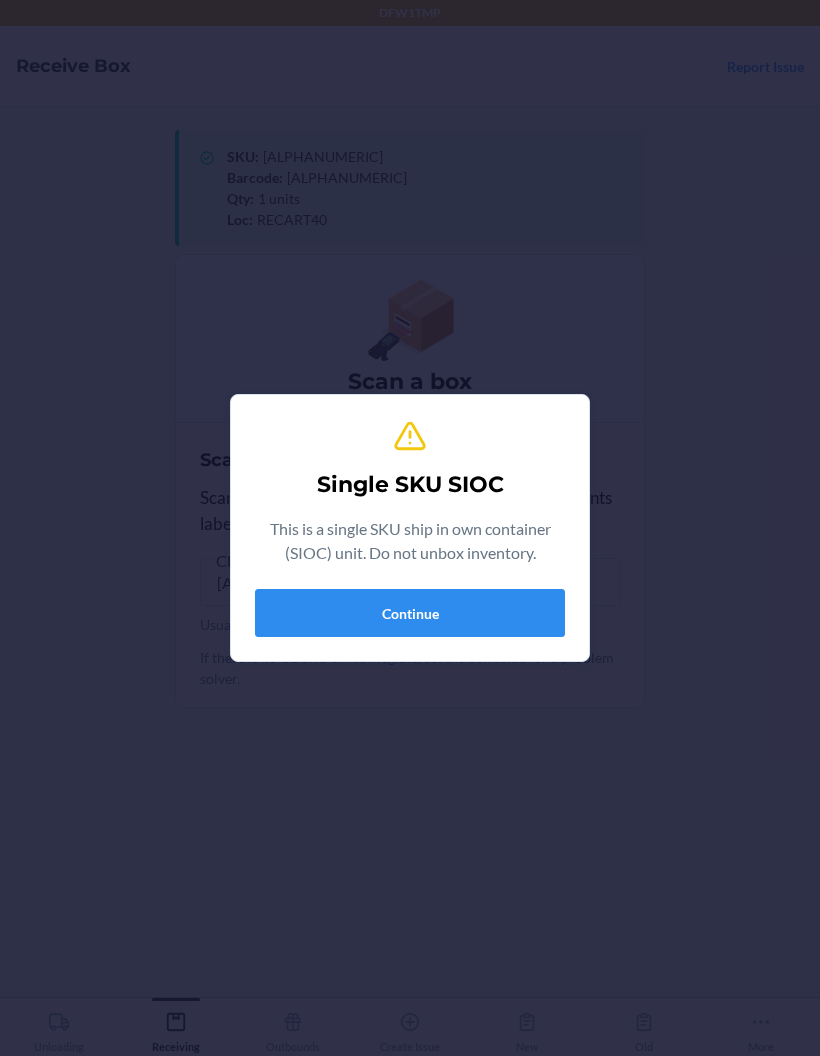 type on "[ALPHANUMERIC] Scanned" 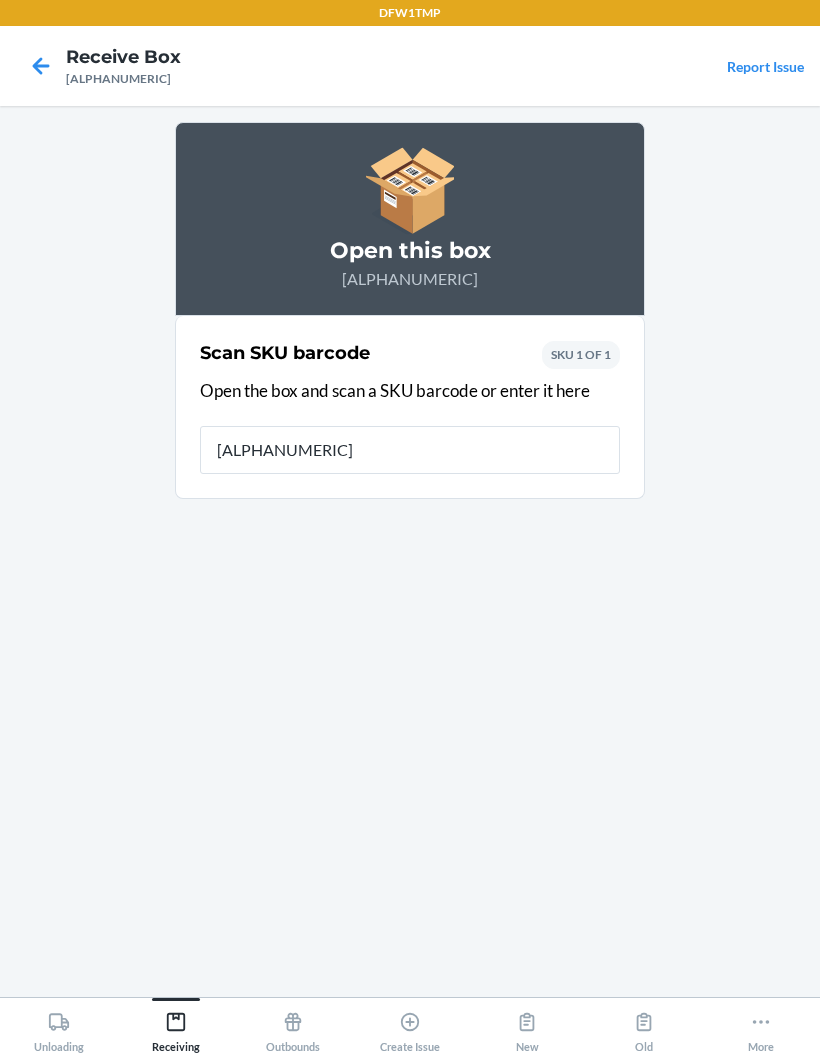 type on "[ALPHANUMERIC]" 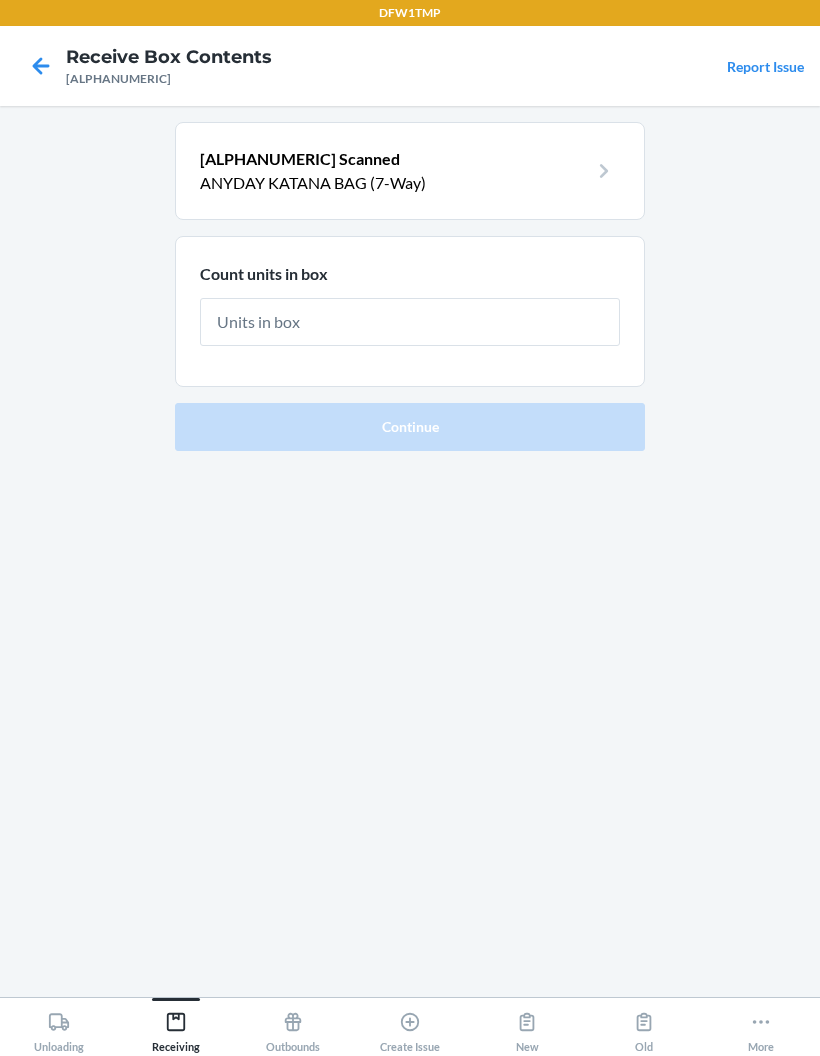 type on "1" 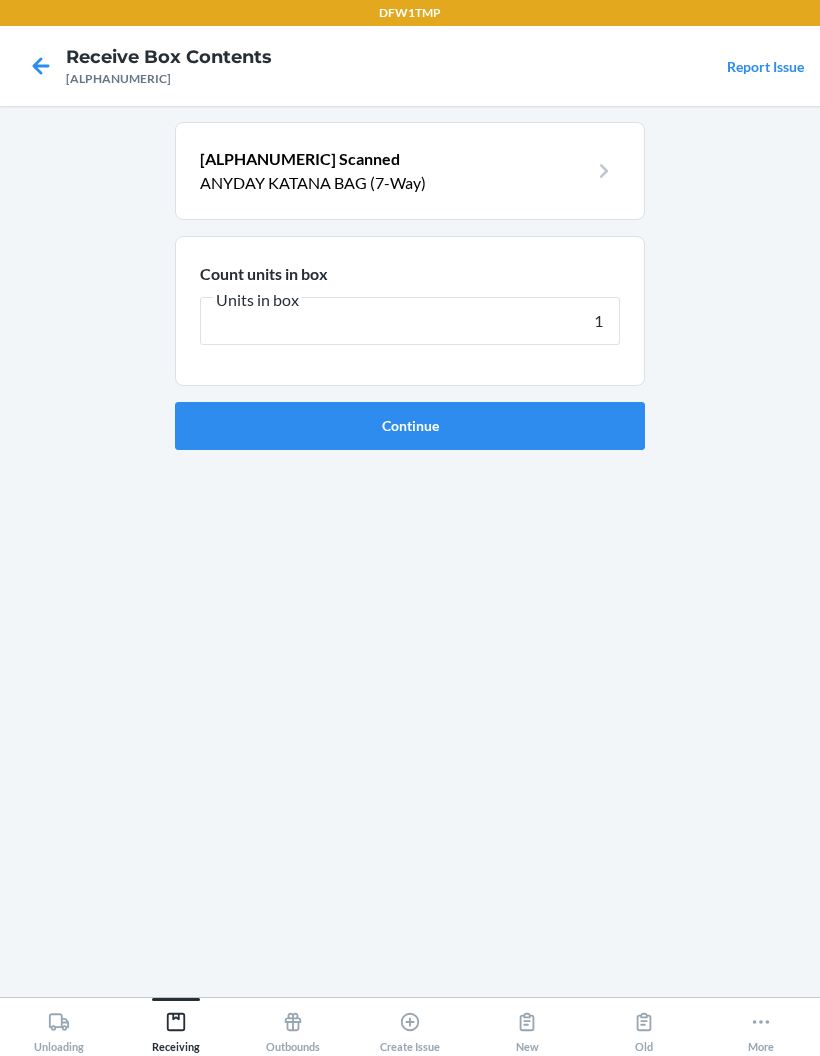 click on "Continue" at bounding box center (410, 426) 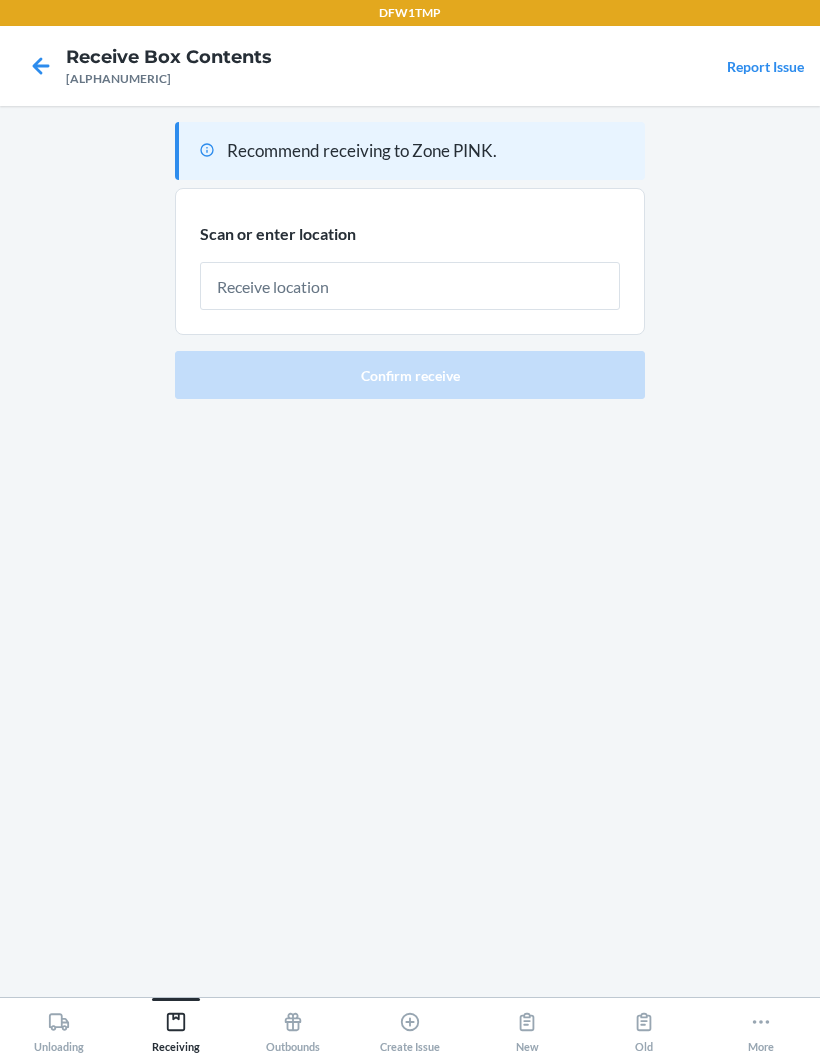 click at bounding box center (410, 286) 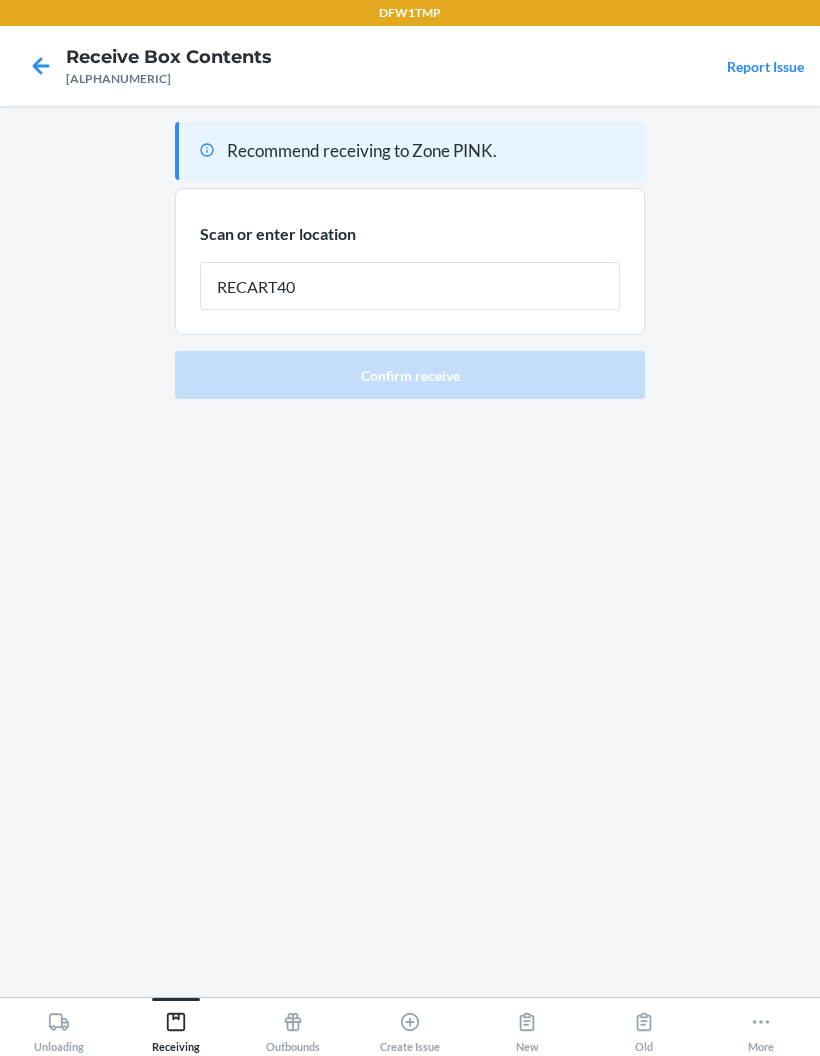 type on "RECART40" 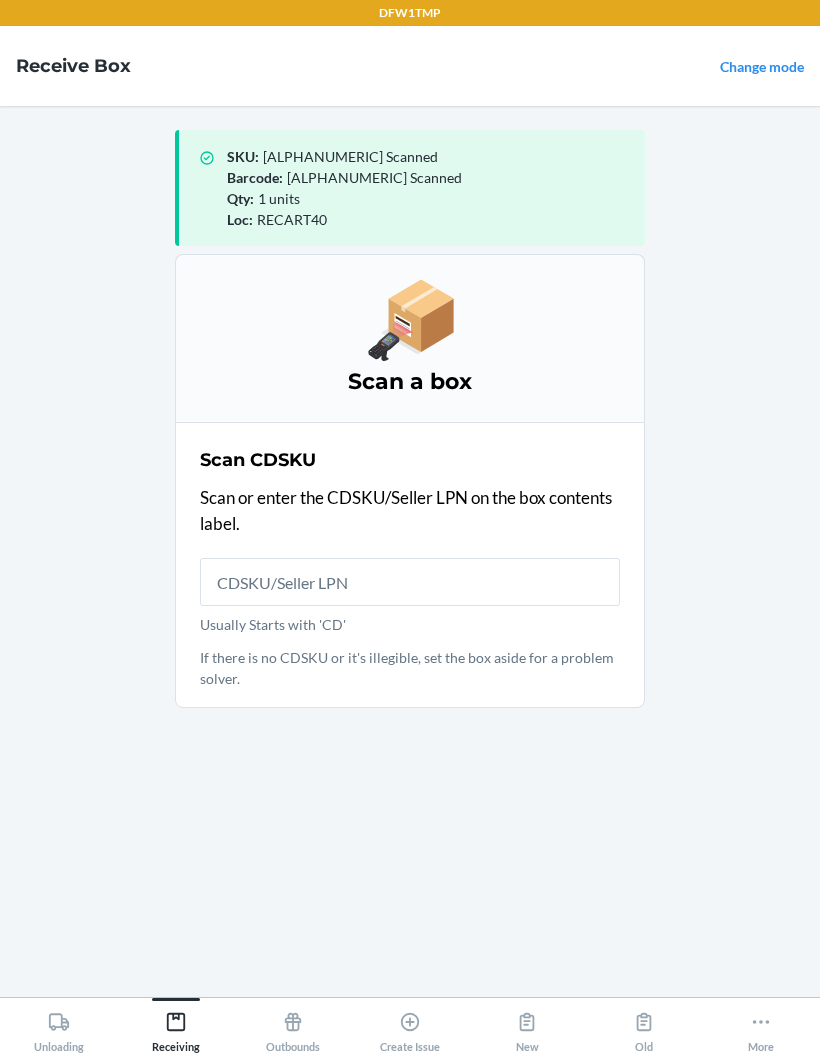 click on "Usually Starts with 'CD'" at bounding box center (410, 582) 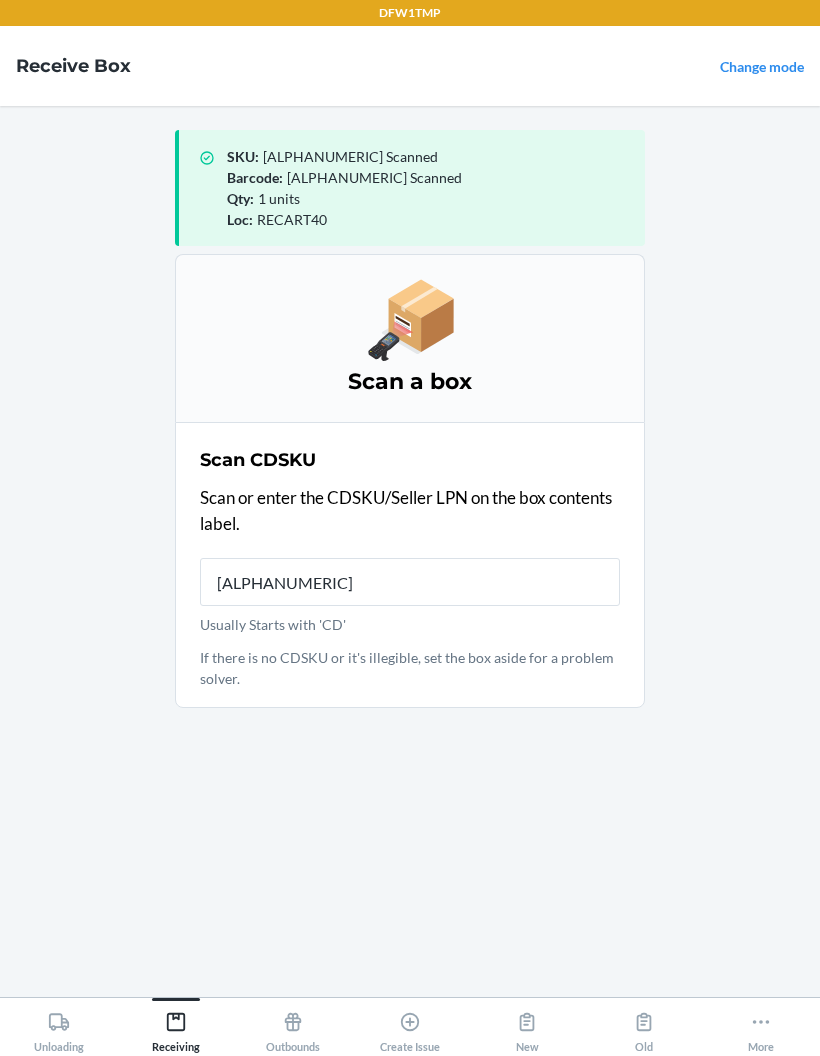 type on "[ALPHANUMERIC]" 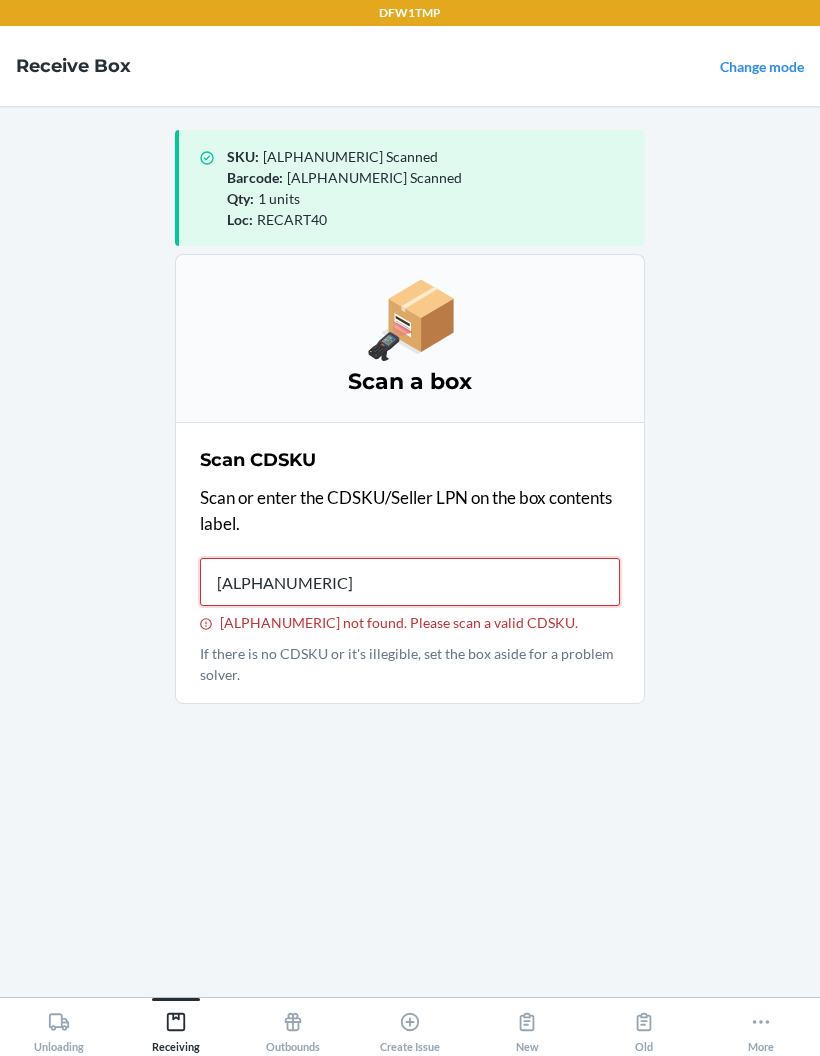 type on "[ALPHANUMERIC]" 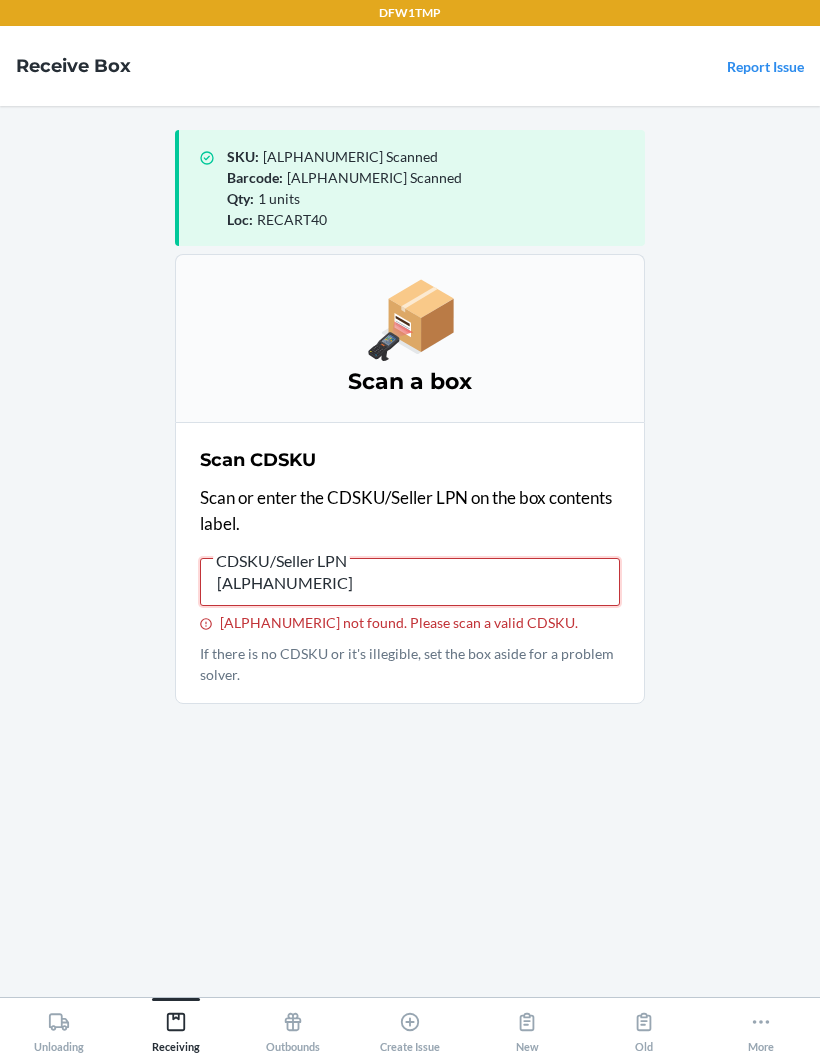 type on "[ALPHANUMERIC]" 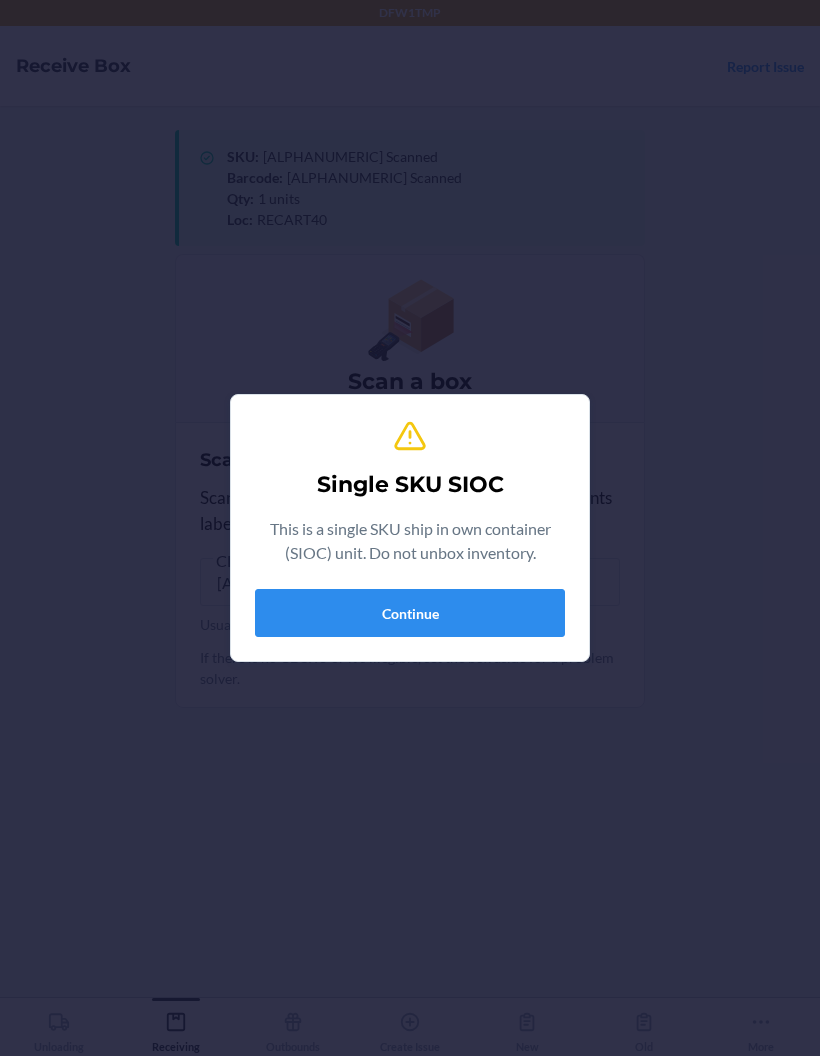 click on "Continue" at bounding box center [410, 613] 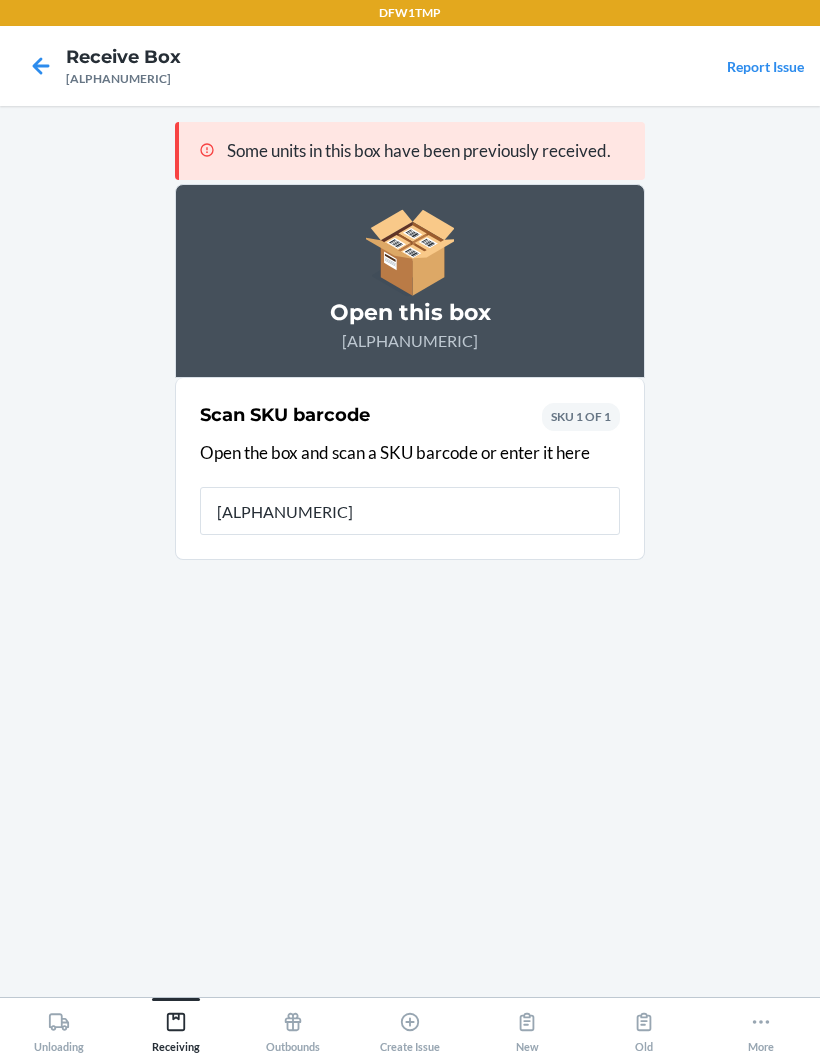 type on "[ALPHANUMERIC]" 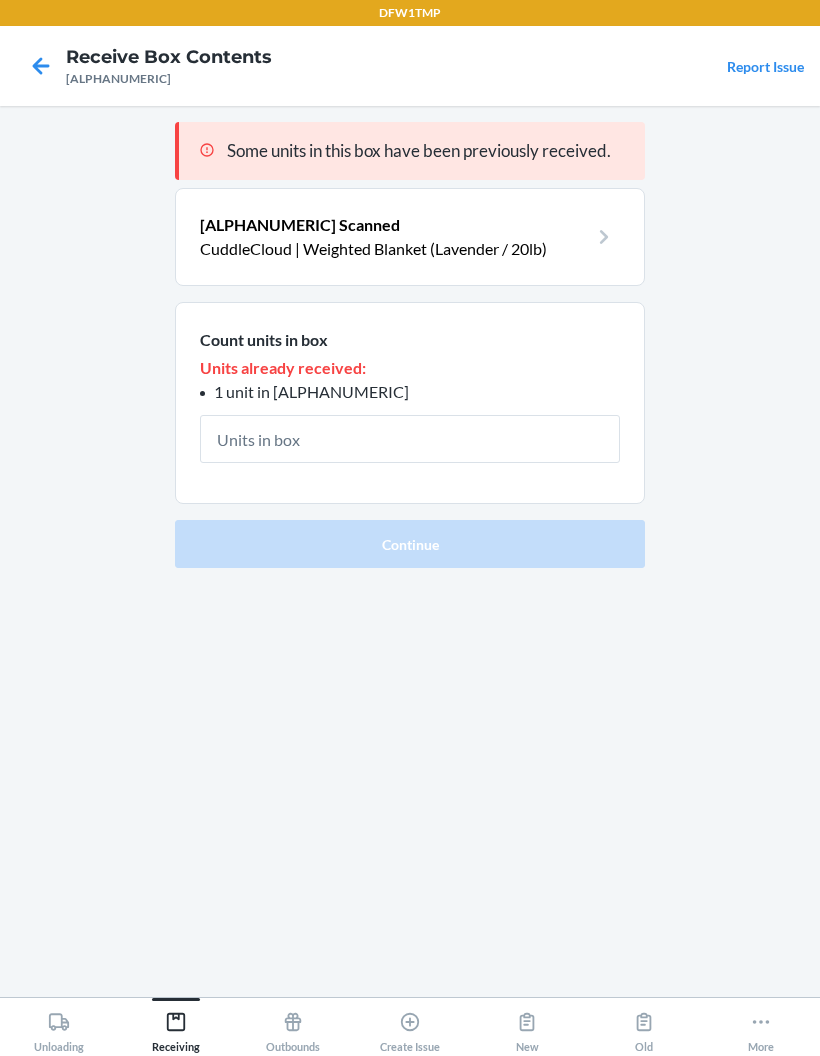 click at bounding box center [410, 439] 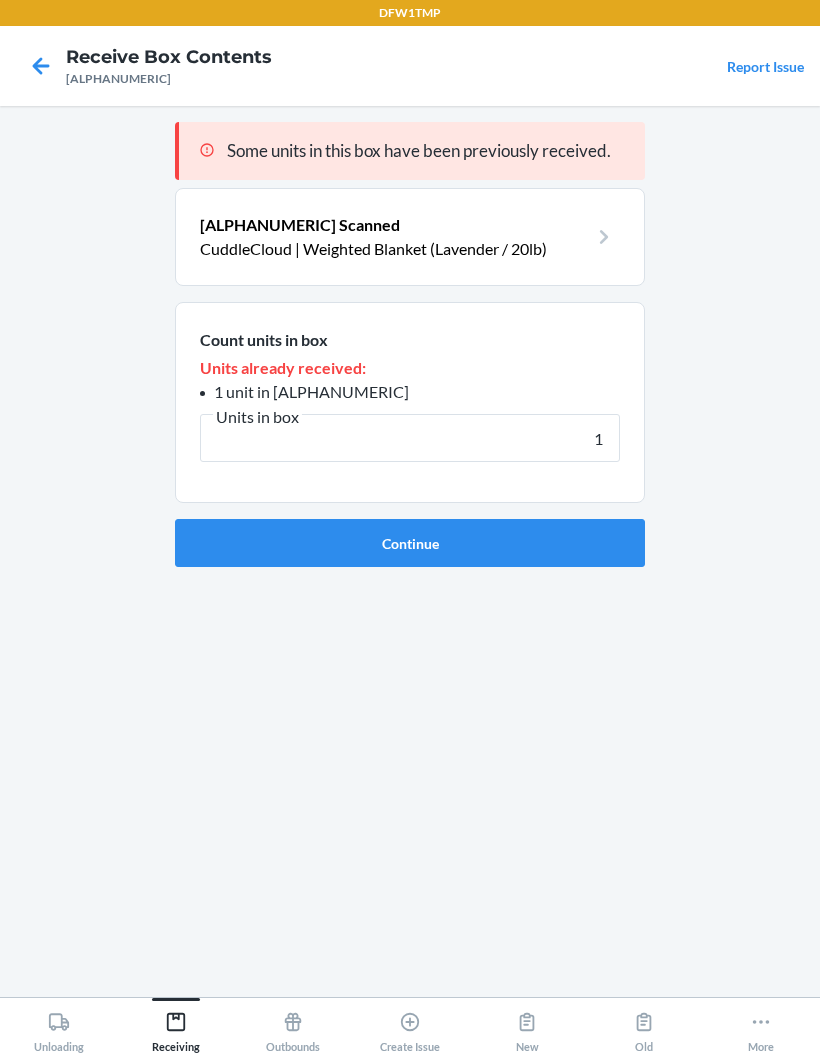 click on "Continue" at bounding box center (410, 543) 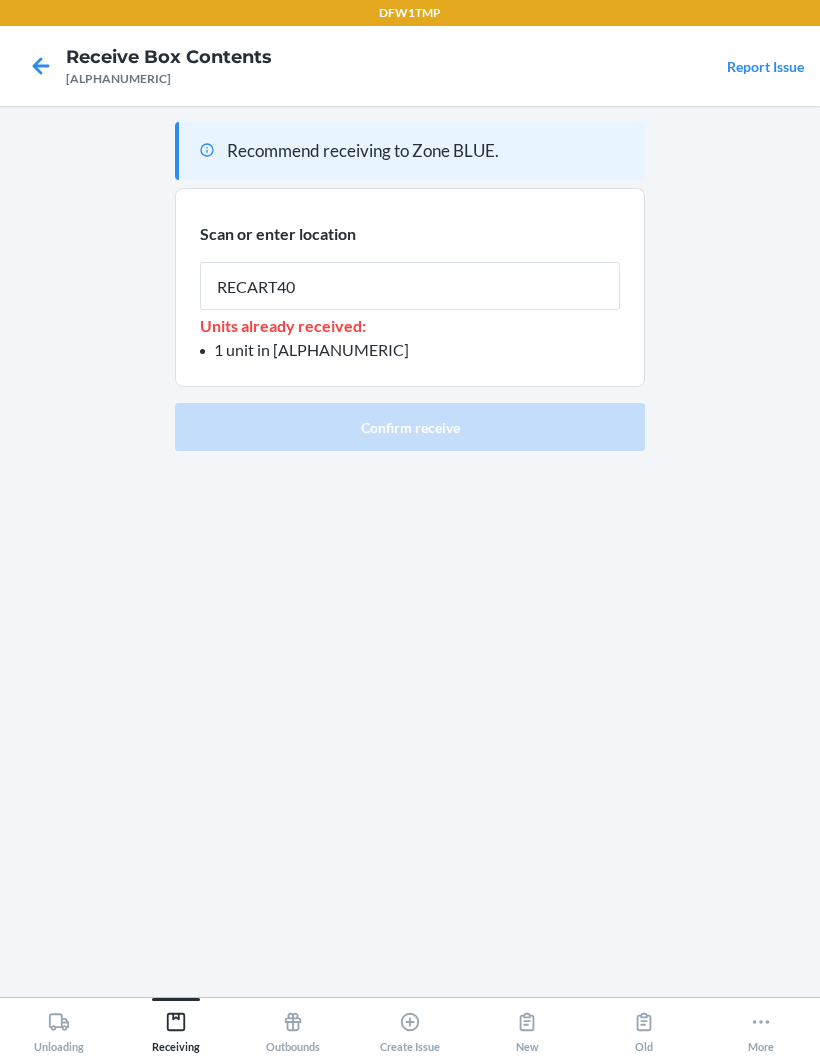 type on "RECART40" 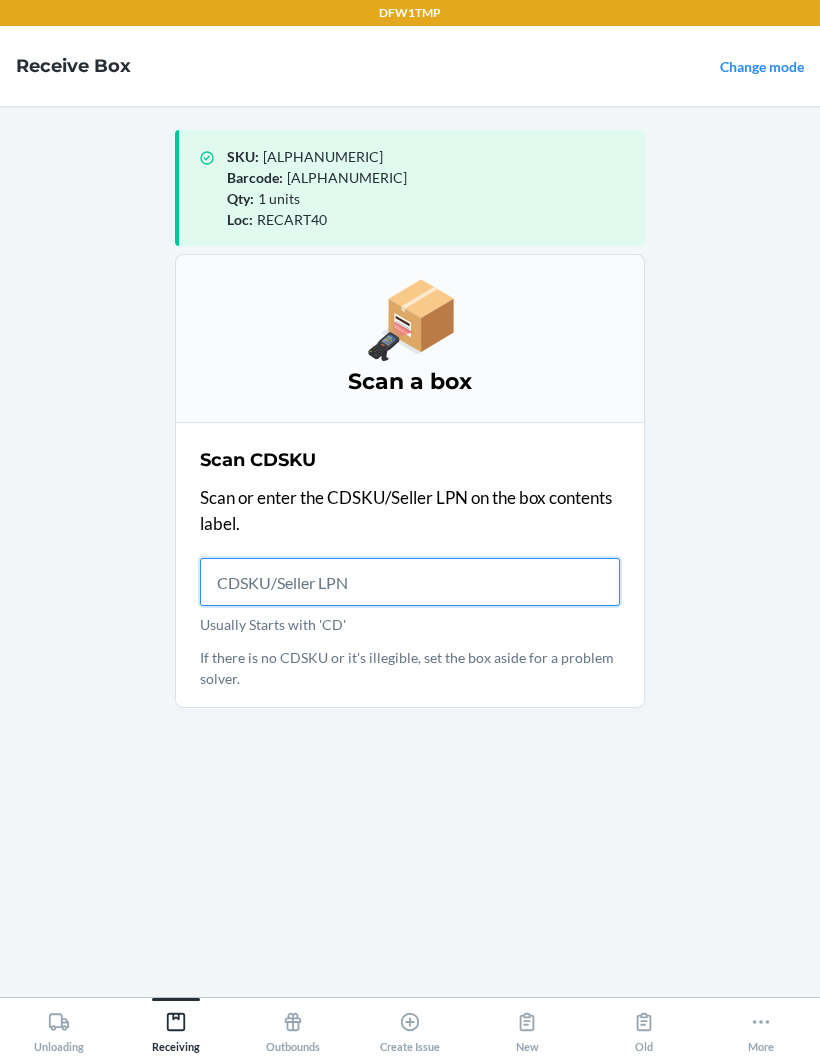 click on "Usually Starts with 'CD'" at bounding box center [410, 582] 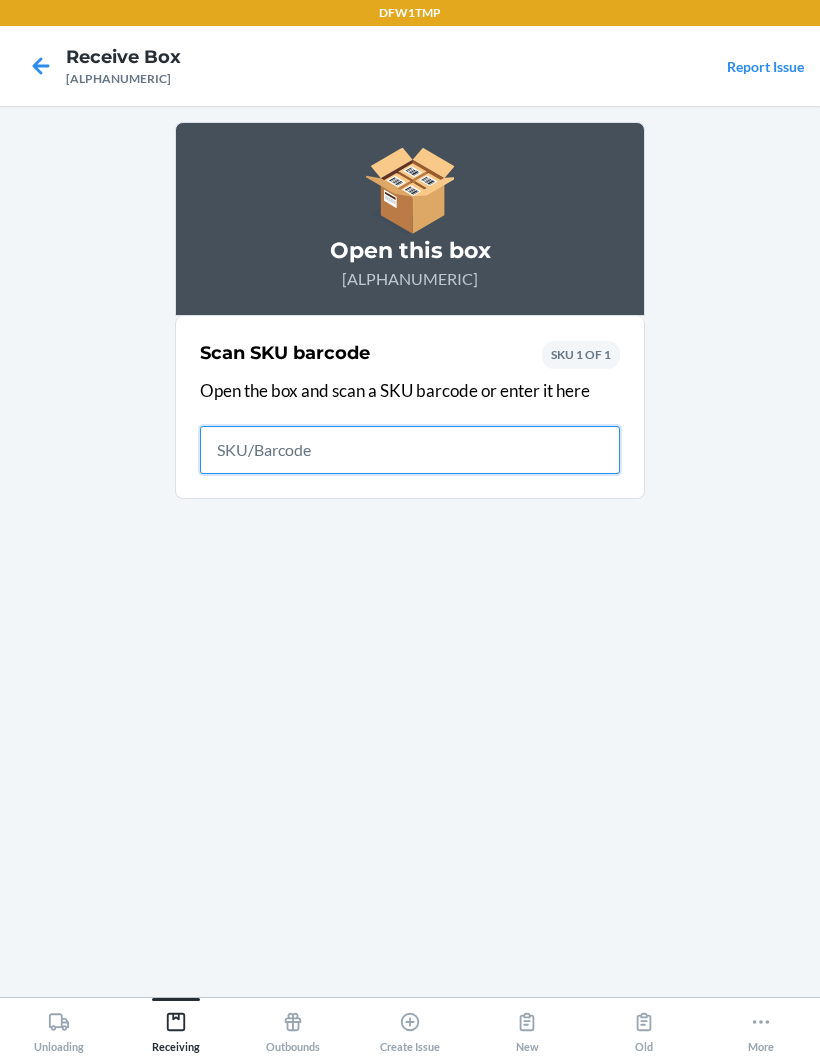 click at bounding box center [410, 450] 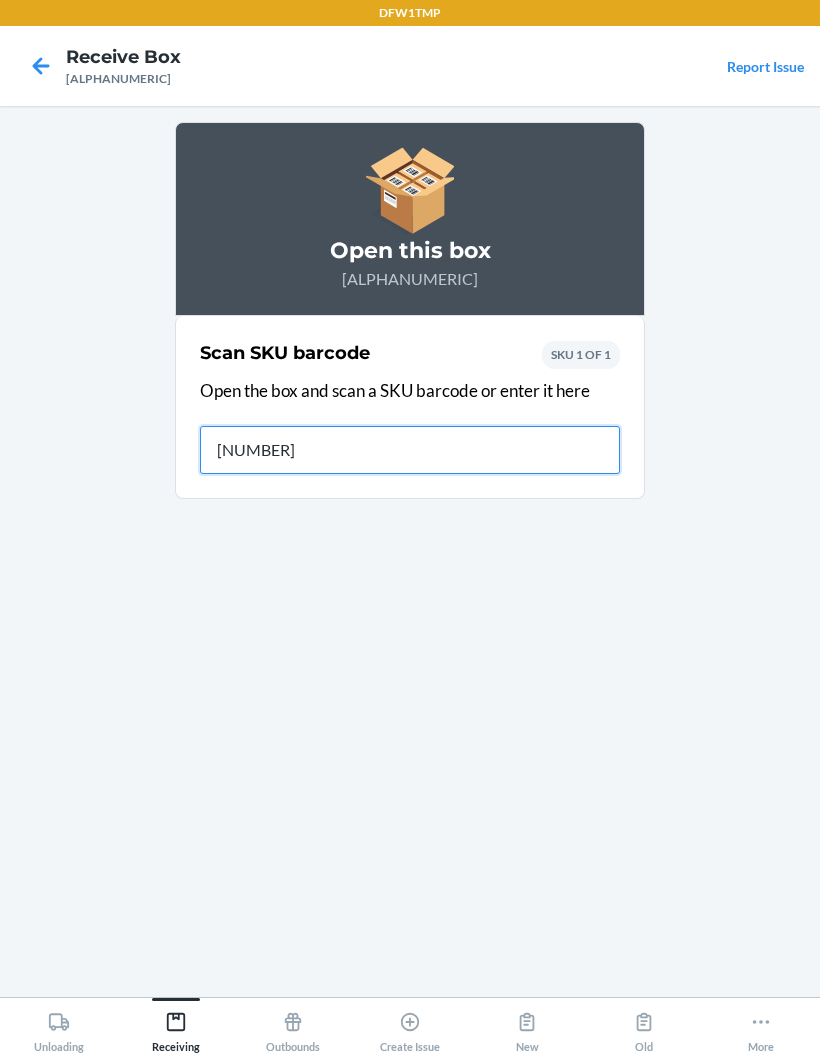 type on "[NUMBER]" 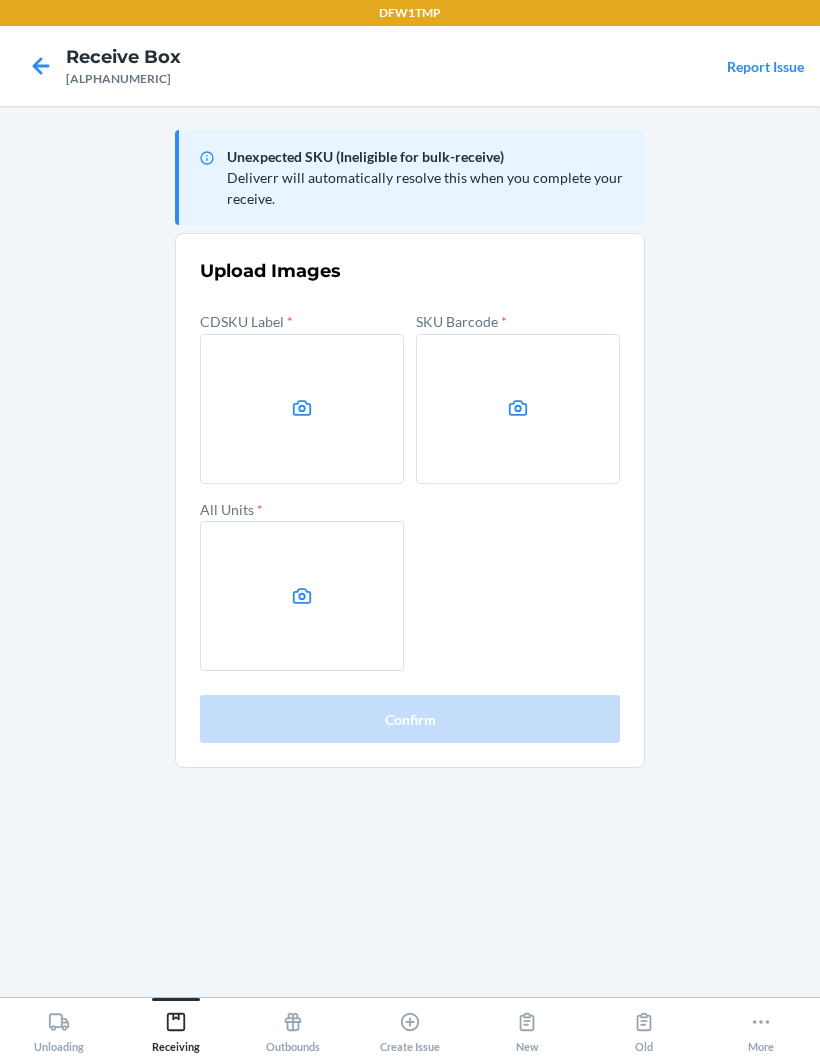 click 